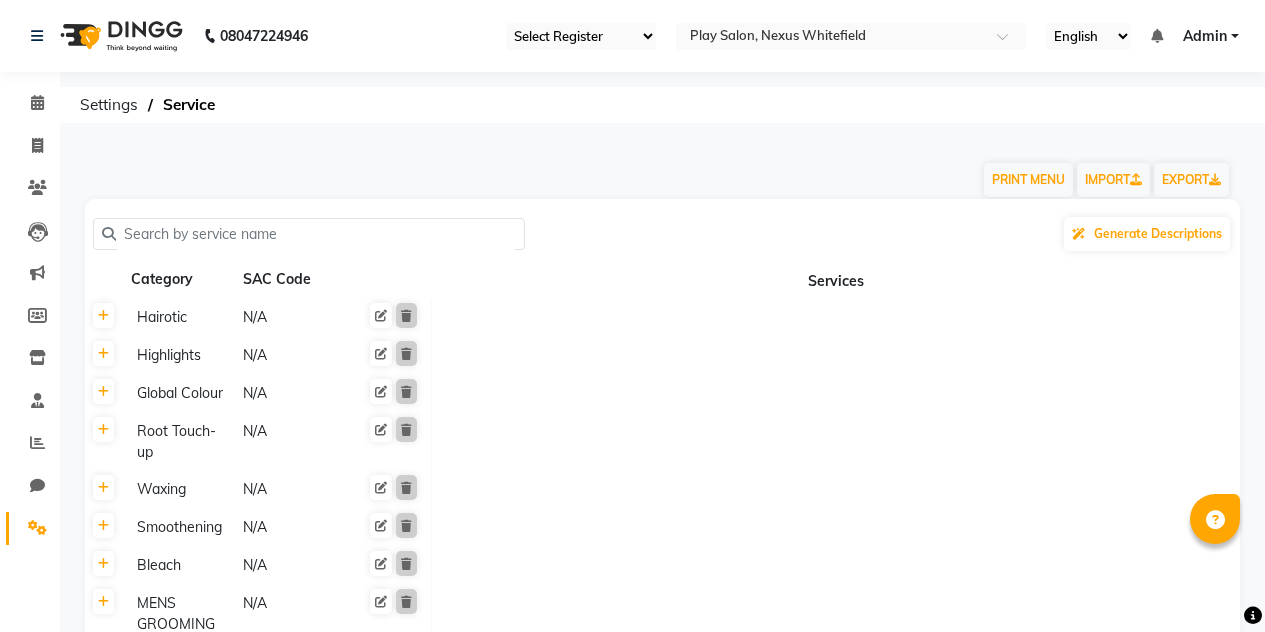 scroll, scrollTop: 0, scrollLeft: 0, axis: both 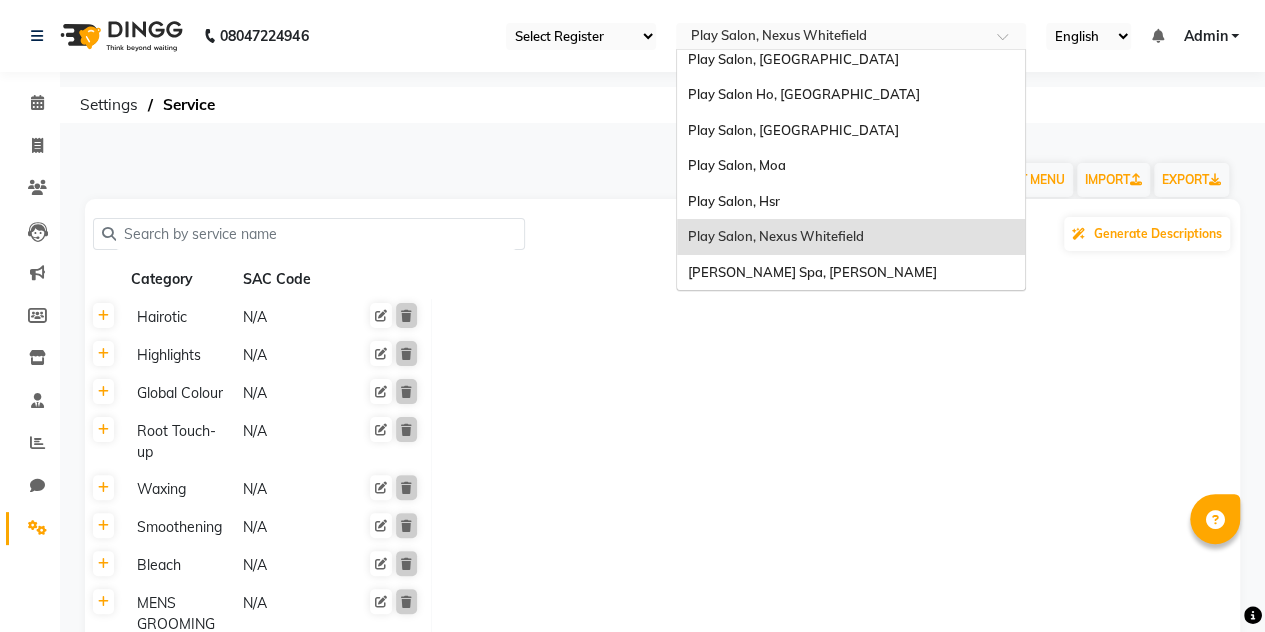 click at bounding box center [831, 38] 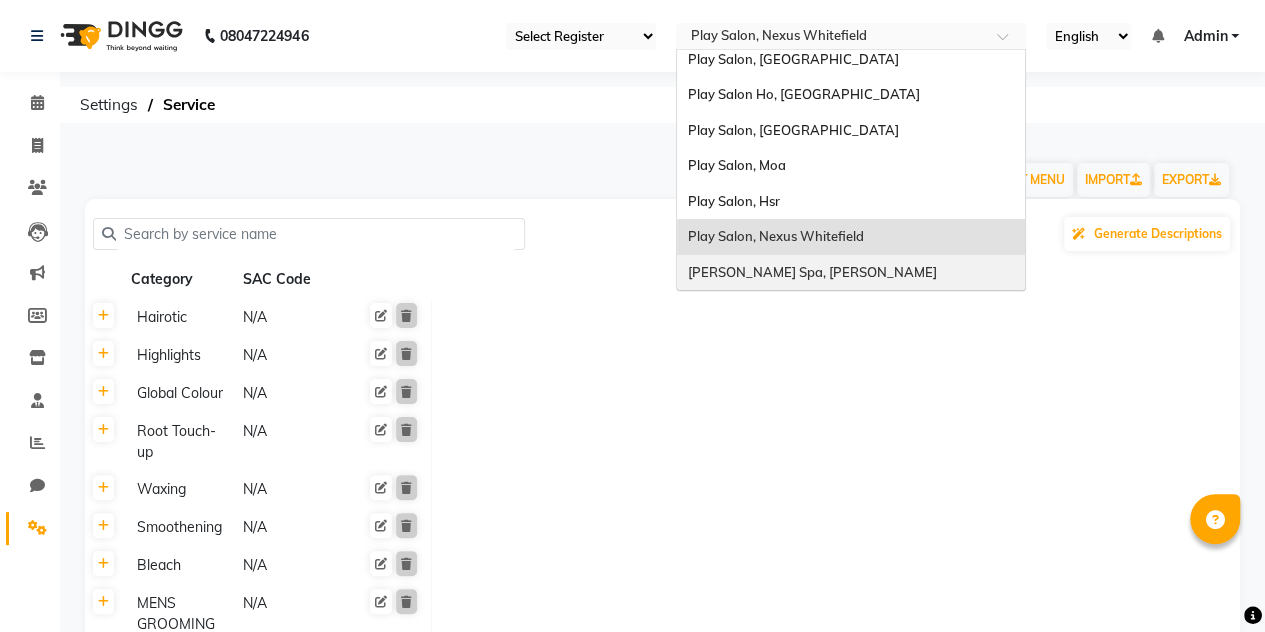 click on "[PERSON_NAME] Spa, [PERSON_NAME]" at bounding box center (811, 272) 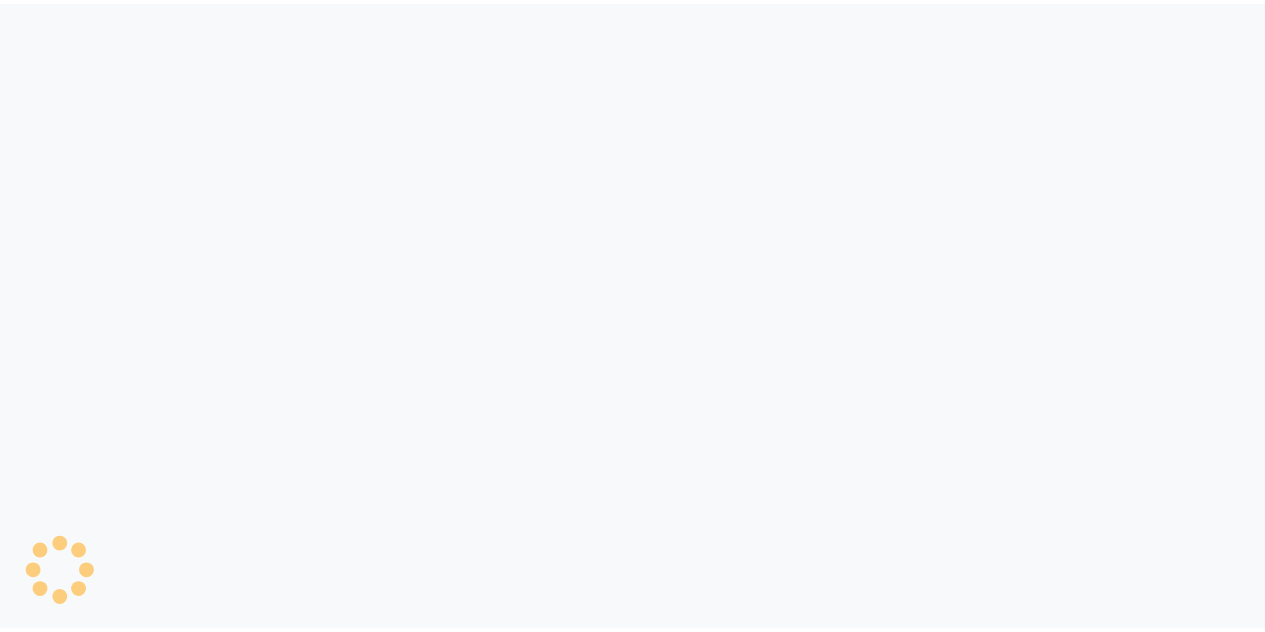 scroll, scrollTop: 0, scrollLeft: 0, axis: both 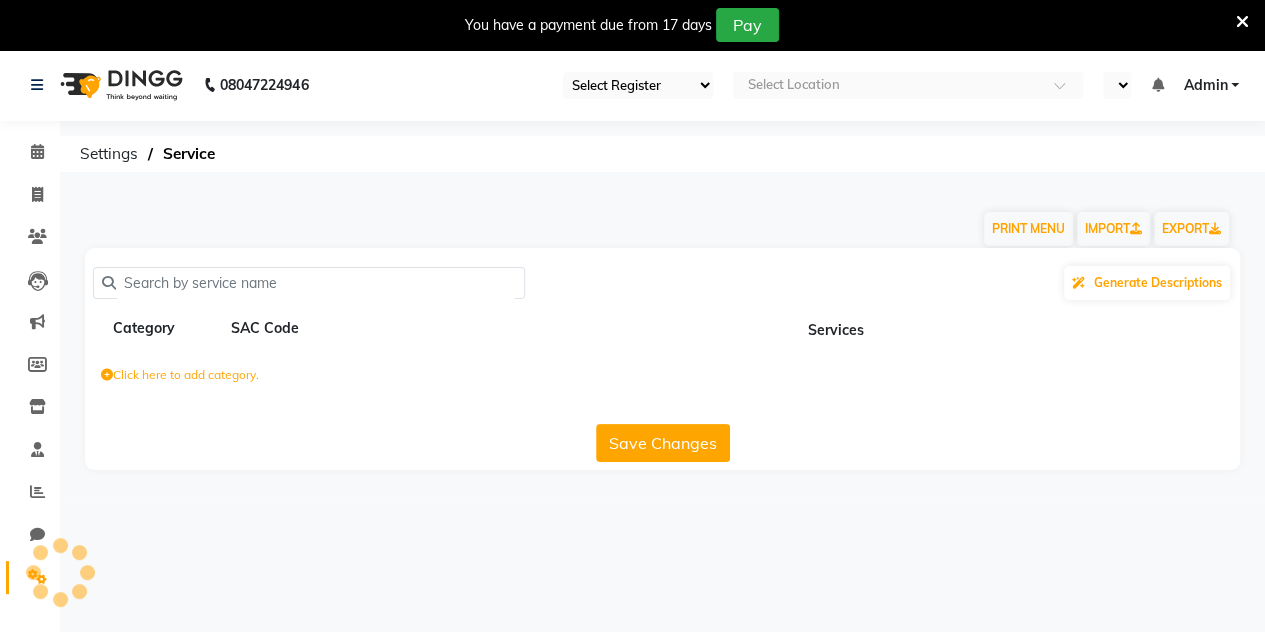 select on "en" 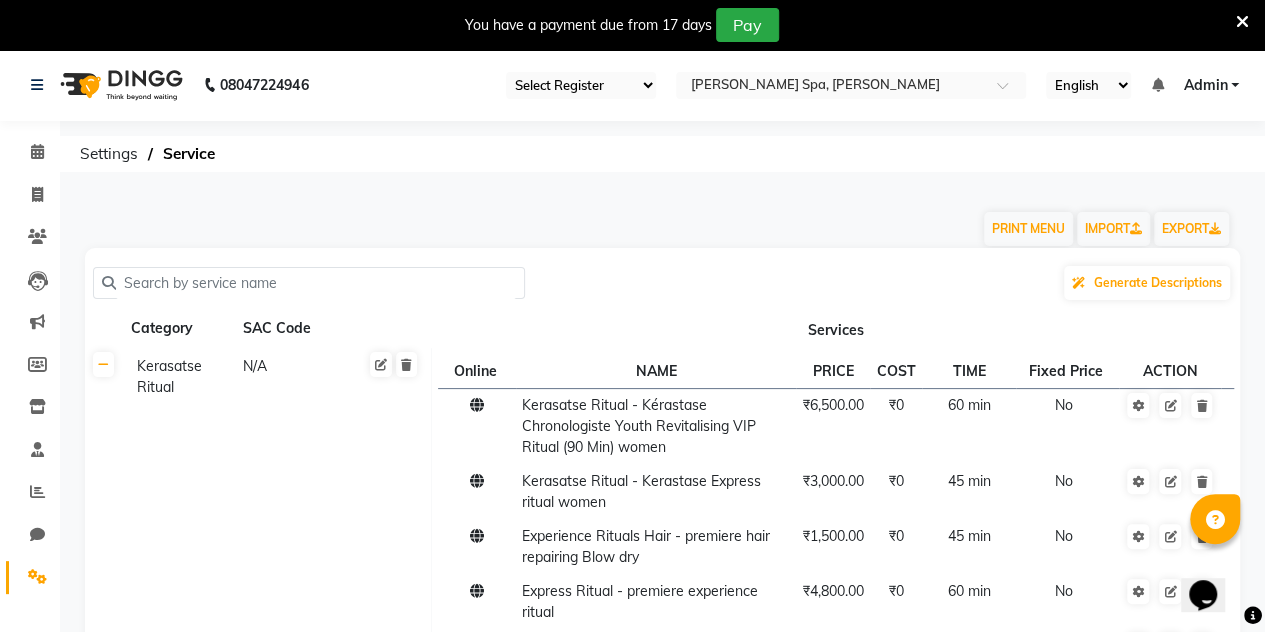 scroll, scrollTop: 0, scrollLeft: 0, axis: both 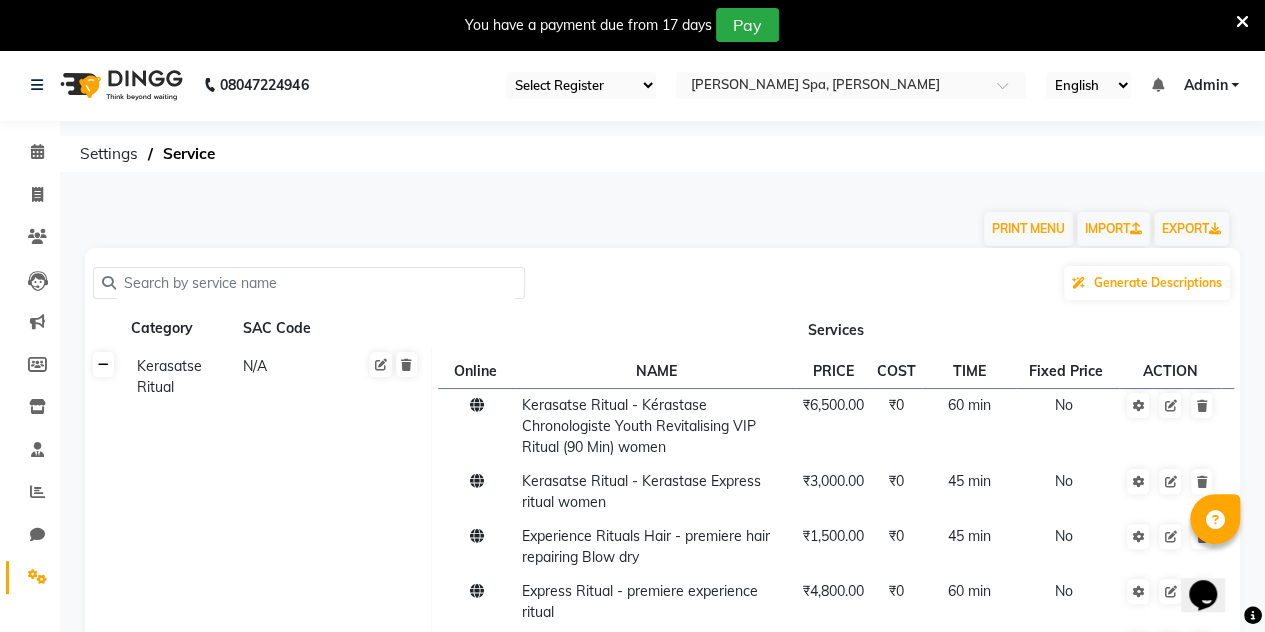 click 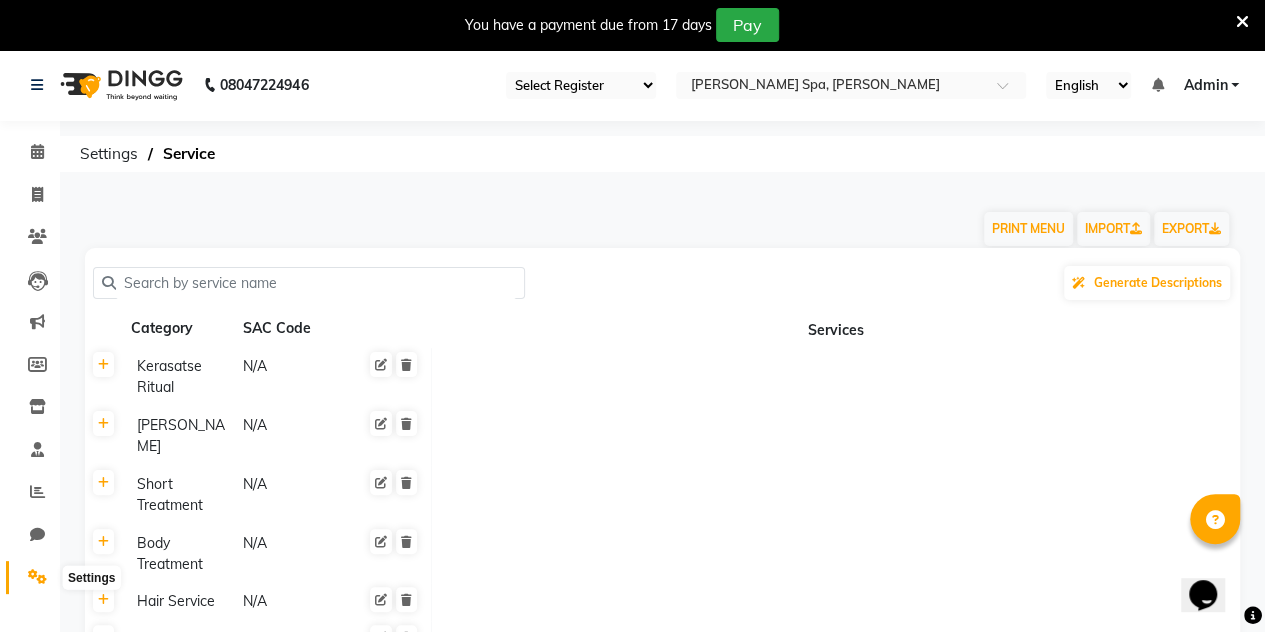 click 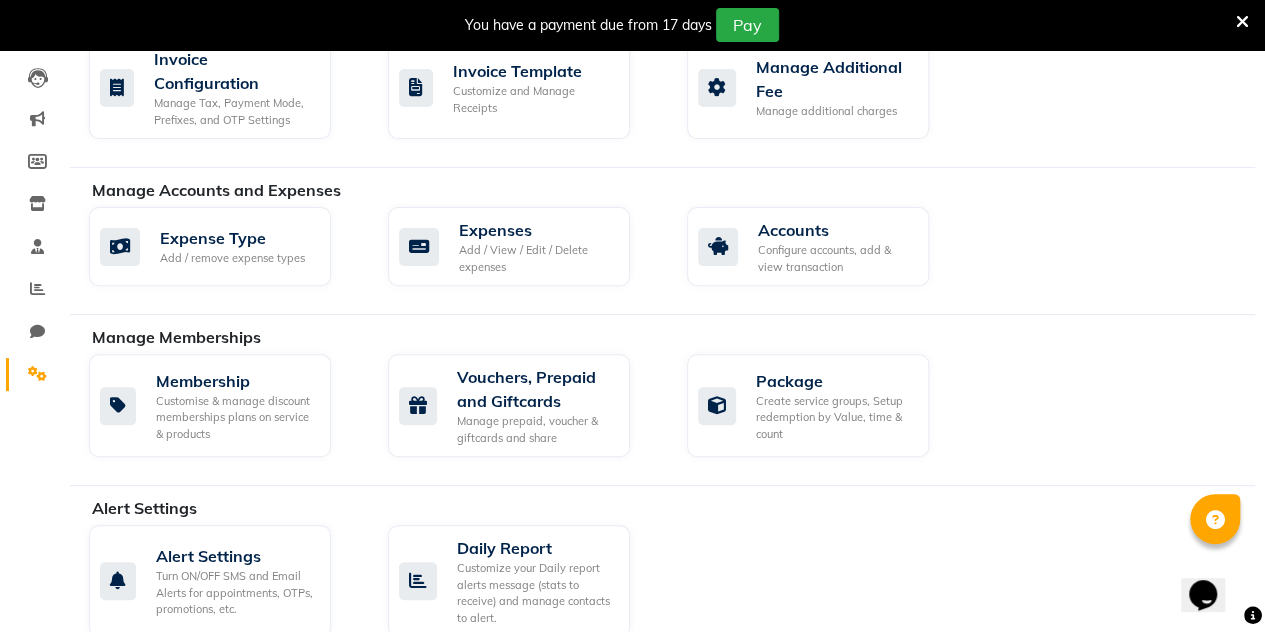 scroll, scrollTop: 204, scrollLeft: 0, axis: vertical 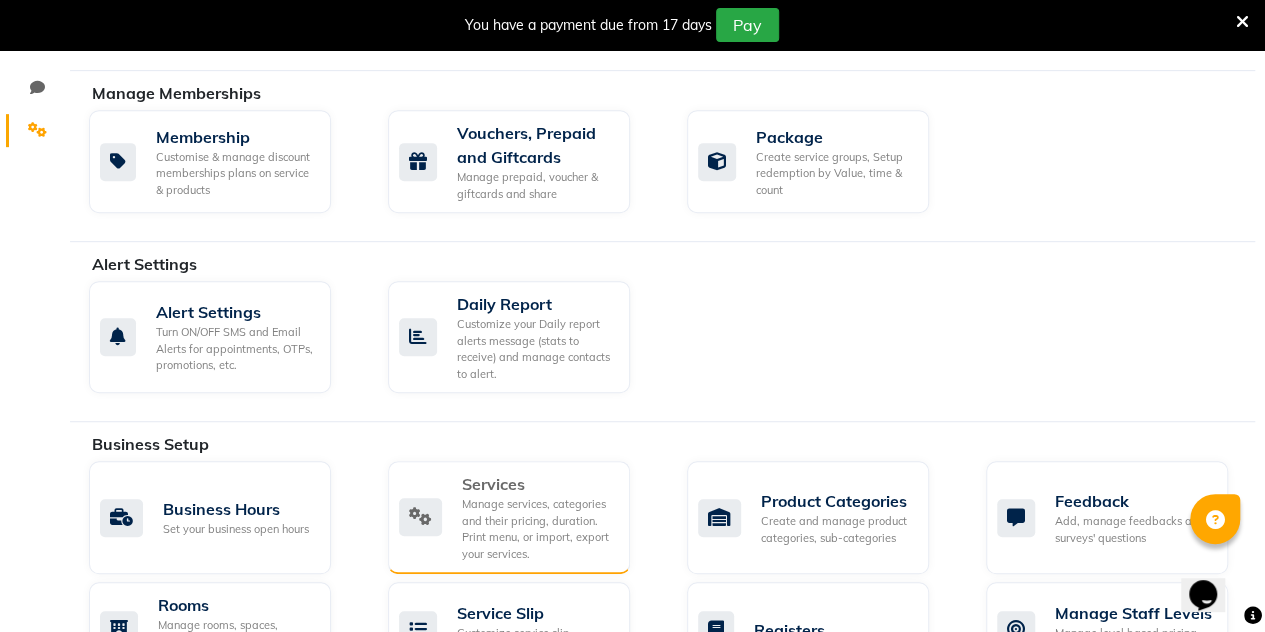 click on "Manage services, categories and their pricing, duration. Print menu, or import, export your services." 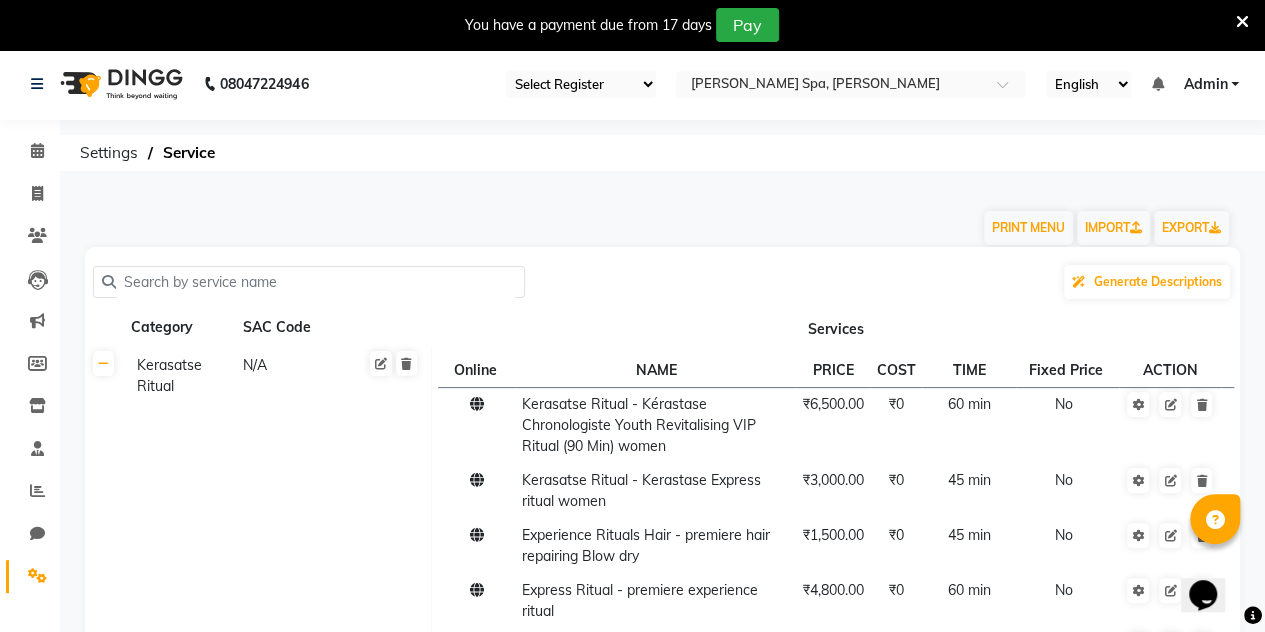 scroll, scrollTop: 0, scrollLeft: 0, axis: both 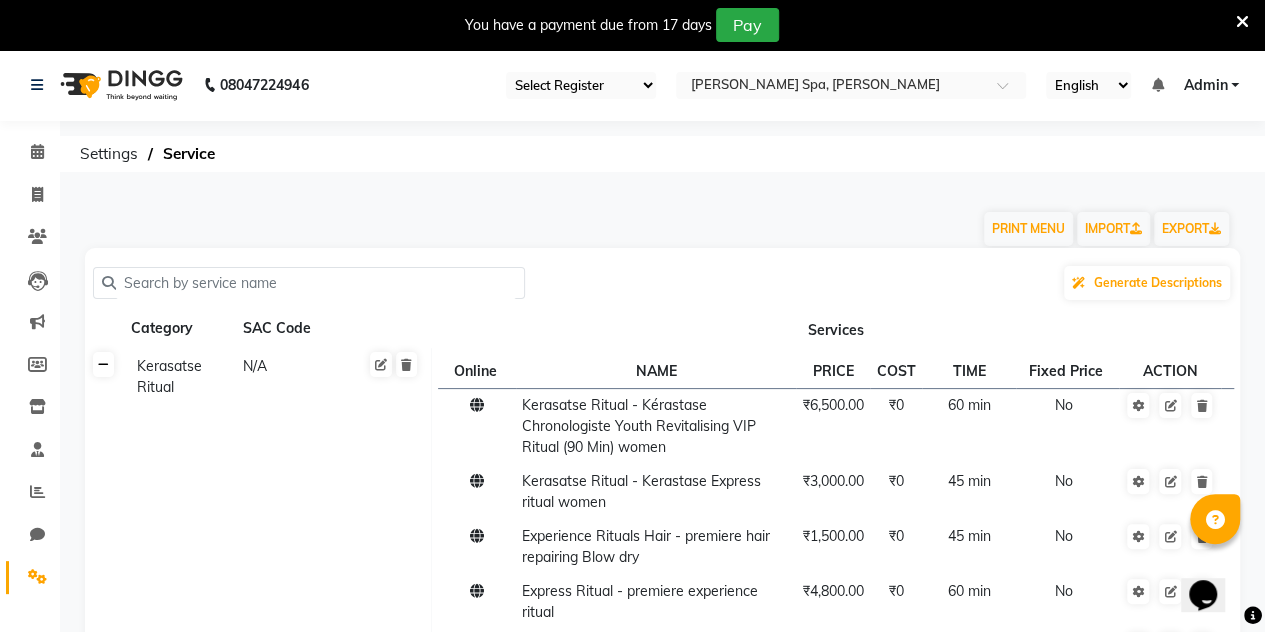click 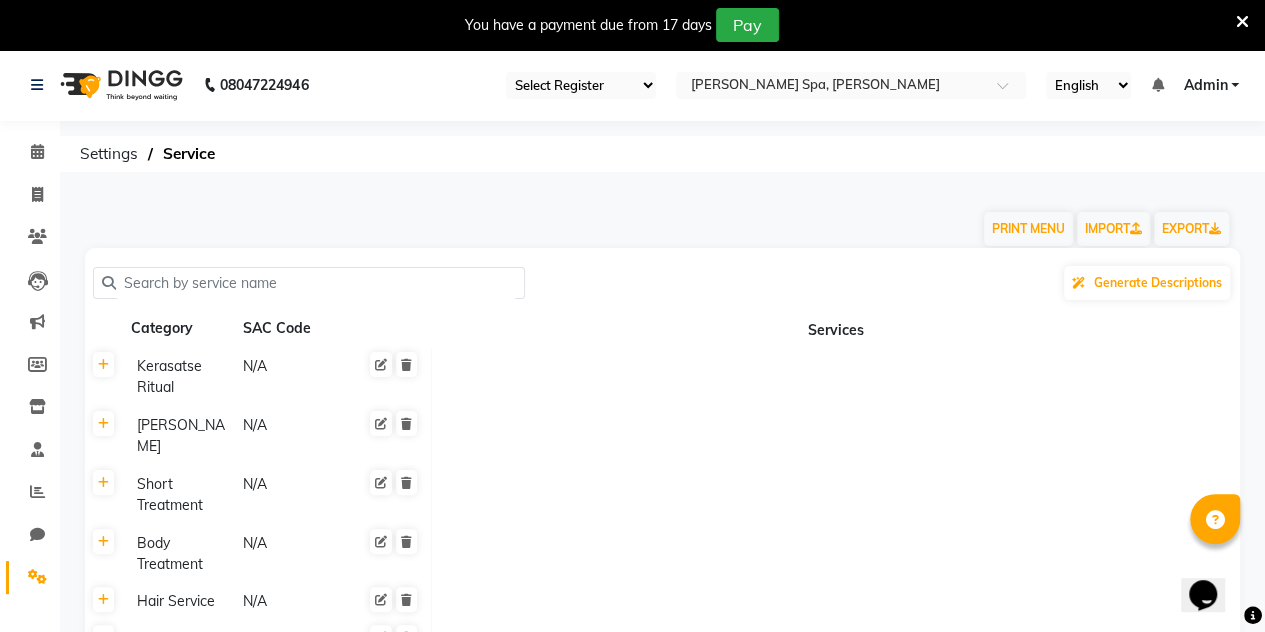click 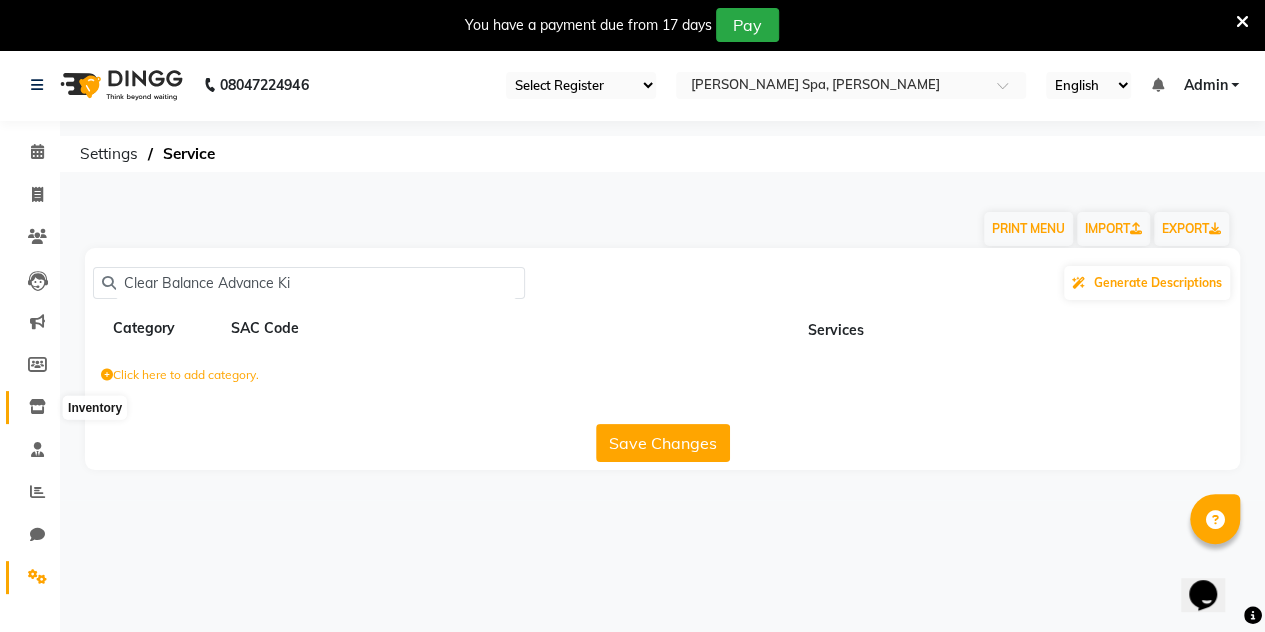 type on "Clear Balance Advance Ki" 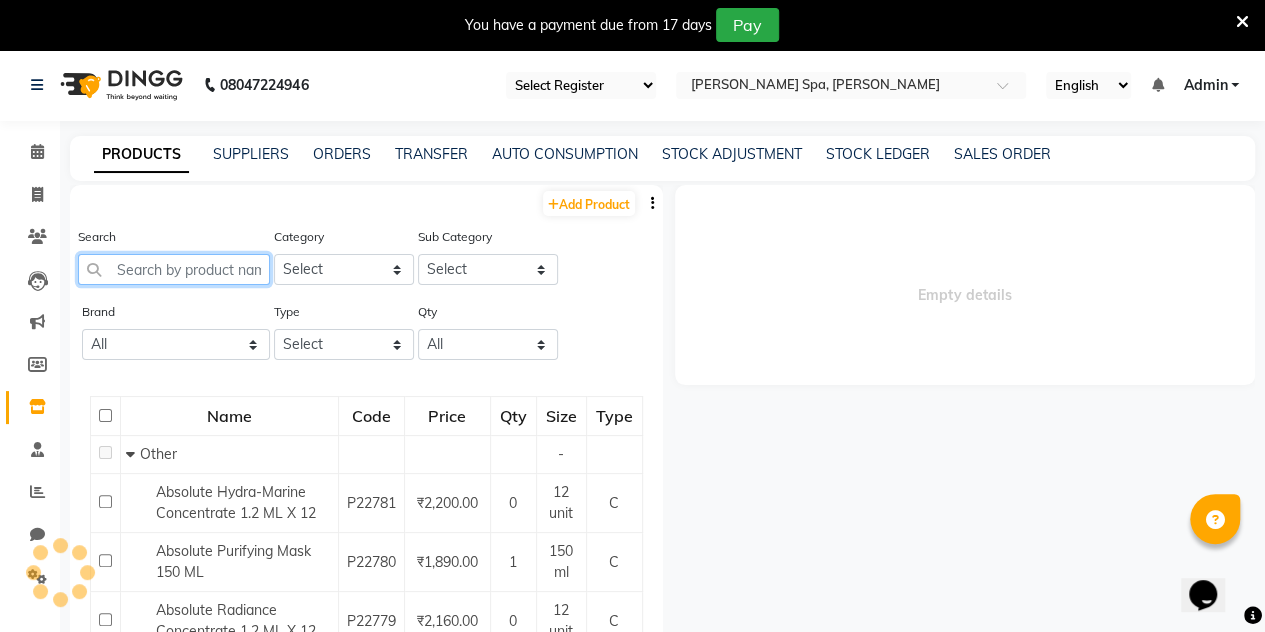 click 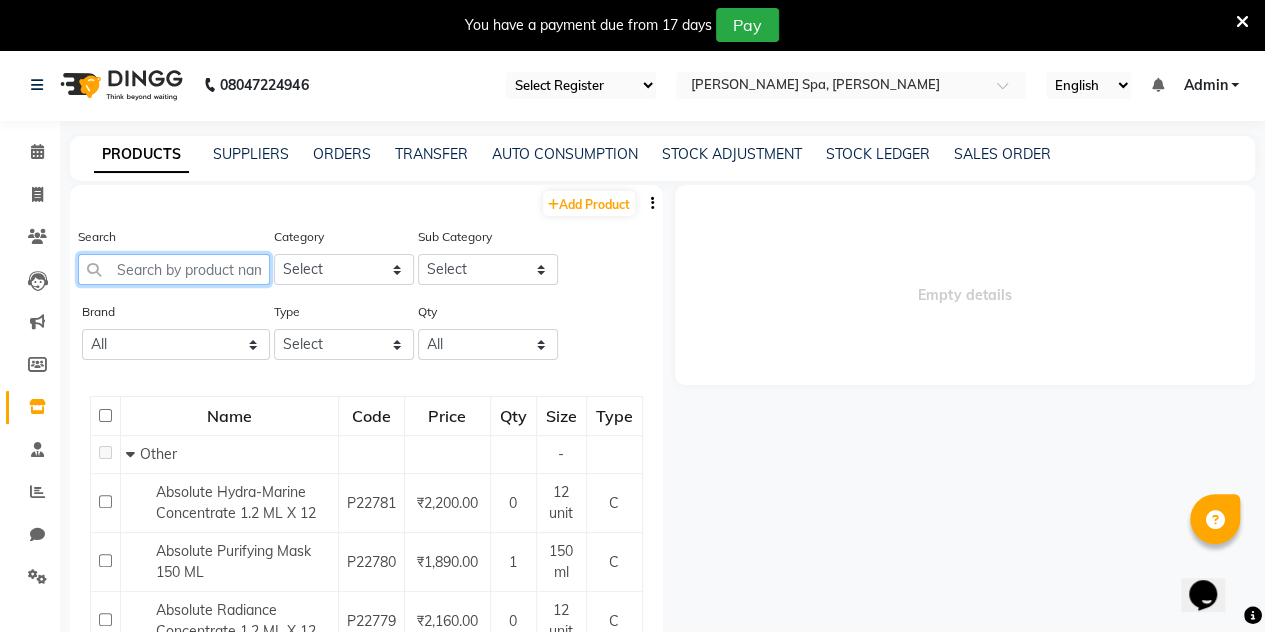 paste on "Clear Balance Advance Kit" 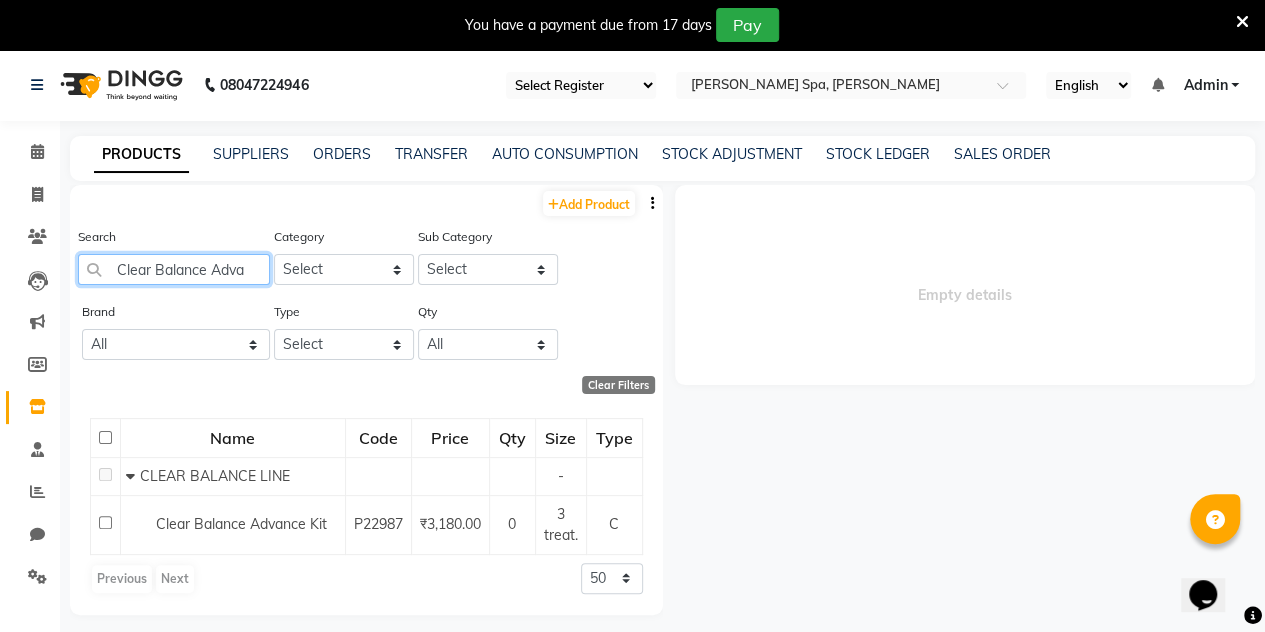scroll, scrollTop: 0, scrollLeft: 0, axis: both 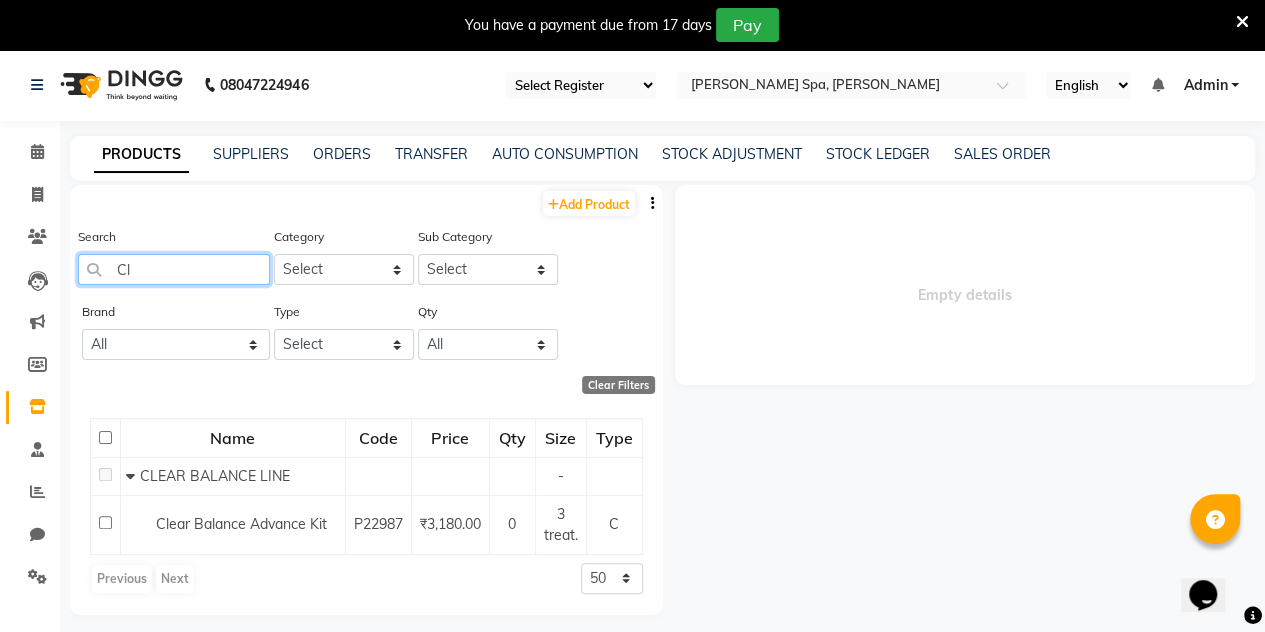 type on "C" 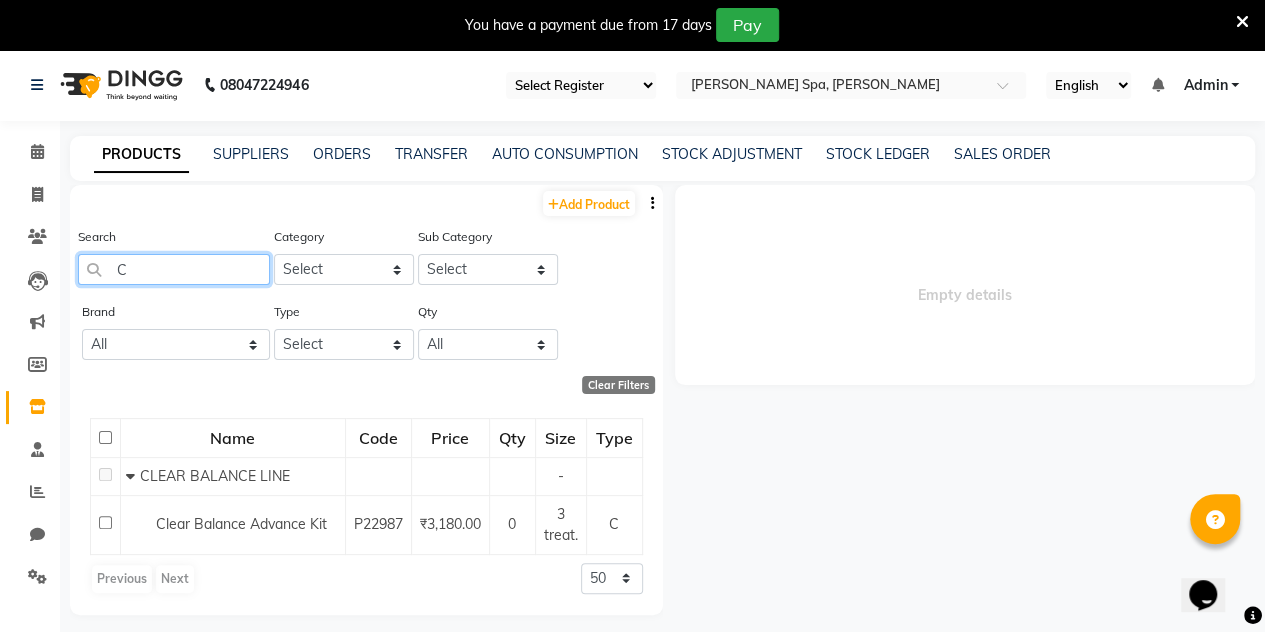 type 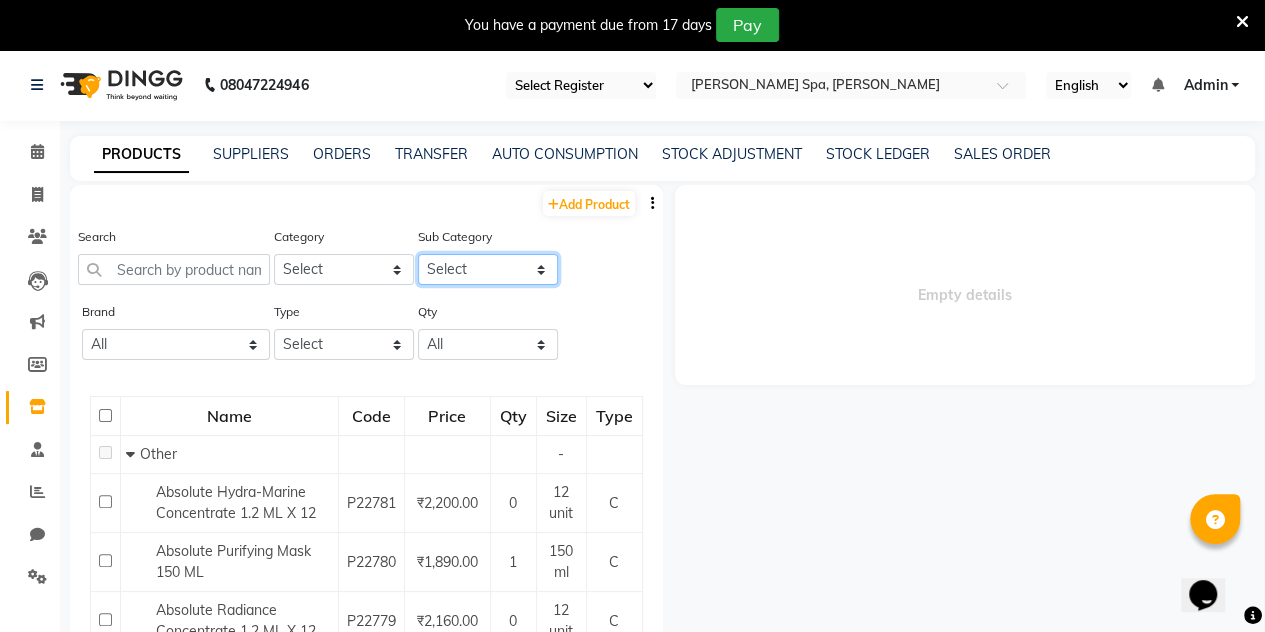 click on "Select" 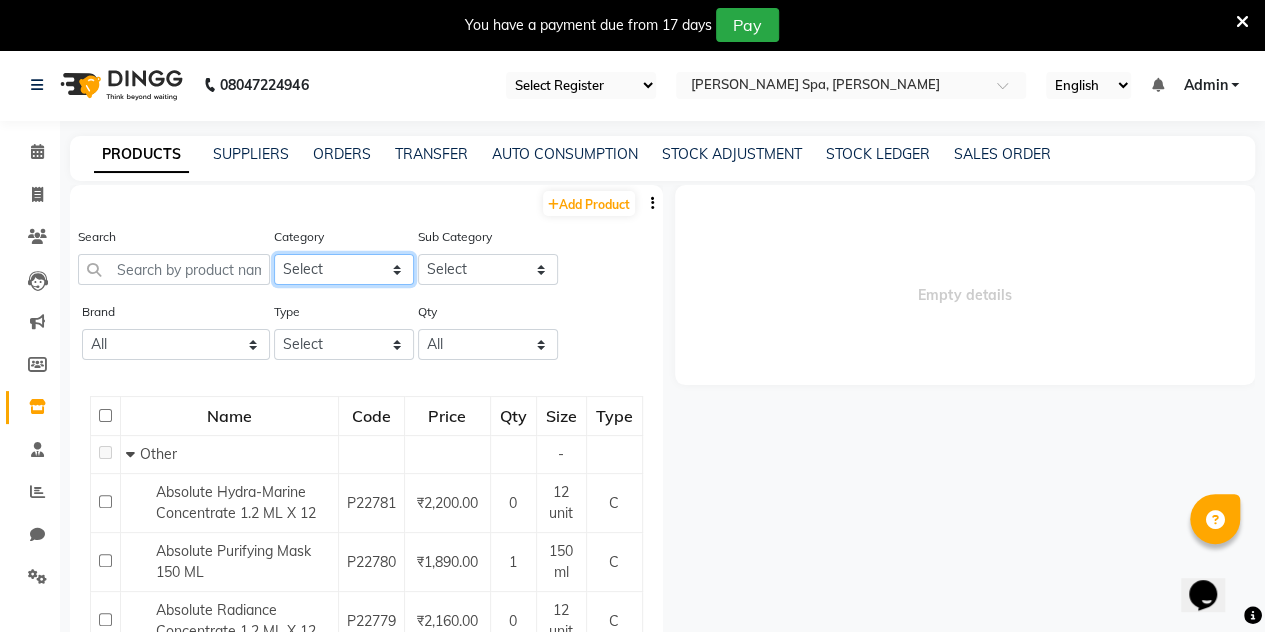 click on "Select Hair Skin Makeup Personal Care Appliances Beard Waxing Disposable Threading Hands and Feet Beauty Planet Botox Cadiveu Casmara Cheryls Loreal Olaplex Loreal retail Loreal Technical Skeyndor Technical Skeyndor Retail Depilive wax Lycon Elim 18.21MANMADE AVL BCL COPACABANA BREATHE AROMATHERAPY Brillare Old Brillare Retail Calecim Bleach Hairotic Thalgo Epres Footlogix old Casmara MK NANOPLASTIA Miscellaneous Vedic Valley Kerastase Retail Kerastase Technical Redken - Retail Redken - Technical Other" 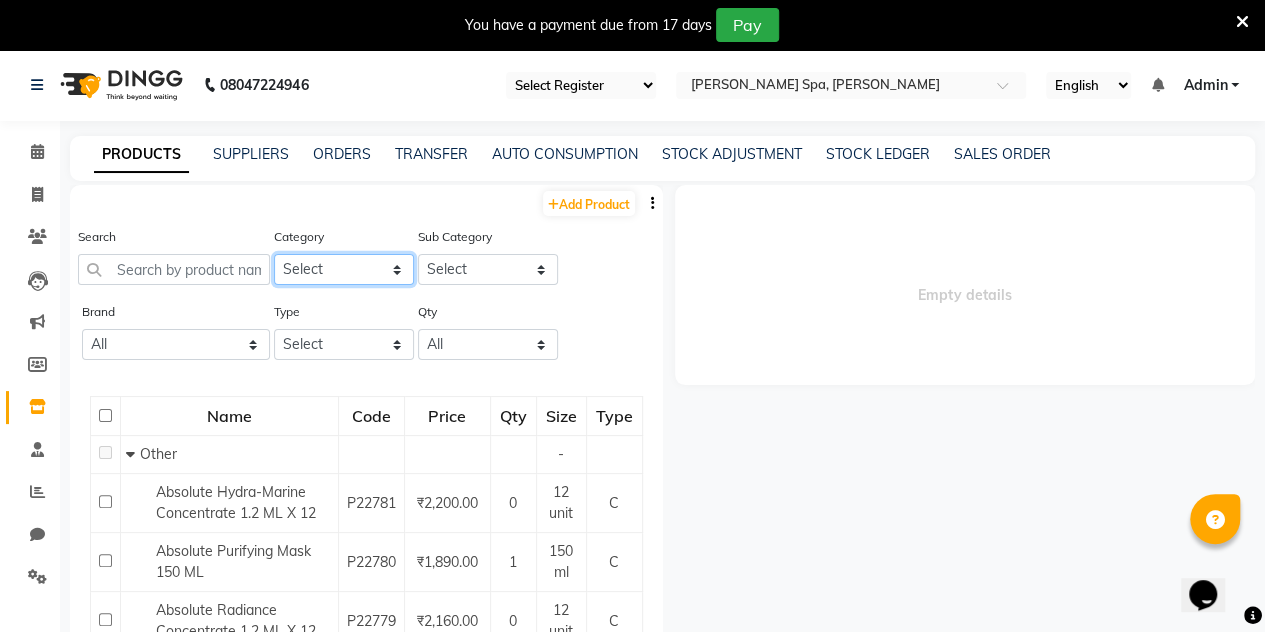 select on "1597902250" 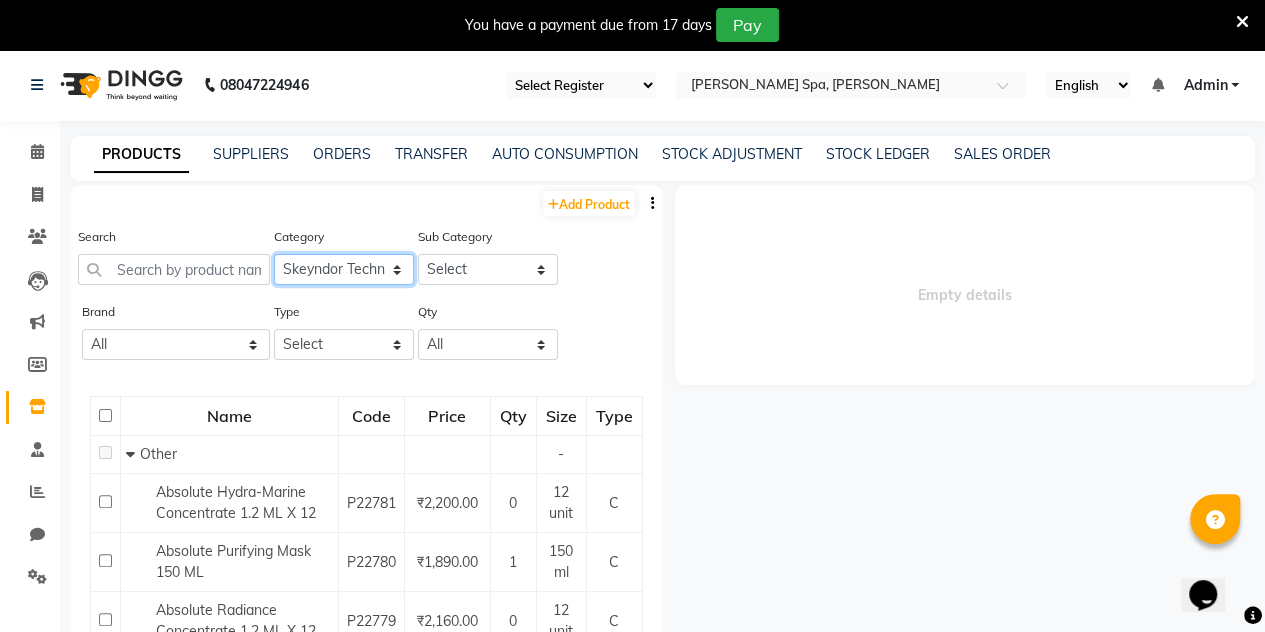 click on "Select Hair Skin Makeup Personal Care Appliances Beard Waxing Disposable Threading Hands and Feet Beauty Planet Botox Cadiveu Casmara Cheryls Loreal Olaplex Loreal retail Loreal Technical Skeyndor Technical Skeyndor Retail Depilive wax Lycon Elim 18.21MANMADE AVL BCL COPACABANA BREATHE AROMATHERAPY Brillare Old Brillare Retail Calecim Bleach Hairotic Thalgo Epres Footlogix old Casmara MK NANOPLASTIA Miscellaneous Vedic Valley Kerastase Retail Kerastase Technical Redken - Retail Redken - Technical Other" 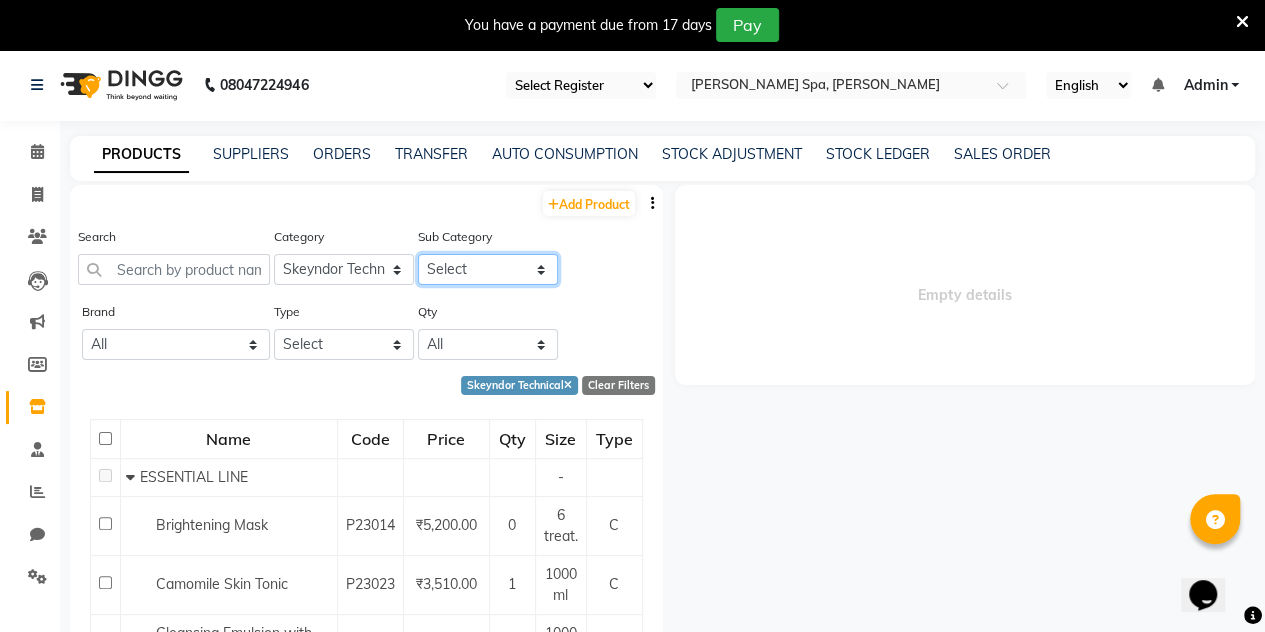 click on "Select ESSENTIAL LINE EXPERT CLEANSE PRO LINE AQUATHERM LINE CLEAR BALANCE LINE POWER C + LINE POWER OXYGEN LINE PROBIOME PEEL LINE CORRECTIVE LINE TIMELESS PRODIGY LINE SPA SENSES" 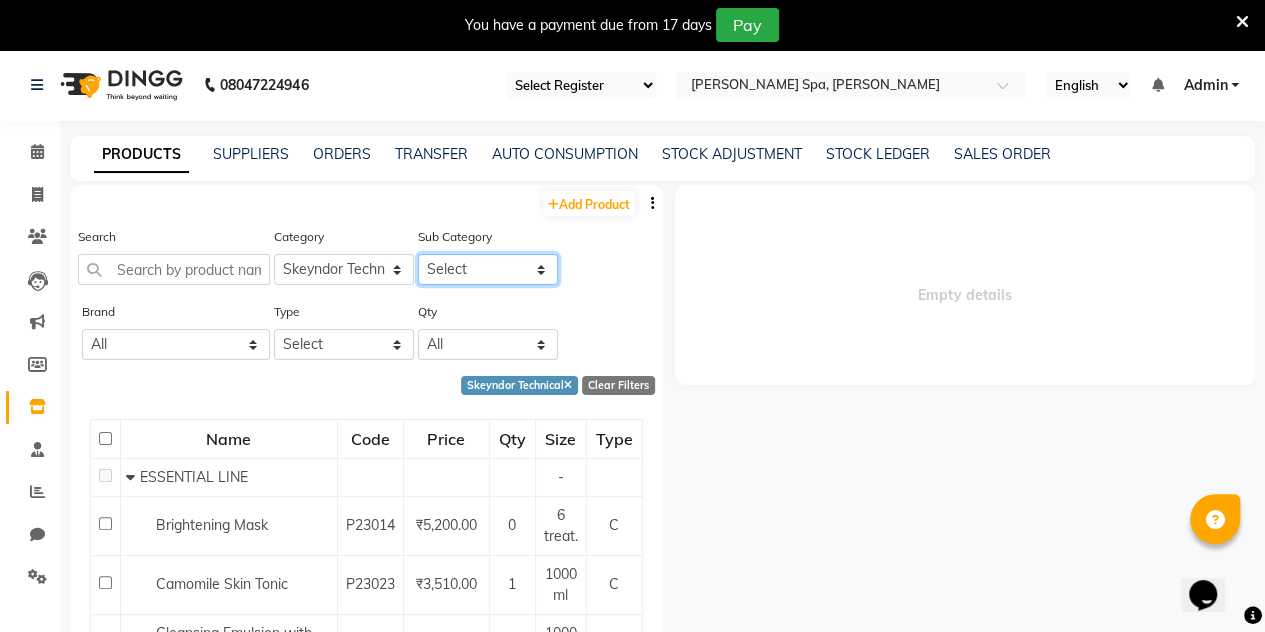 select on "15979022504" 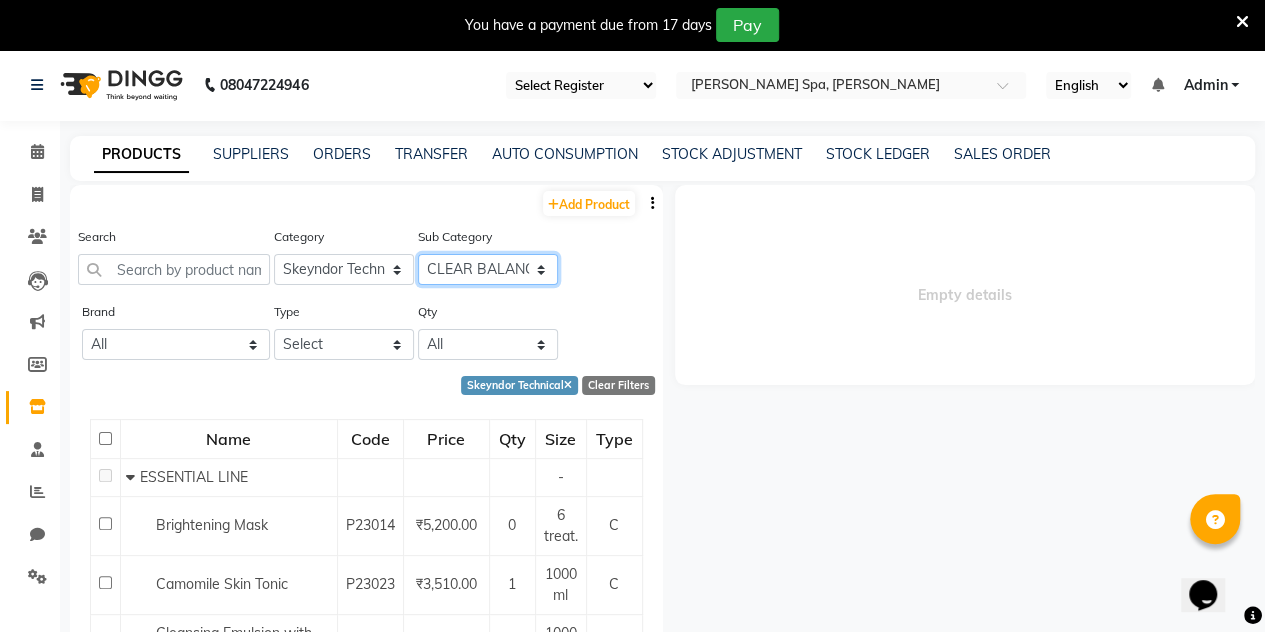 click on "Select ESSENTIAL LINE EXPERT CLEANSE PRO LINE AQUATHERM LINE CLEAR BALANCE LINE POWER C + LINE POWER OXYGEN LINE PROBIOME PEEL LINE CORRECTIVE LINE TIMELESS PRODIGY LINE SPA SENSES" 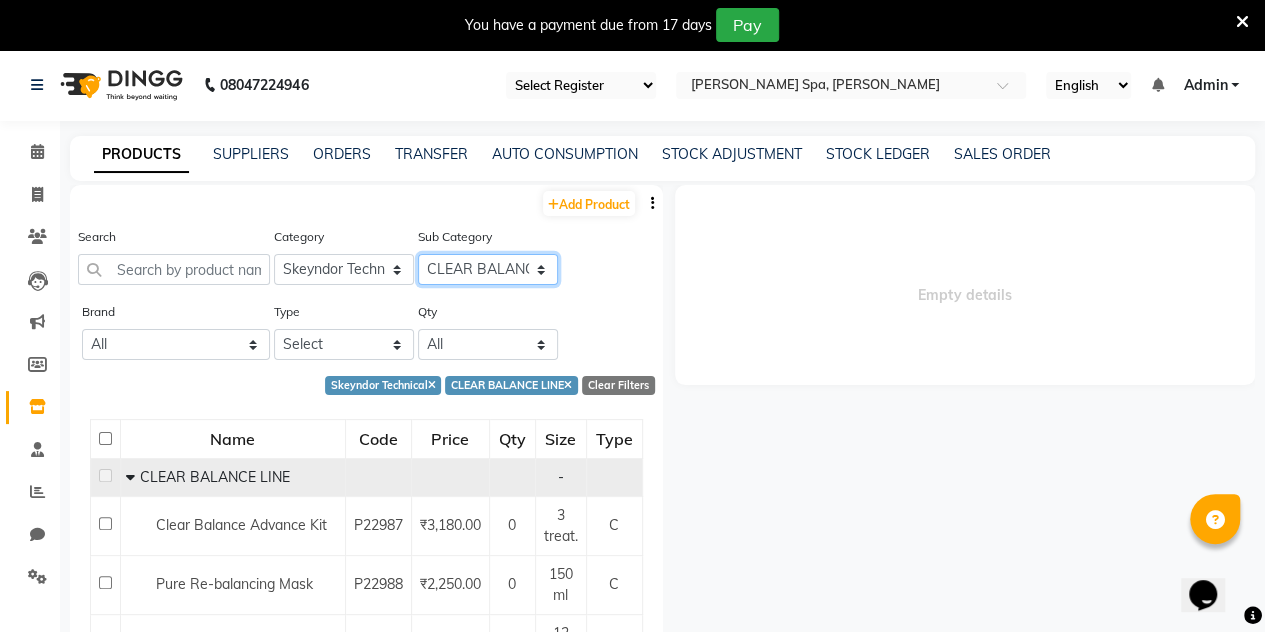 scroll, scrollTop: 66, scrollLeft: 0, axis: vertical 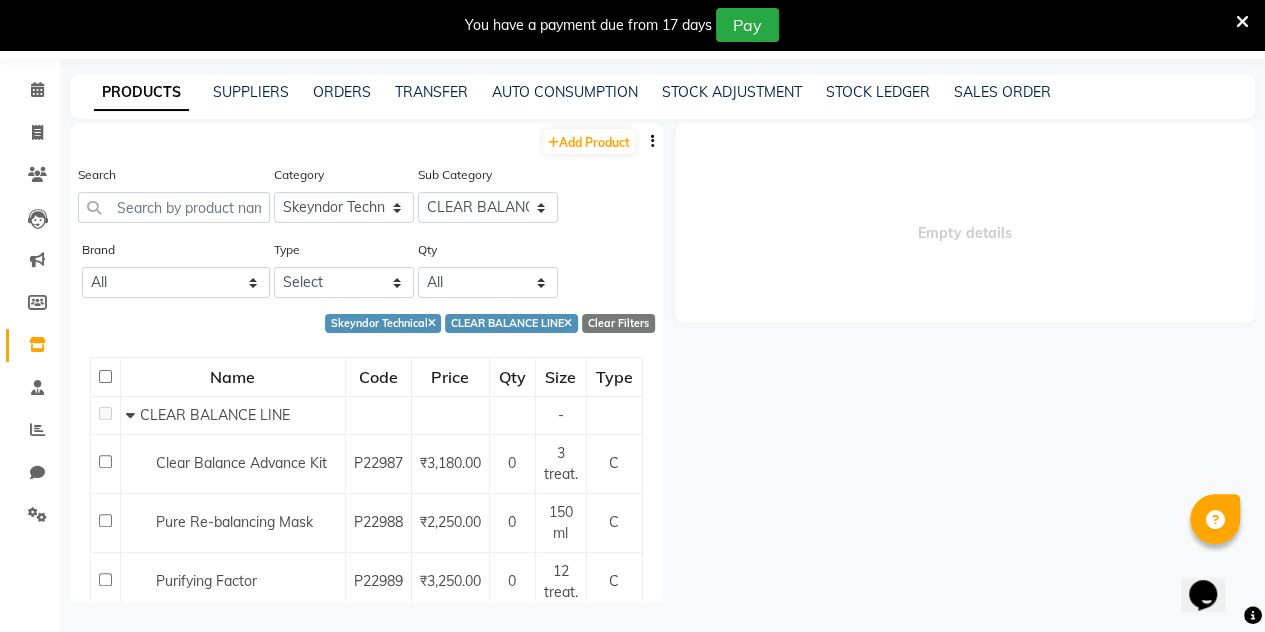 click on "Clear Filters" 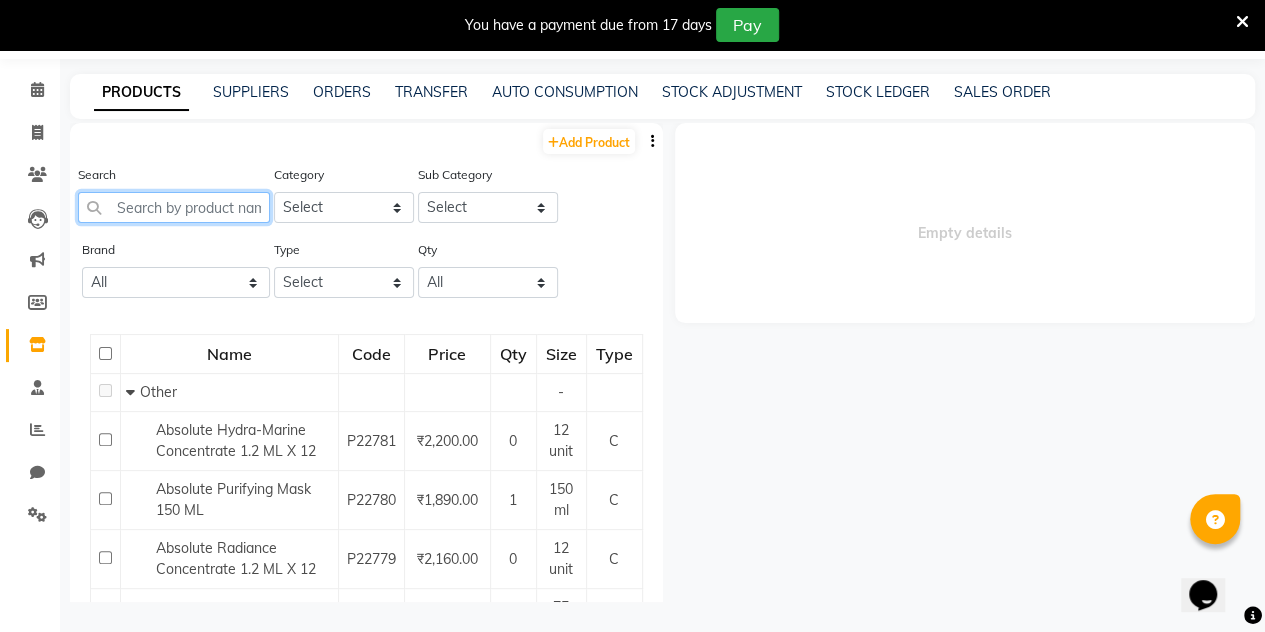 click 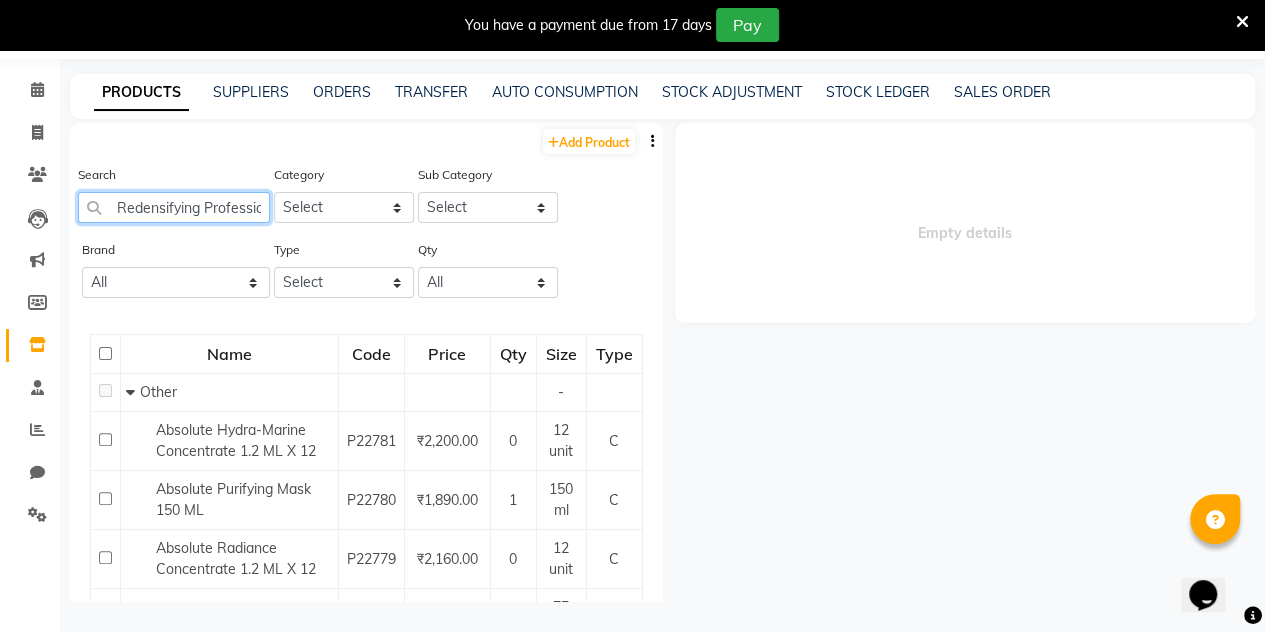scroll, scrollTop: 0, scrollLeft: 107, axis: horizontal 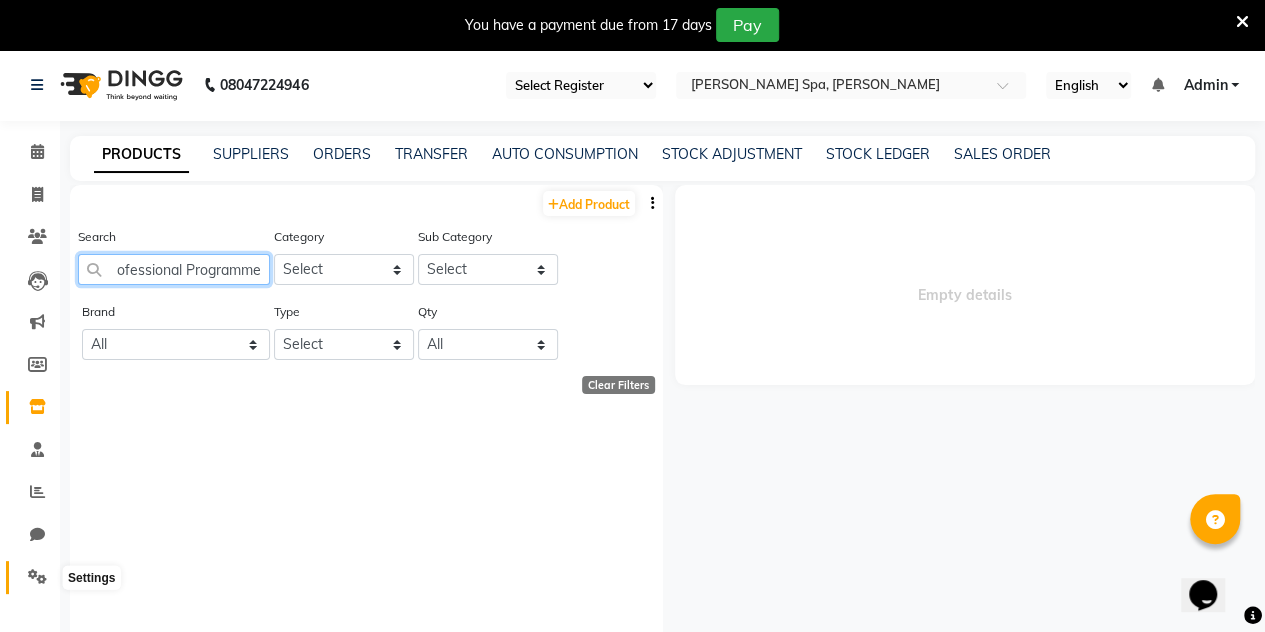 type on "Redensifying Professional Programme" 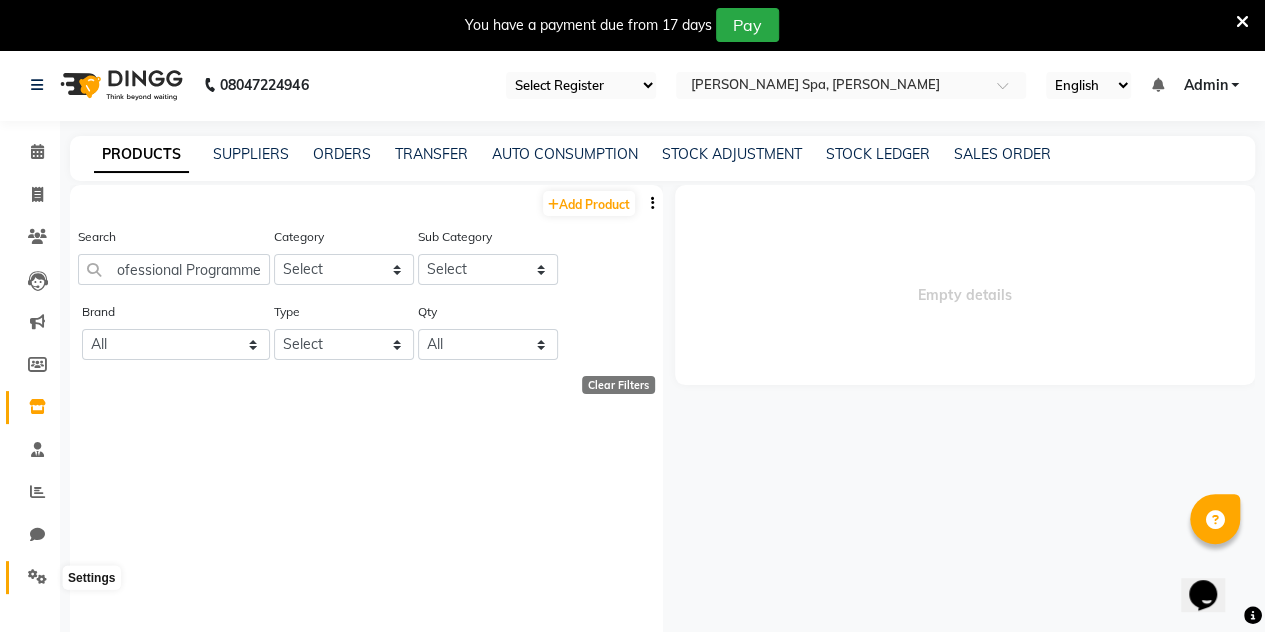 scroll, scrollTop: 0, scrollLeft: 0, axis: both 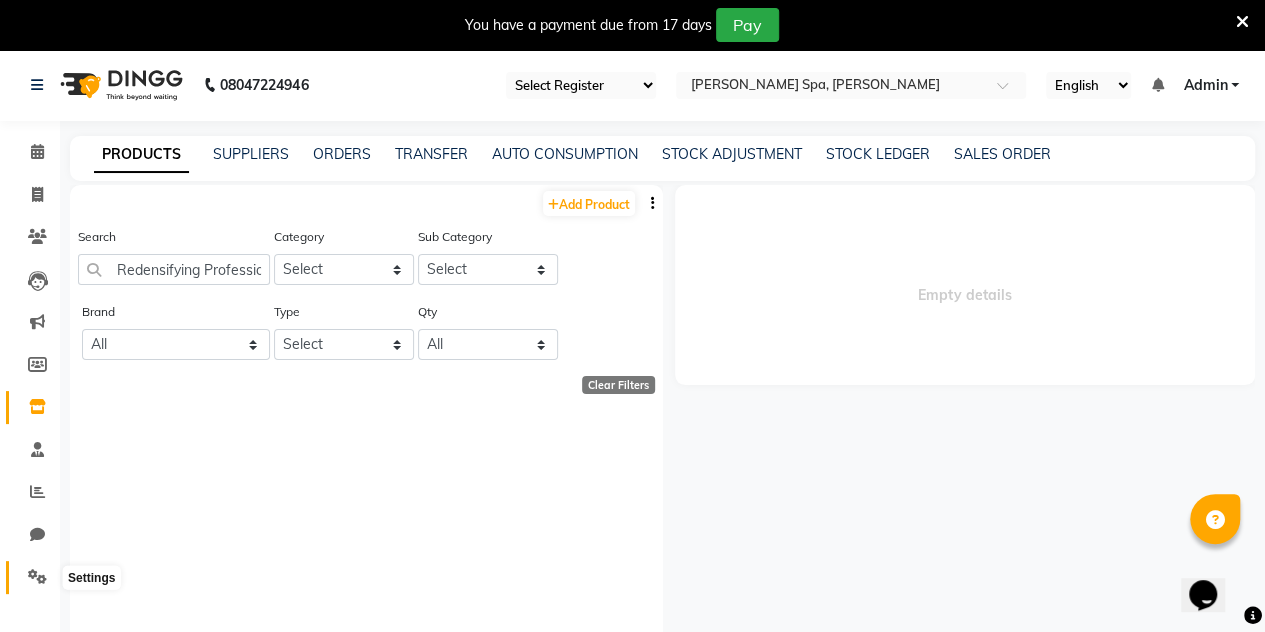 click 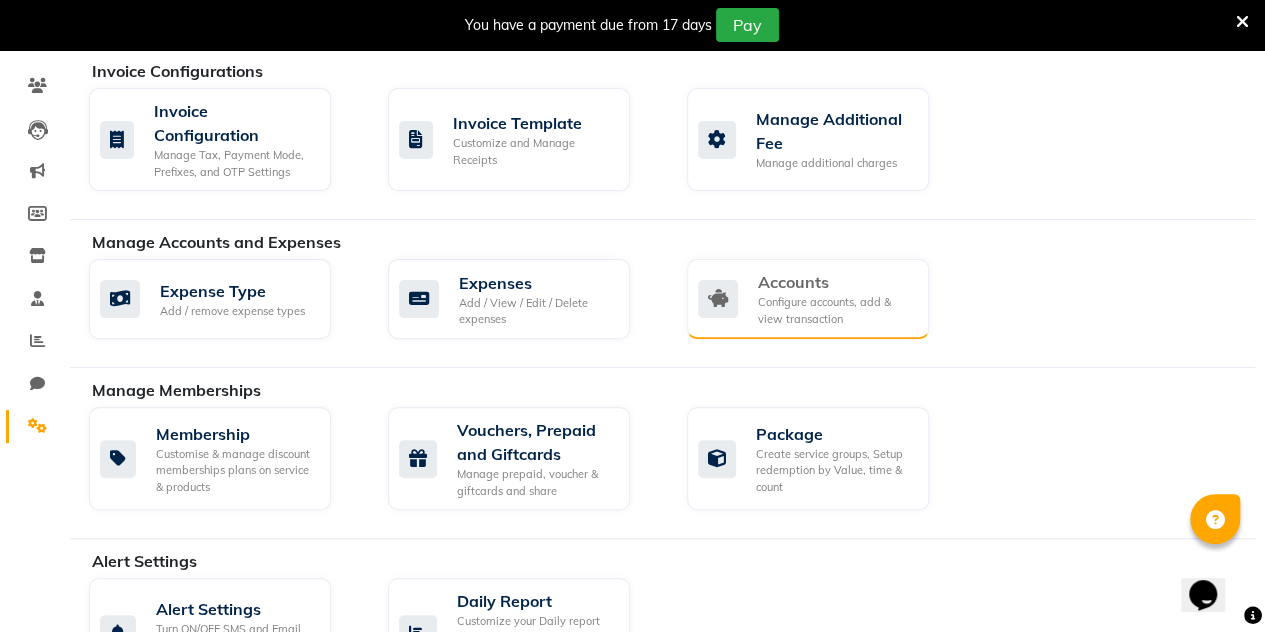 scroll, scrollTop: 152, scrollLeft: 0, axis: vertical 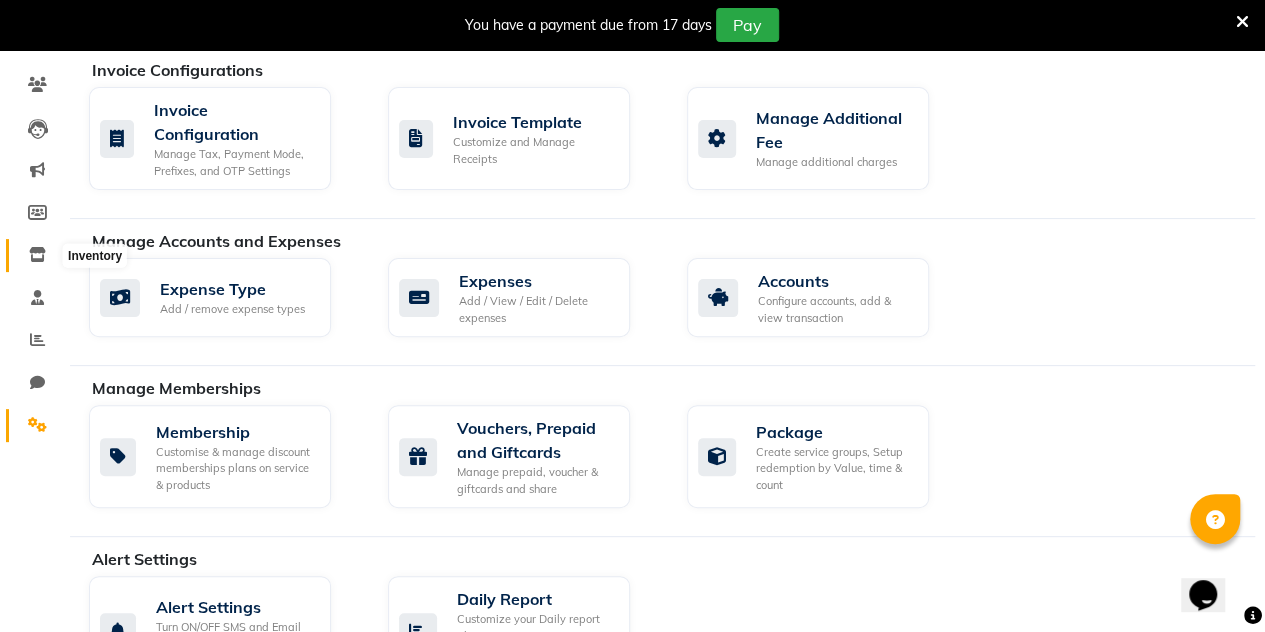 click 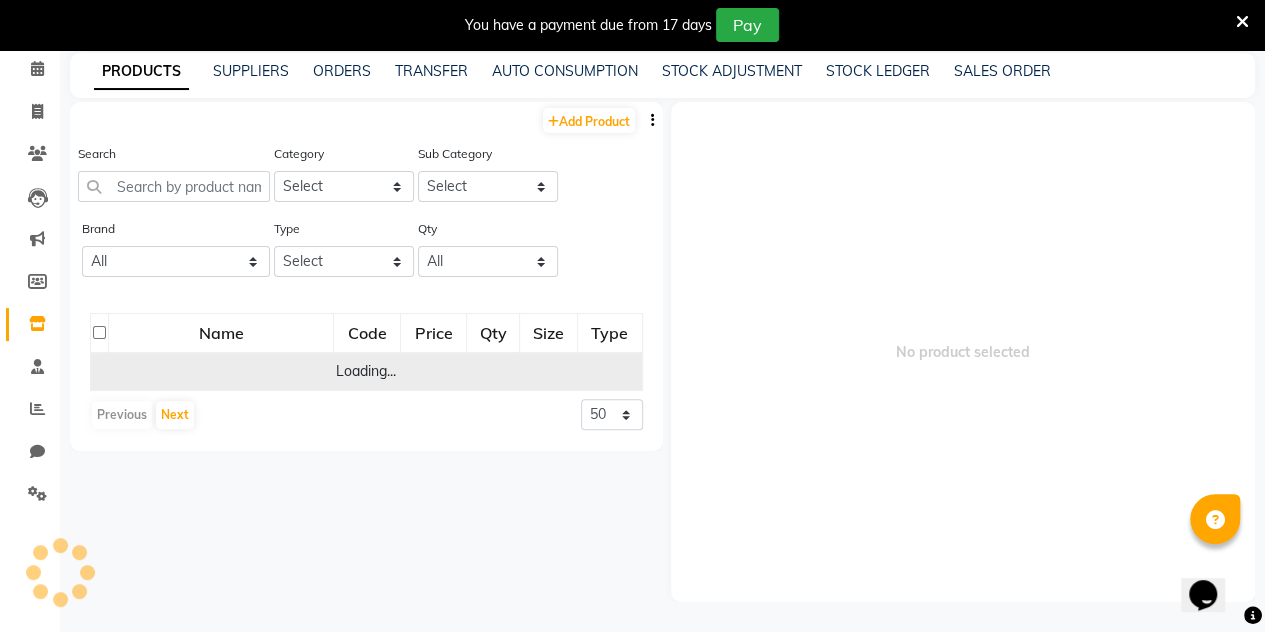 scroll, scrollTop: 62, scrollLeft: 0, axis: vertical 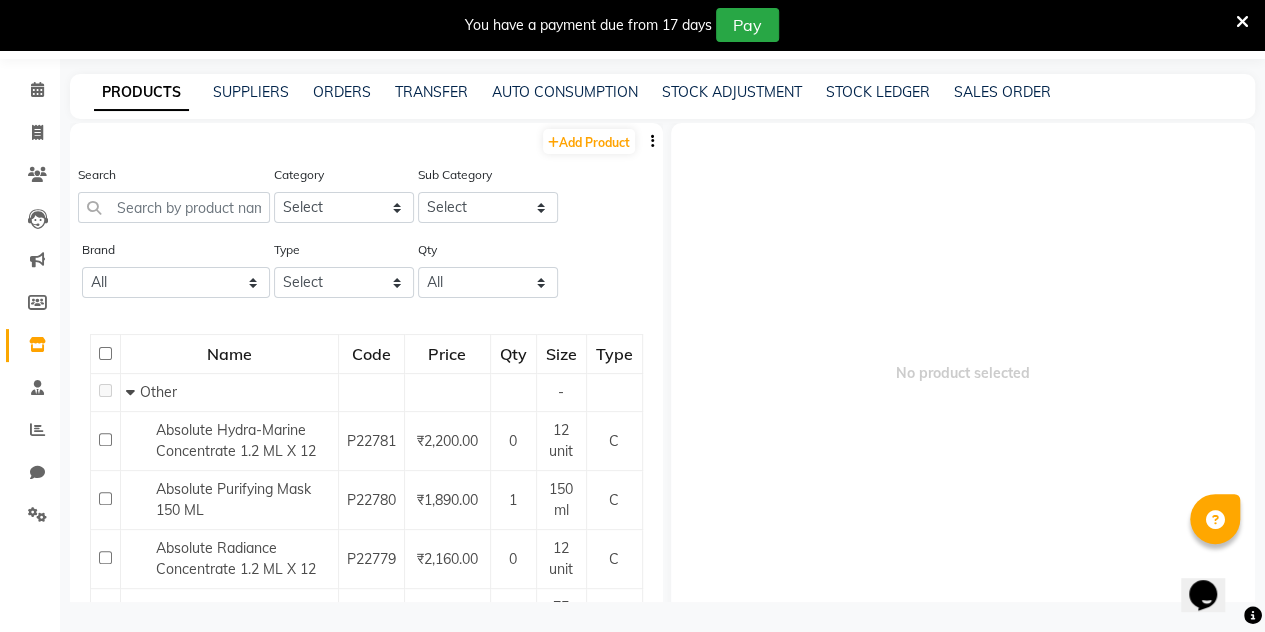 click 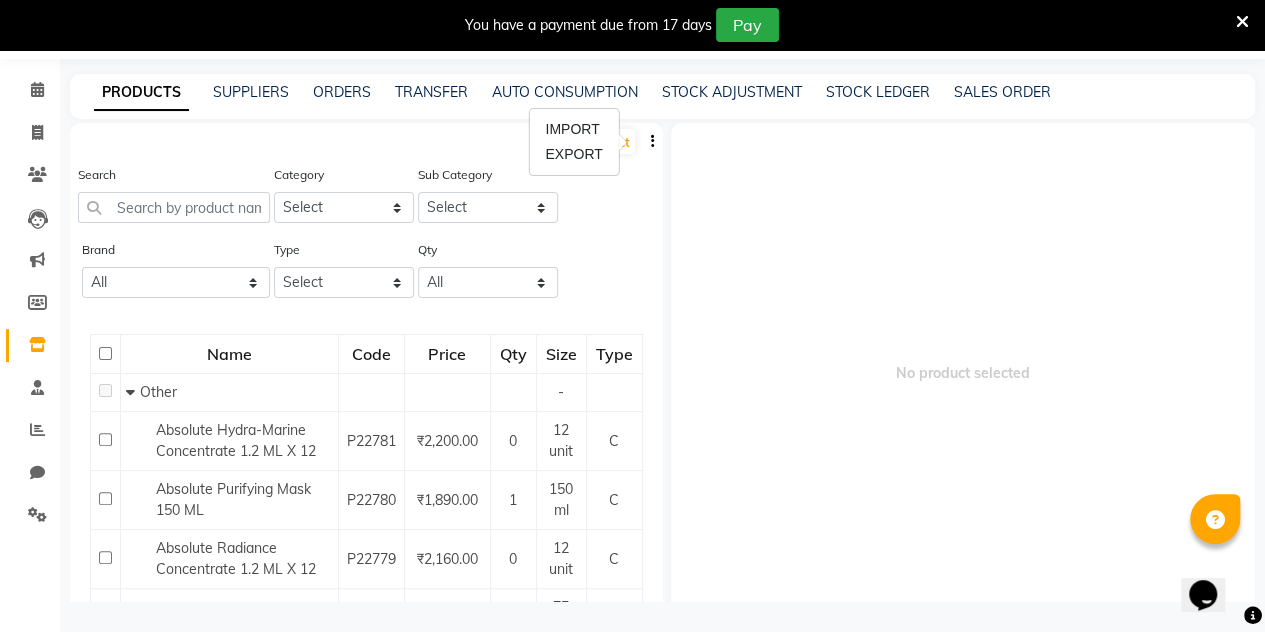 click on "Name Code Price Qty Size Type   Other - Absolute Hydra-Marine Concentrate 1.2 ML X 12 P22781 ₹2,200.00 0 12 unit C Absolute Purifying Mask 150 ML P22780 ₹1,890.00 1 150 ml C Absolute Radiance Concentrate 1.2 ML X 12 P22779 ₹2,160.00 0 12 unit C After Shave Balm 75 ML P22291 ₹1,680.00 0 75 ml R Age Defense Sunscreen Cream SPF50+ 15 ML P22290 ₹750.00 0 15 ml R Anti Fatigue Eye Care 50ml P22778 ₹3,559.00 2 50 ml C Anti-Fatigue Serum for Eyes P22289 ₹0 1 15 ml R Beautifying Tonic Lotion 500 ML P22777 ₹2,480.00 1 500 ml C Bio-Protective Cream 150 ML P22776 ₹2,110.00 0 150 ml C Brightening Correcting Serum P22288 ₹8,200.00 0 30 ml R Brightening Cream 15 ML P22287 ₹2,500.00 0 15 ml R Brightening Programme - 6 steps P22775 ₹12,150.00 0 6 unit C Cleansing Gel oil 150ml P22774 ₹2,203.00 0 150 ml C Cold Cream Marine Programme P22773 ₹1,250.00 0 1 unit C Dark Spot Corrector 15ml P22286 ₹5,200.00 0 15 ml R Deeply Nourishing Body Cream 200 ML P22285 ₹3,254.00 0 200 ml R P22772 ₹9,328.00 0" 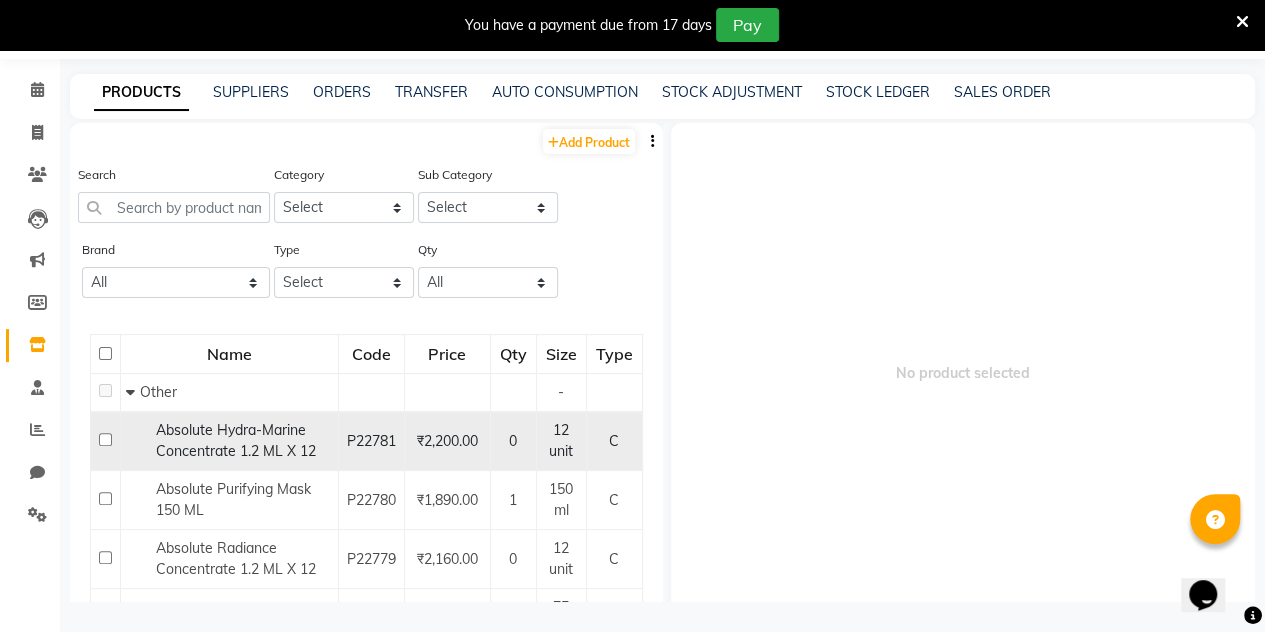 scroll, scrollTop: 0, scrollLeft: 0, axis: both 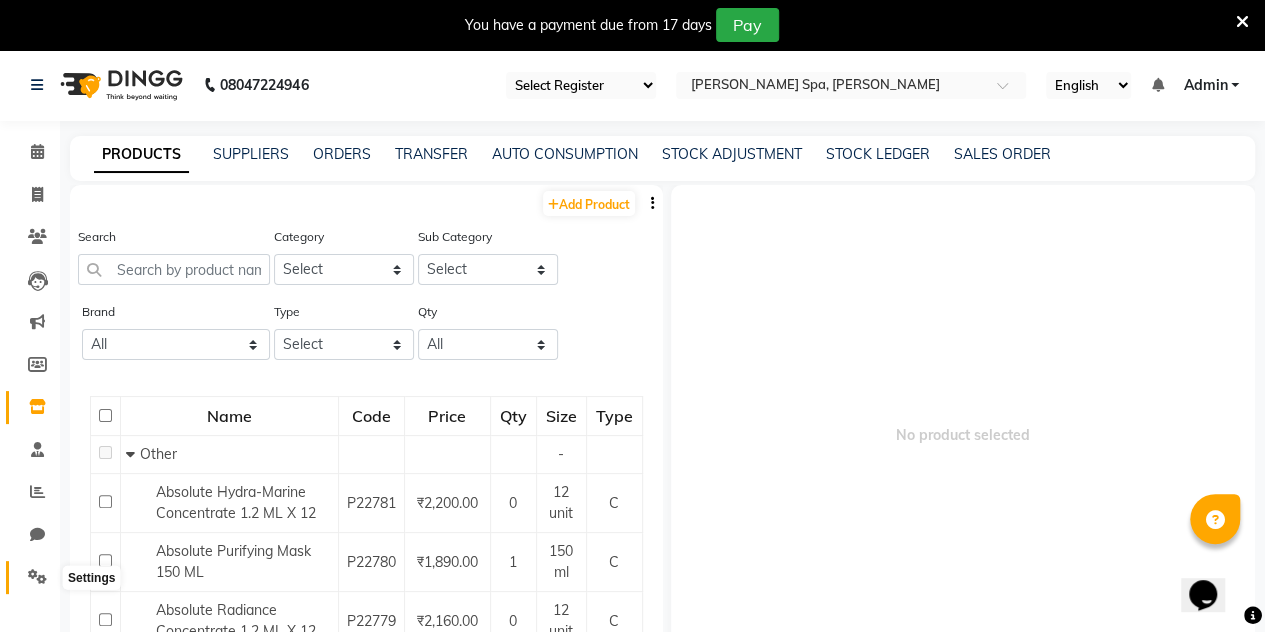 click 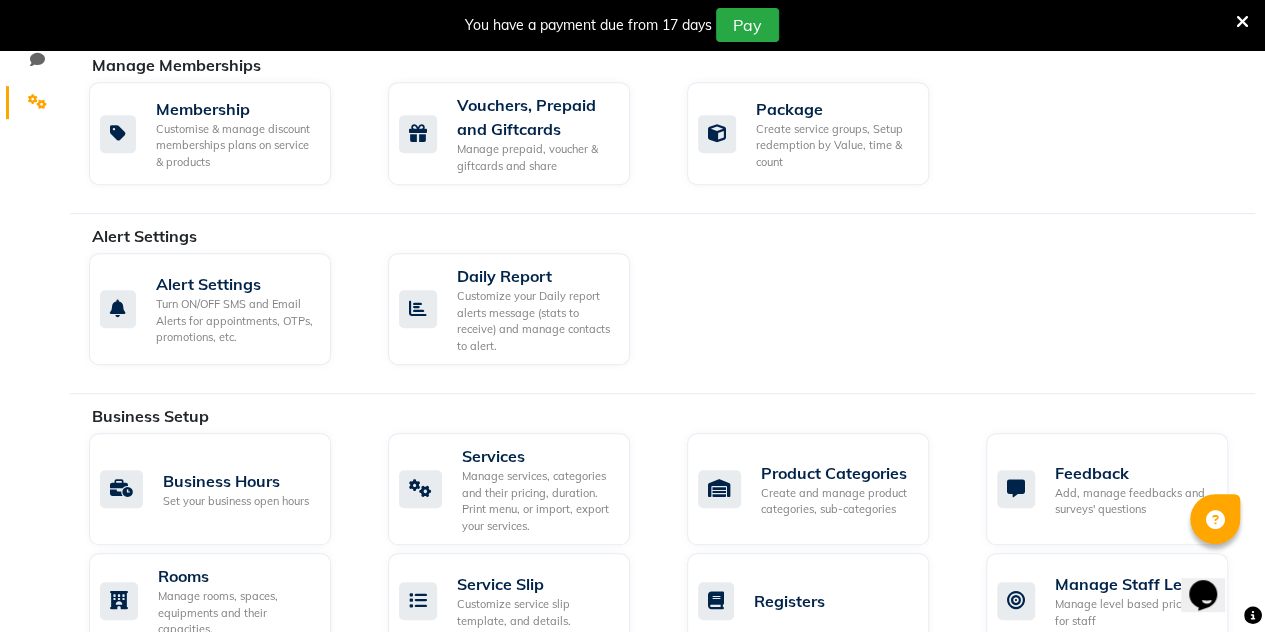 scroll, scrollTop: 476, scrollLeft: 0, axis: vertical 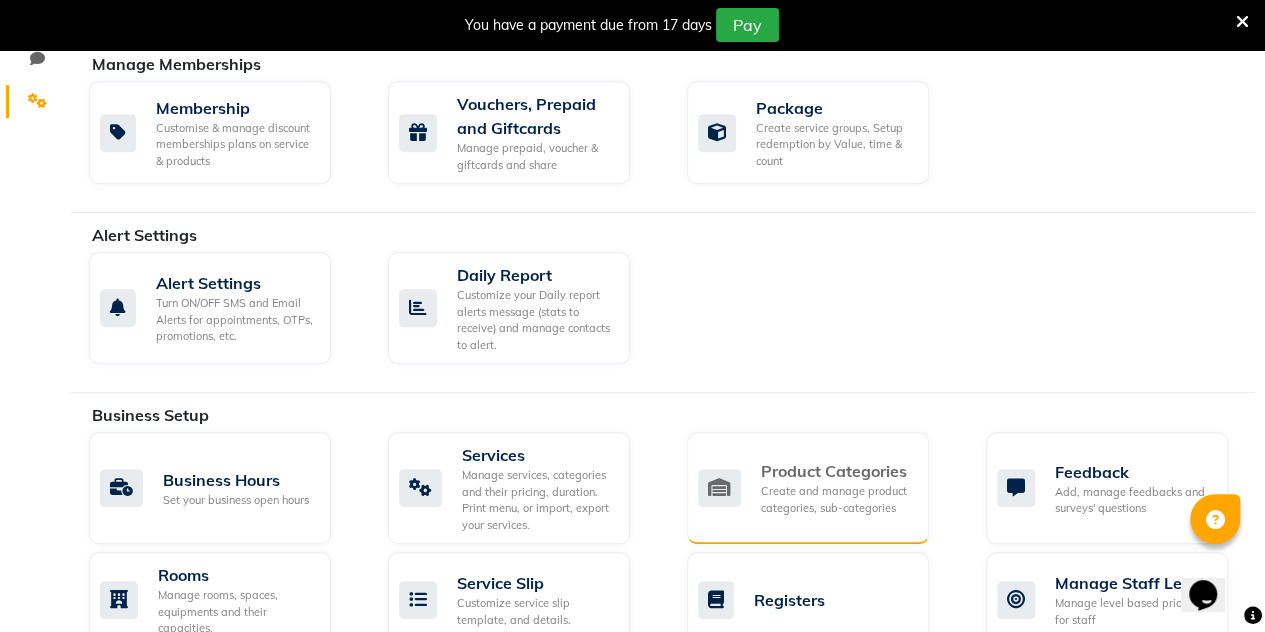 click on "Product Categories" 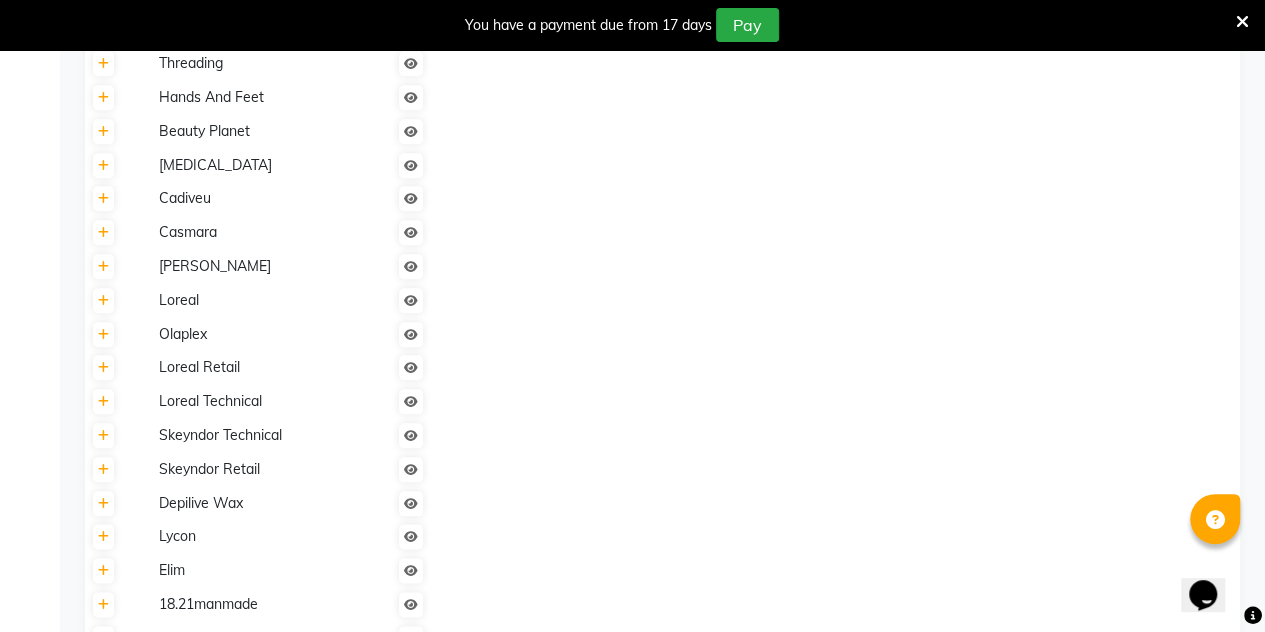 scroll, scrollTop: 913, scrollLeft: 0, axis: vertical 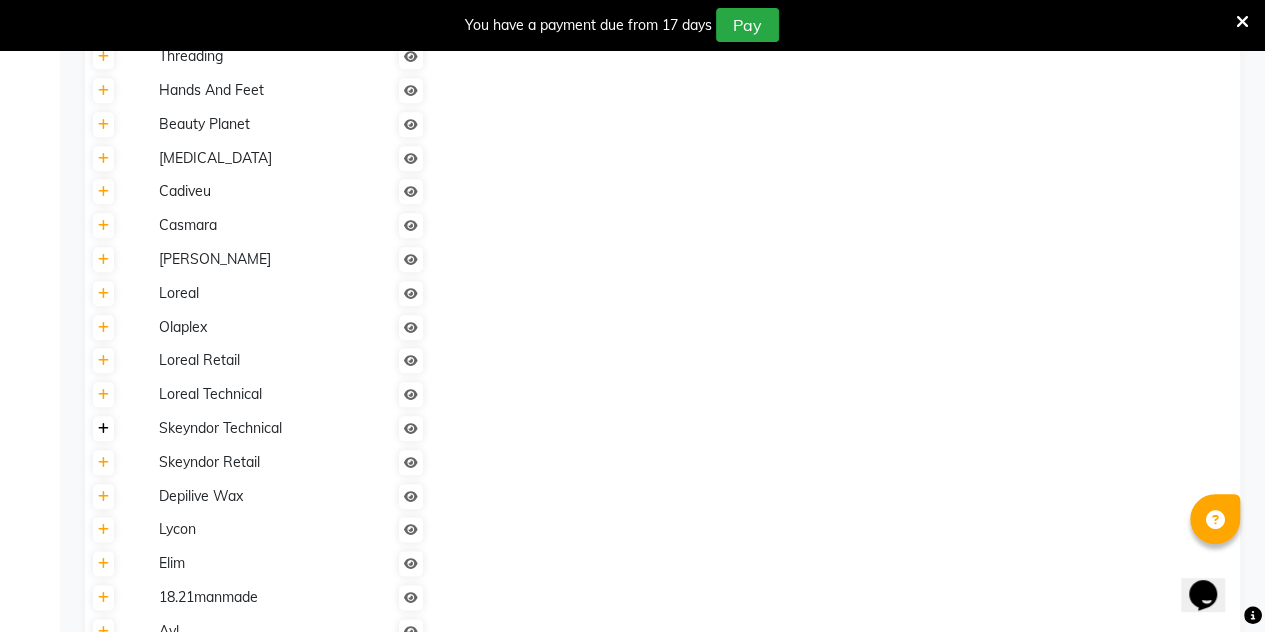 click 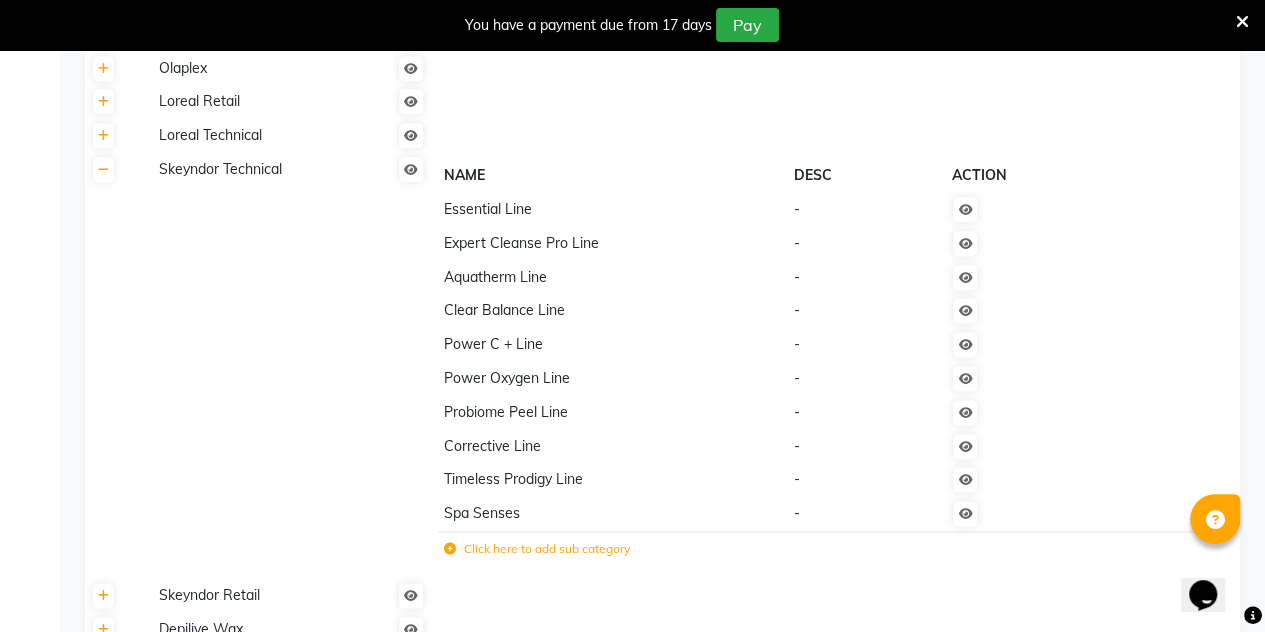 scroll, scrollTop: 1173, scrollLeft: 0, axis: vertical 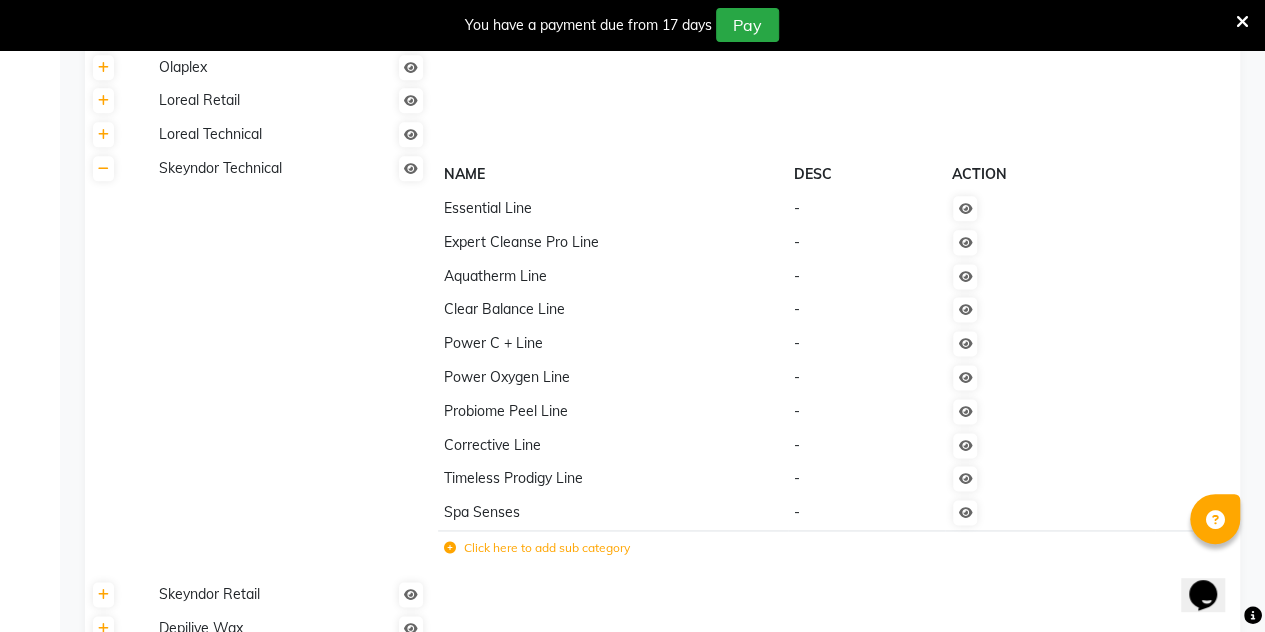 click on "Click here to add sub category" 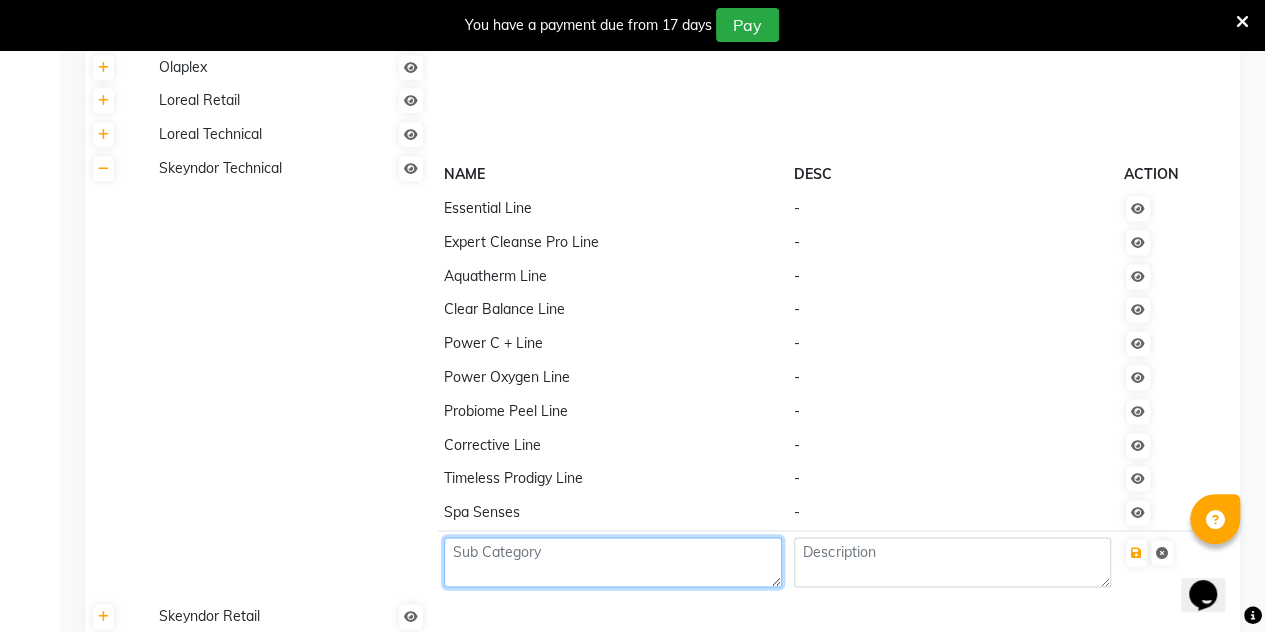 click 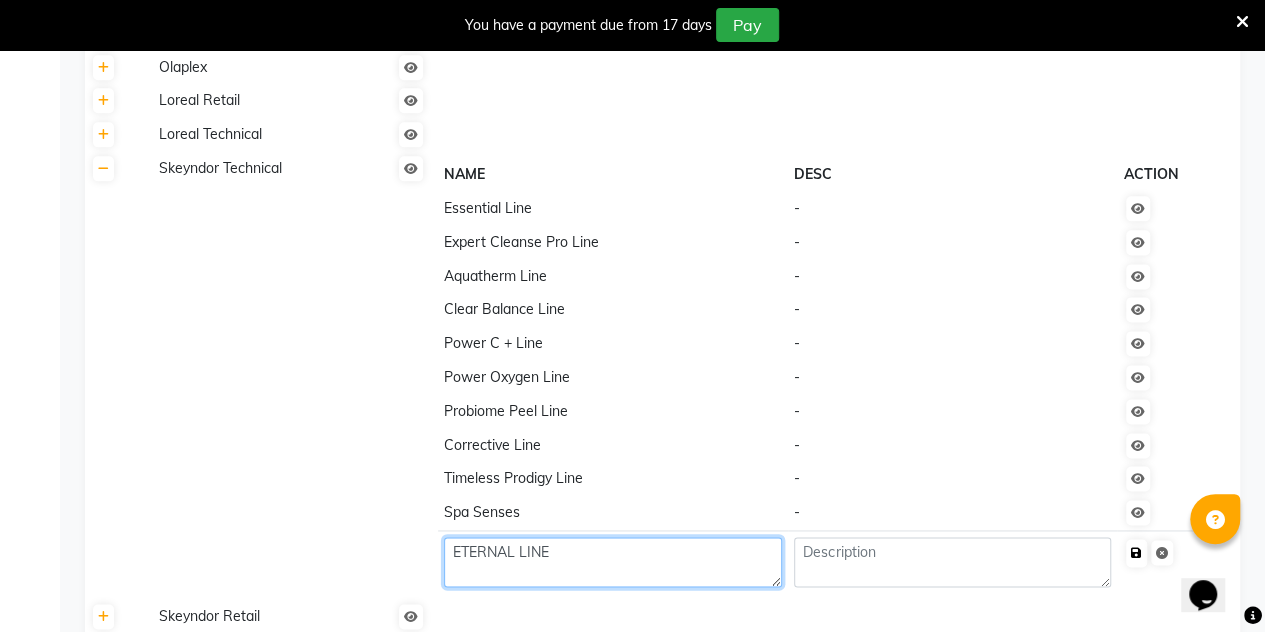 type on "ETERNAL LINE" 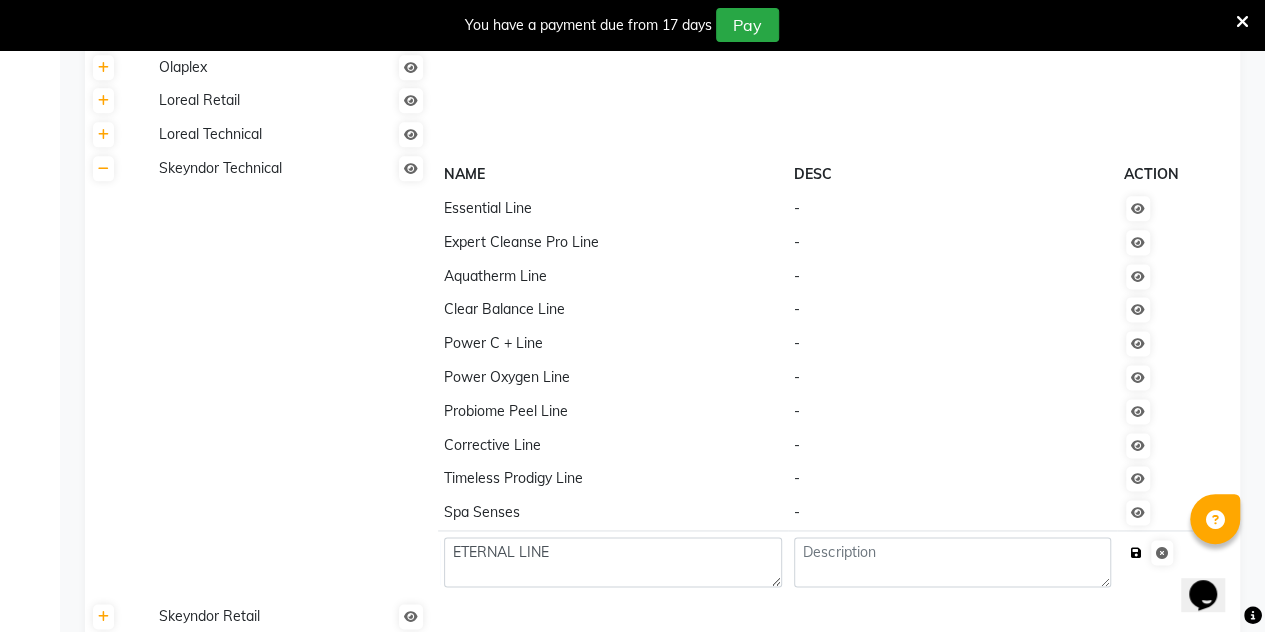 click at bounding box center [1136, 553] 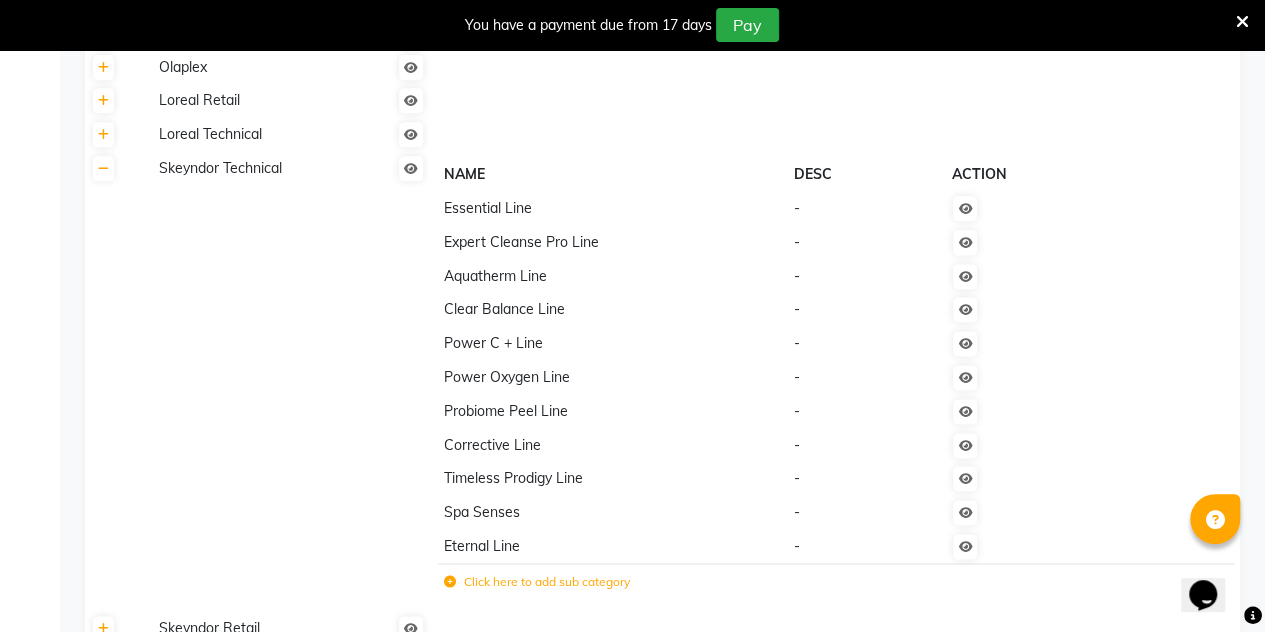 click at bounding box center (1242, 22) 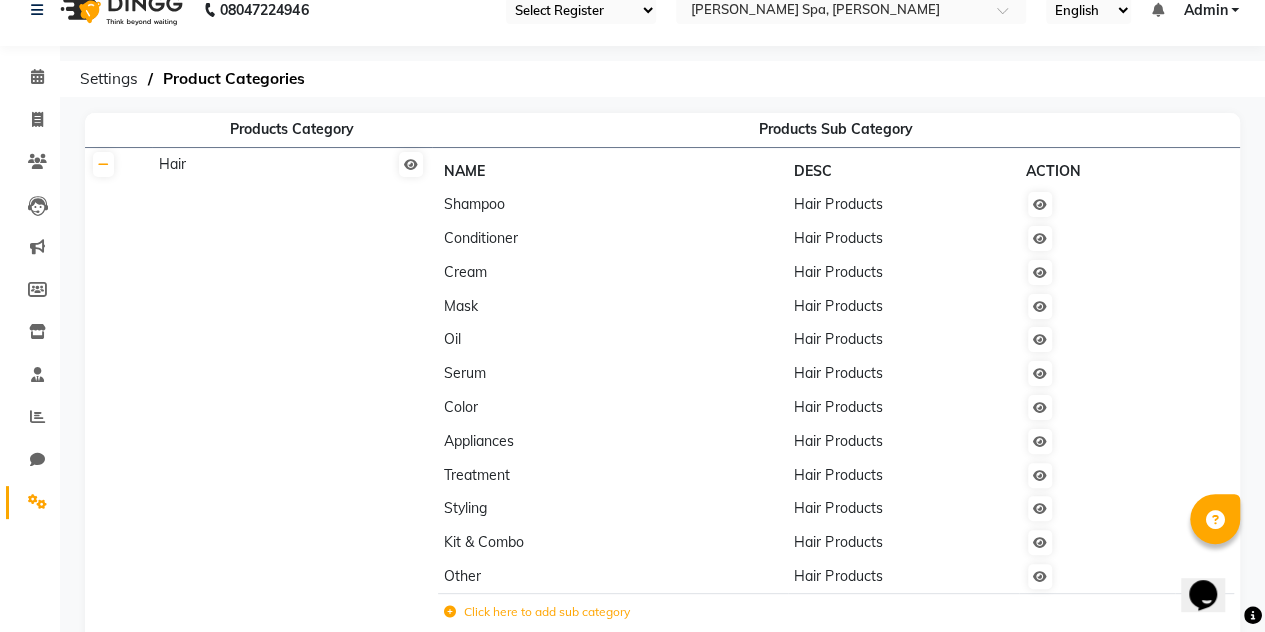 scroll, scrollTop: 0, scrollLeft: 0, axis: both 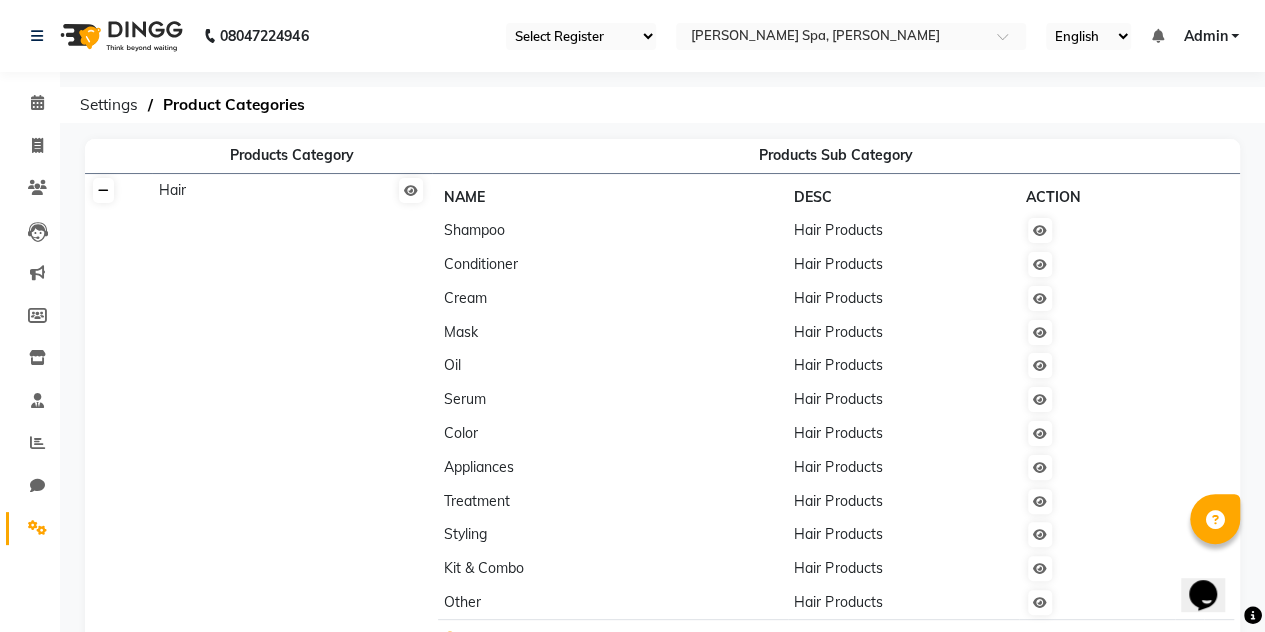 click 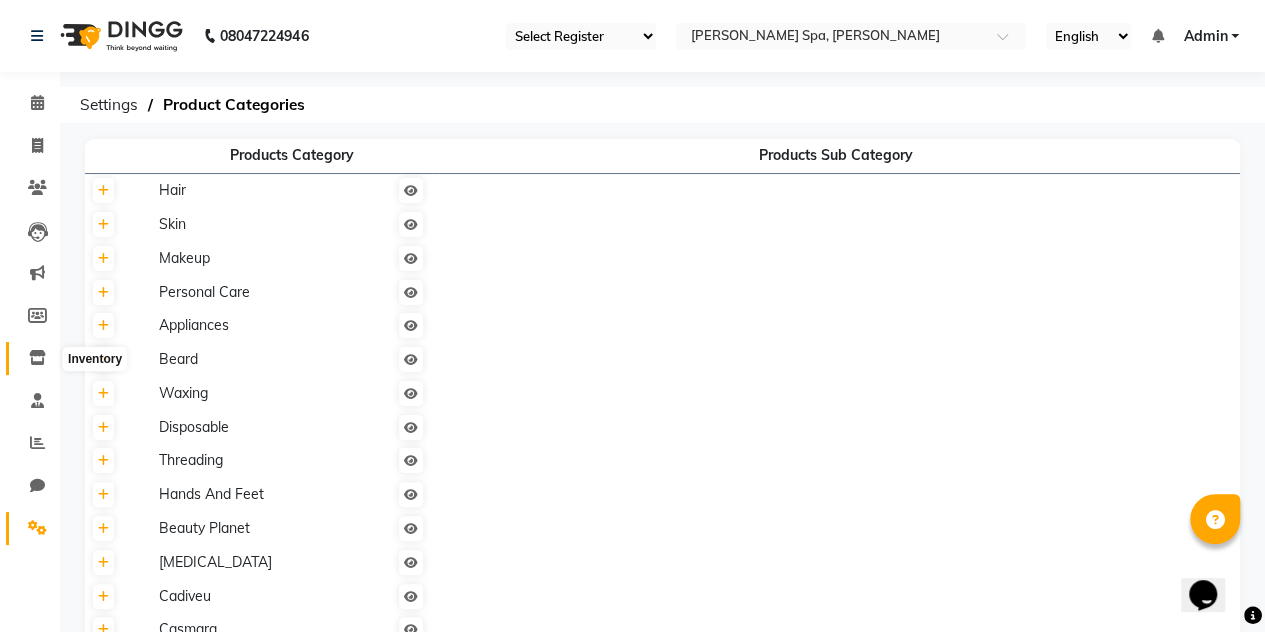 click 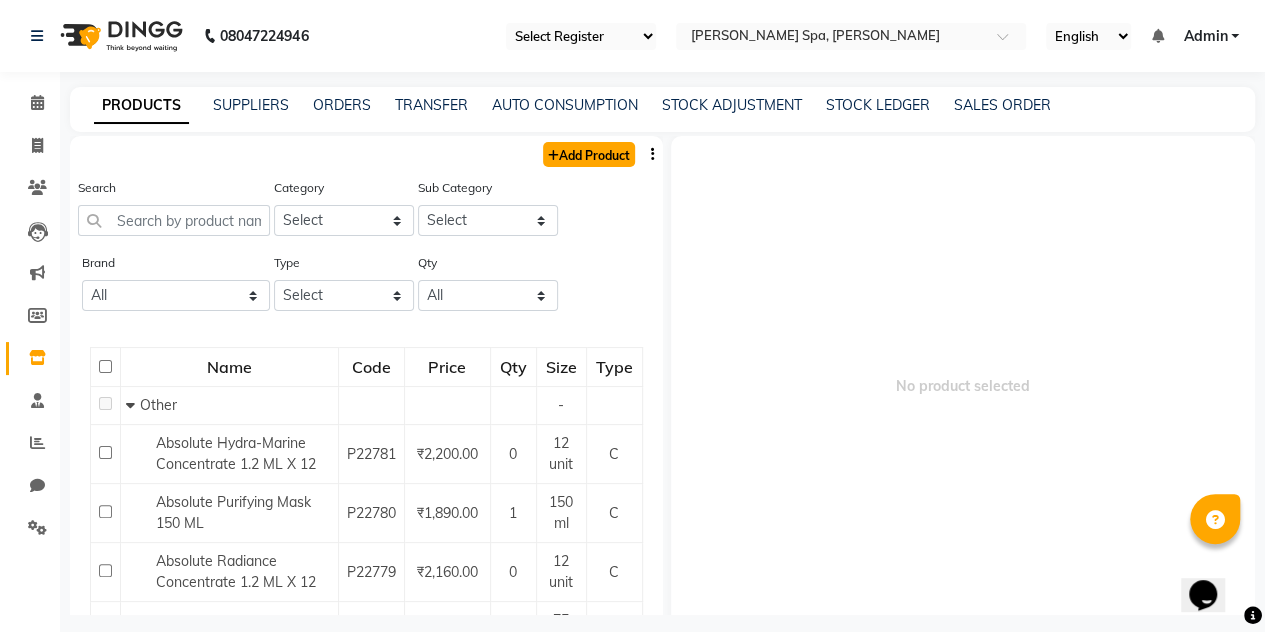 click on "Add Product" 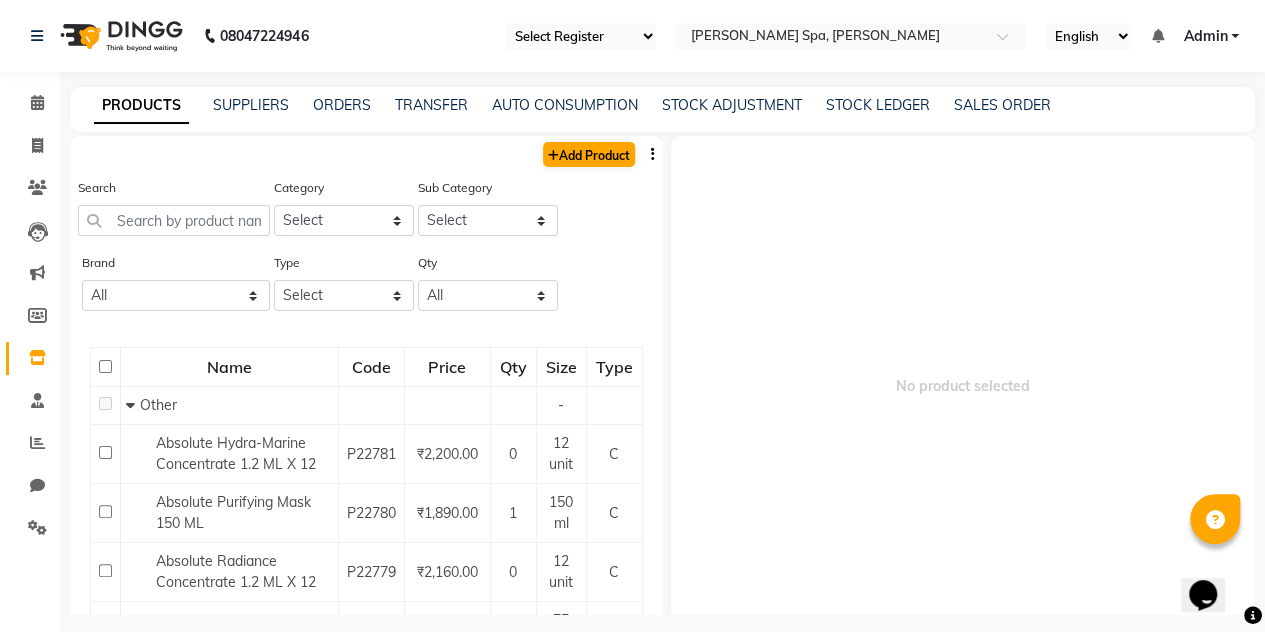 select on "true" 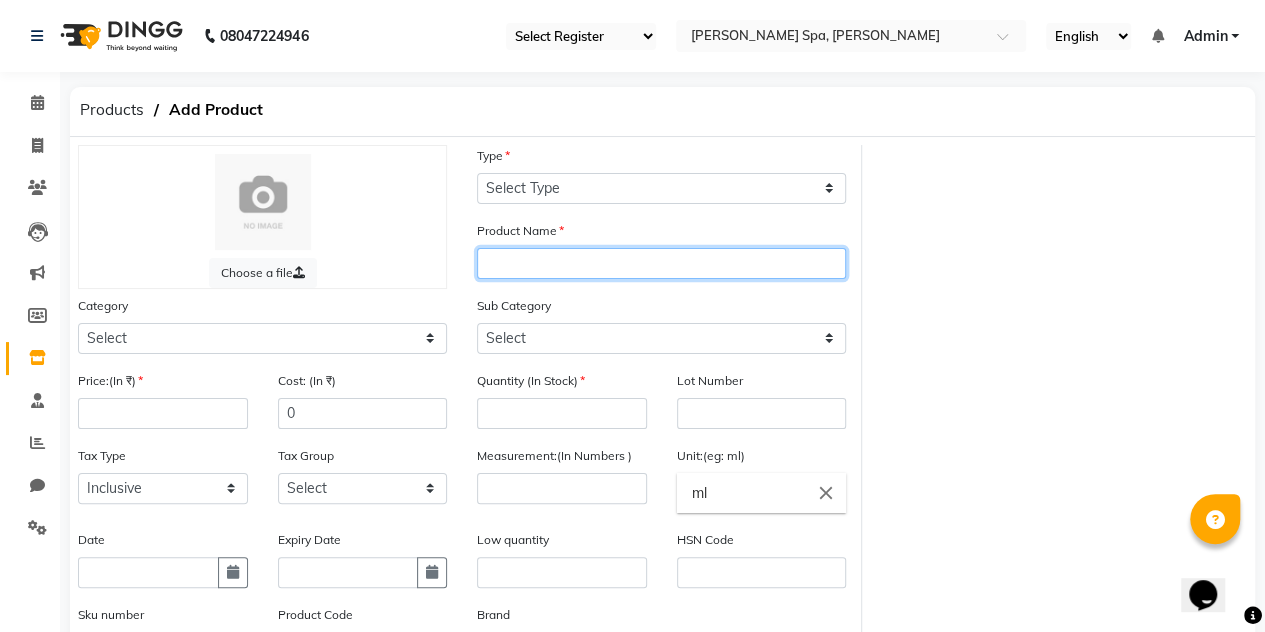 click 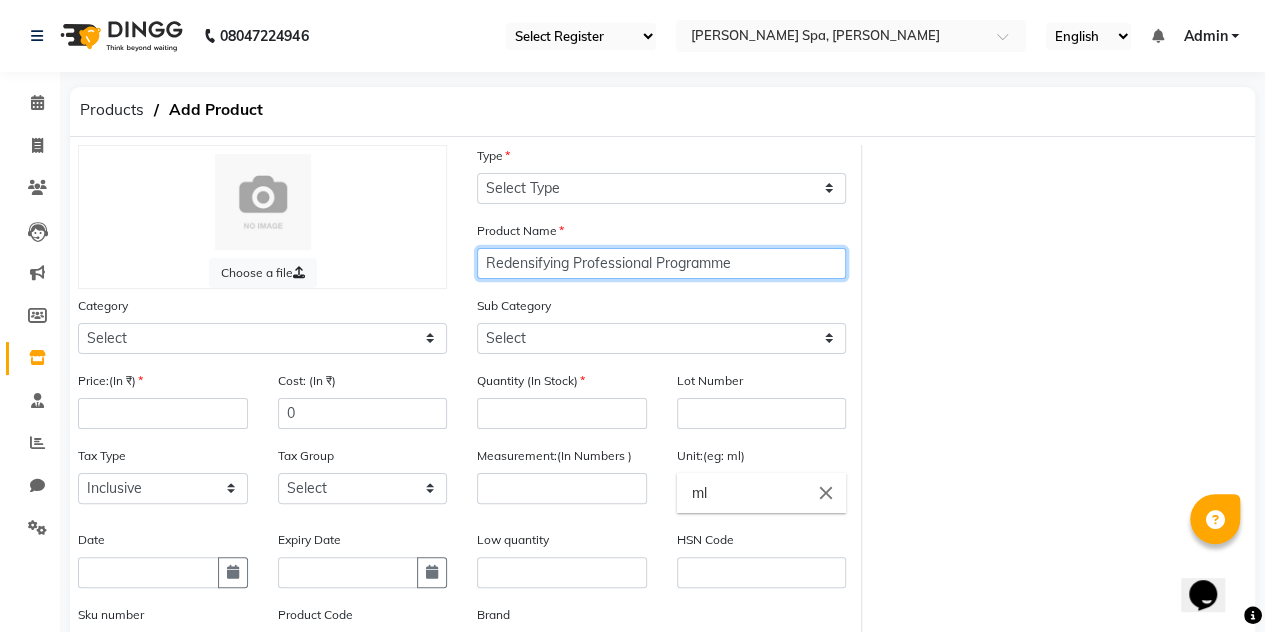 click on "Redensifying Professional Programme" 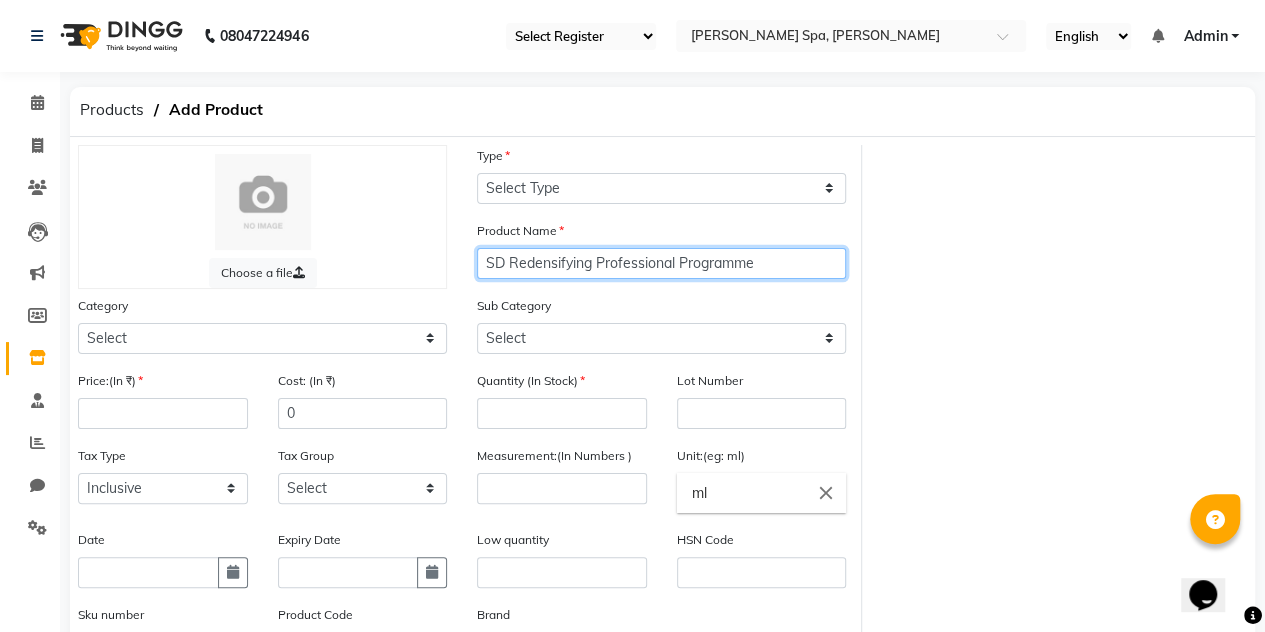 type on "SD Redensifying Professional Programme" 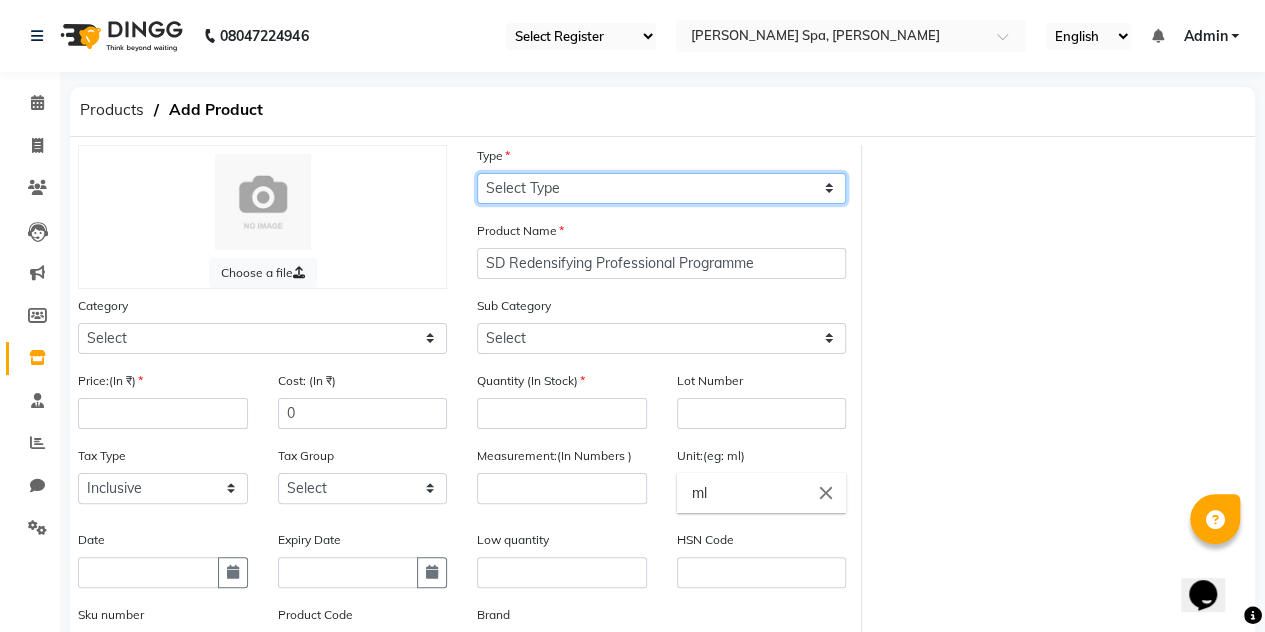 click on "Select Type Both Retail Consumable" 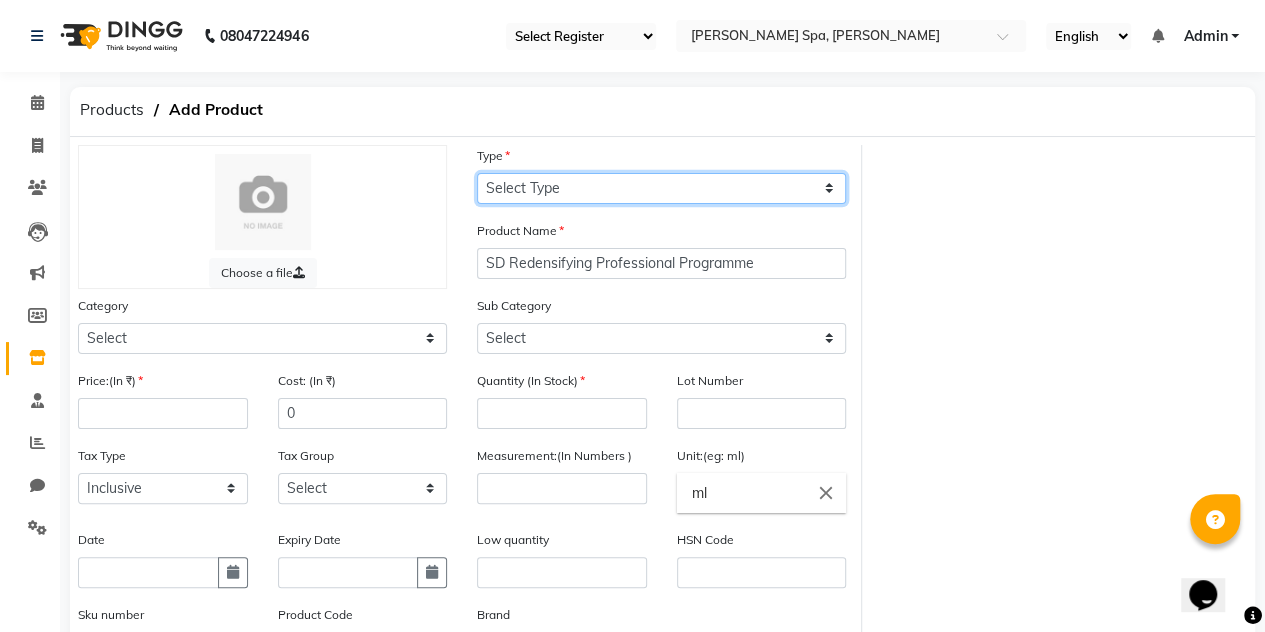 select on "C" 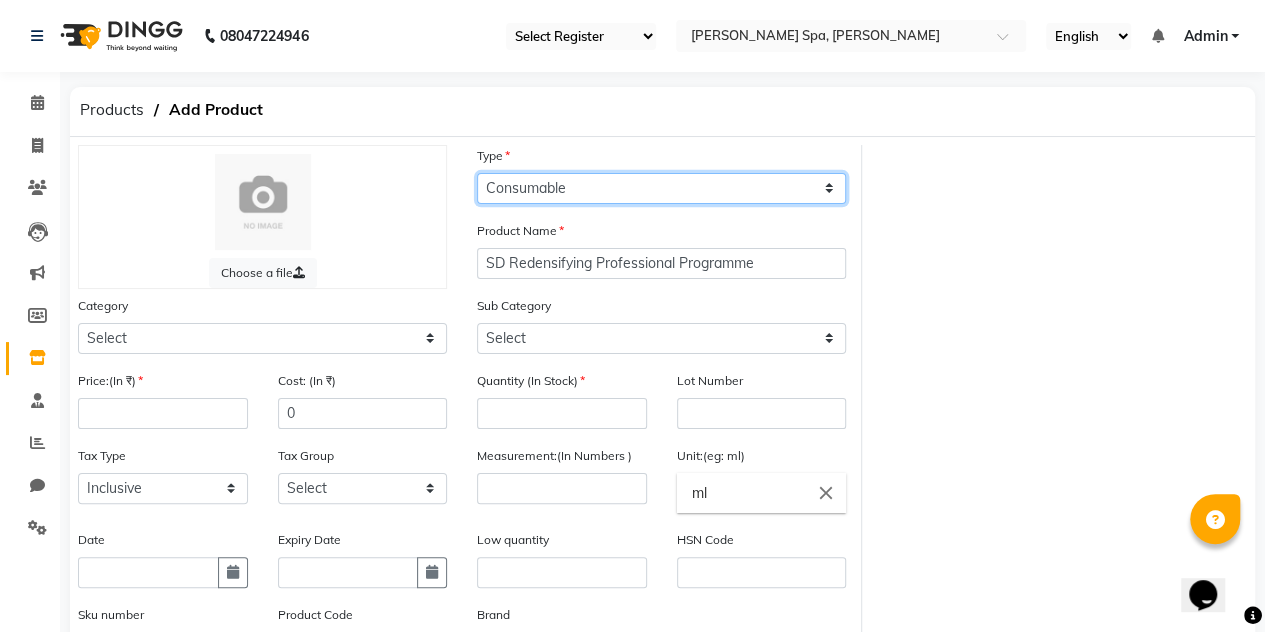 click on "Select Type Both Retail Consumable" 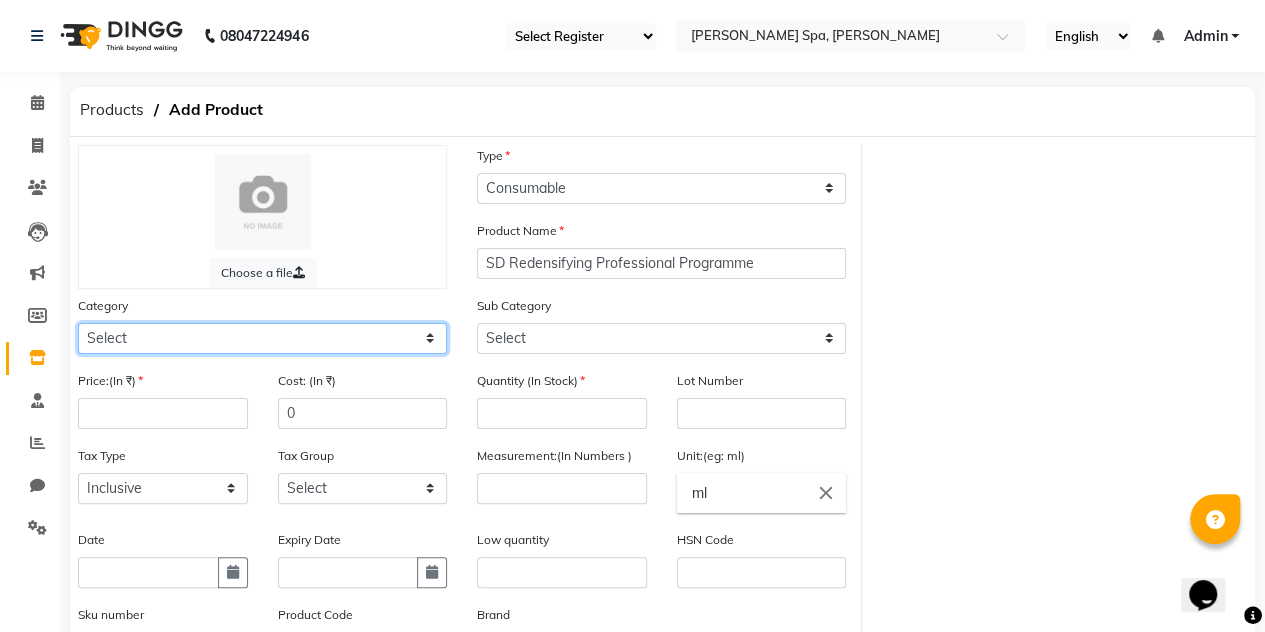 click on "Select Hair Skin Makeup Personal Care Appliances Beard Waxing Disposable Threading Hands and Feet Beauty Planet Botox Cadiveu Casmara Cheryls Loreal Olaplex Loreal retail Loreal Technical Skeyndor Technical Skeyndor Retail Depilive wax Lycon Elim 18.21MANMADE AVL BCL COPACABANA BREATHE AROMATHERAPY Brillare Old Brillare Retail Calecim Bleach Hairotic Thalgo Epres Footlogix old Casmara MK NANOPLASTIA Miscellaneous Vedic Valley Kerastase Retail Kerastase Technical Redken - Retail Redken - Technical Other" 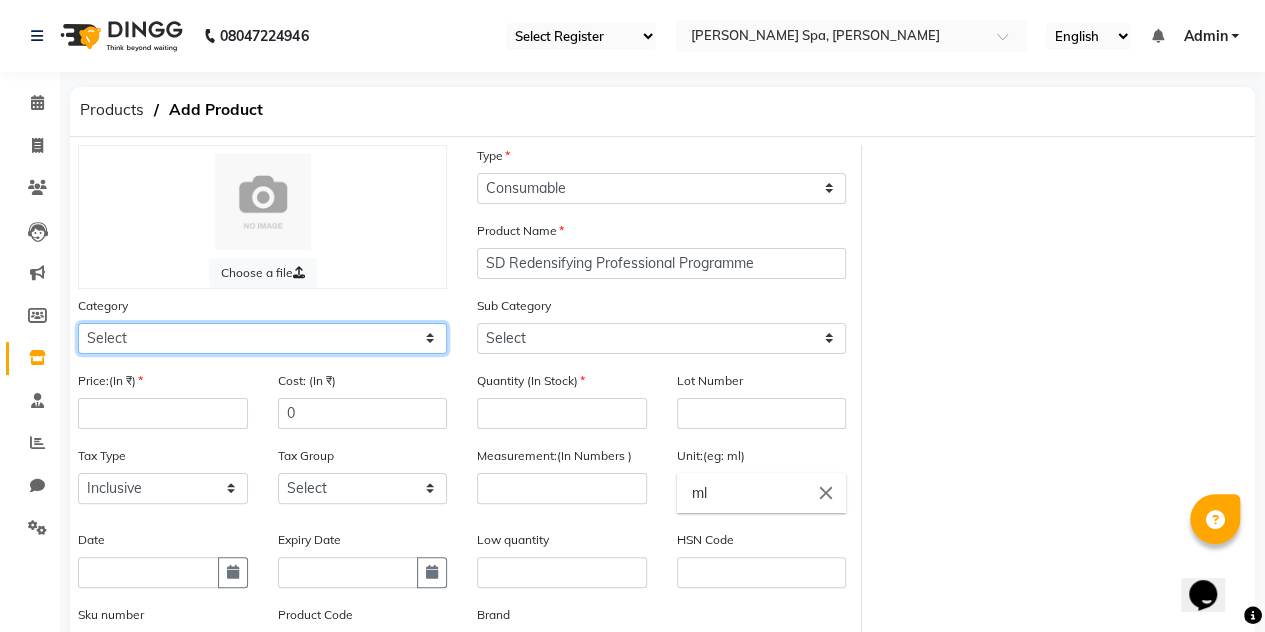 select on "1597902250" 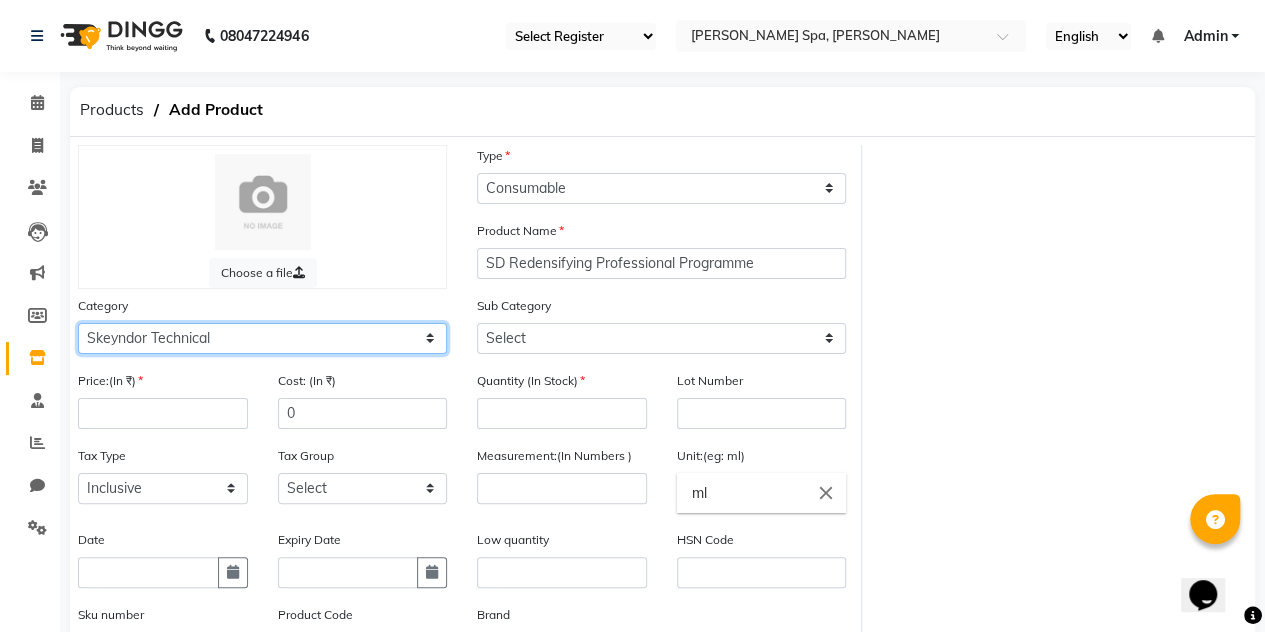 click on "Select Hair Skin Makeup Personal Care Appliances Beard Waxing Disposable Threading Hands and Feet Beauty Planet Botox Cadiveu Casmara Cheryls Loreal Olaplex Loreal retail Loreal Technical Skeyndor Technical Skeyndor Retail Depilive wax Lycon Elim 18.21MANMADE AVL BCL COPACABANA BREATHE AROMATHERAPY Brillare Old Brillare Retail Calecim Bleach Hairotic Thalgo Epres Footlogix old Casmara MK NANOPLASTIA Miscellaneous Vedic Valley Kerastase Retail Kerastase Technical Redken - Retail Redken - Technical Other" 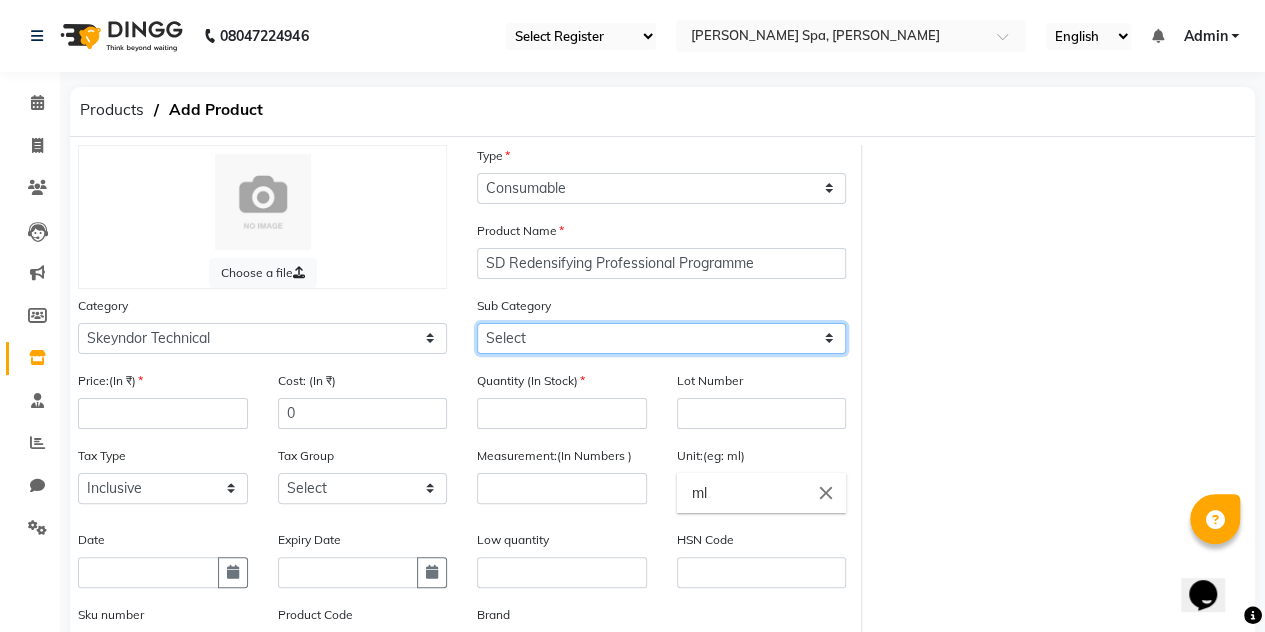 click on "Select ESSENTIAL LINE EXPERT CLEANSE PRO LINE AQUATHERM LINE CLEAR BALANCE LINE POWER C + LINE ETERNAL LINE POWER OXYGEN LINE PROBIOME PEEL LINE CORRECTIVE LINE TIMELESS PRODIGY LINE SPA SENSES" 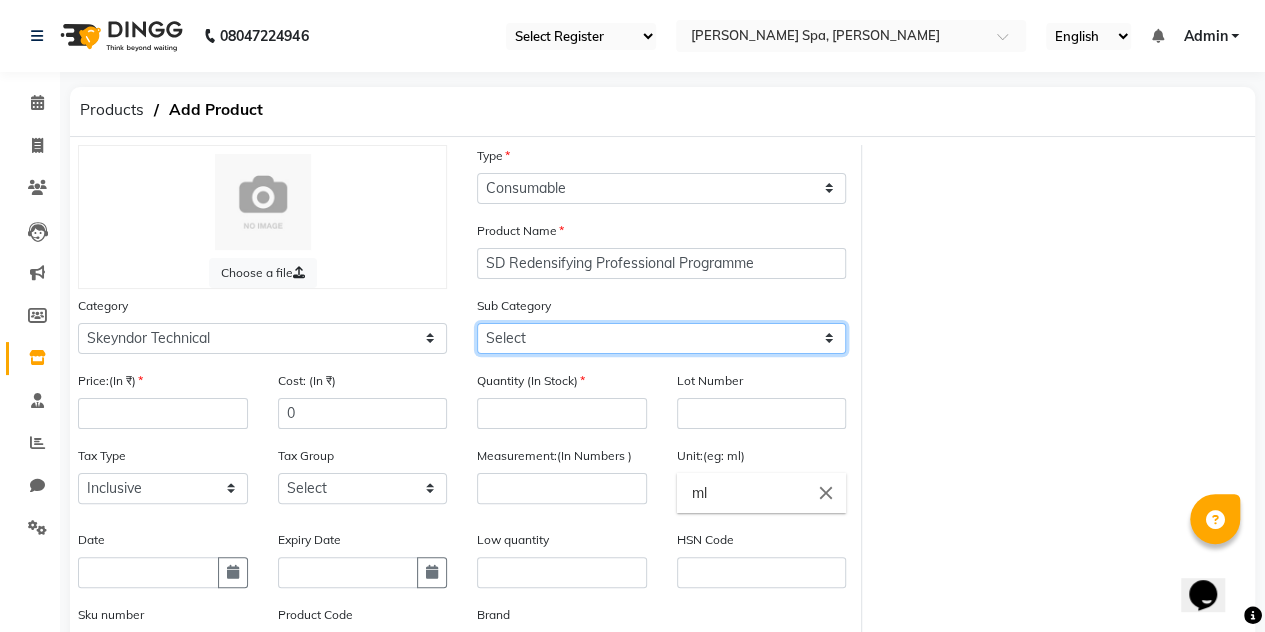 select on "15979022511" 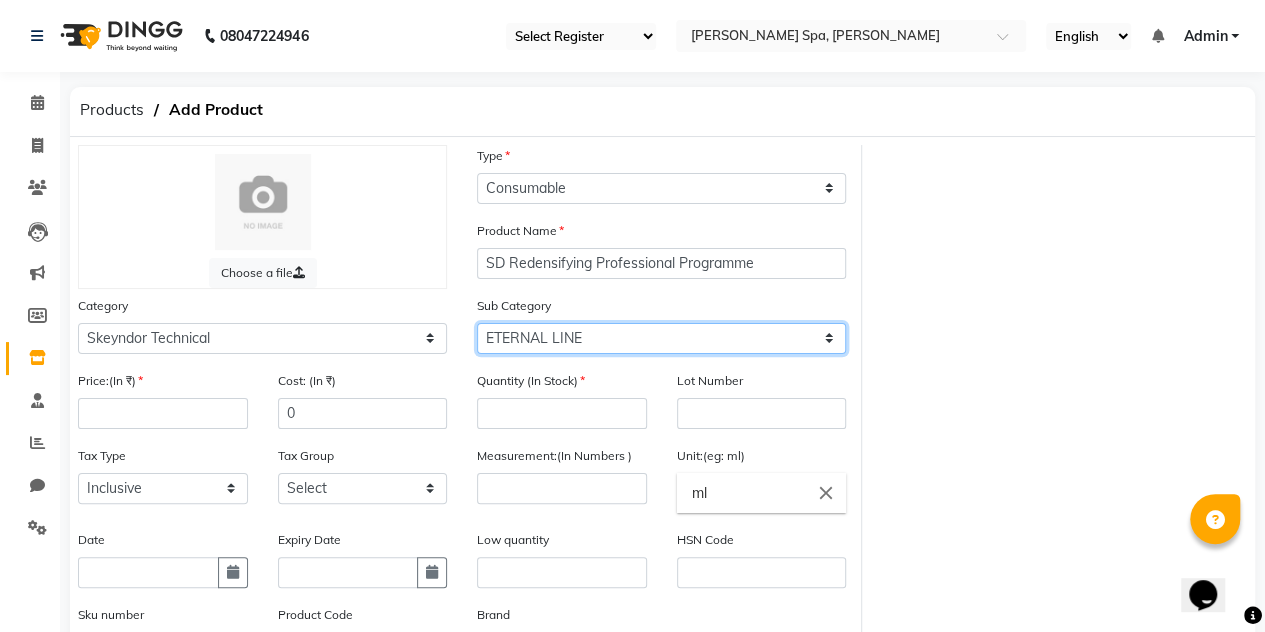 click on "Select ESSENTIAL LINE EXPERT CLEANSE PRO LINE AQUATHERM LINE CLEAR BALANCE LINE POWER C + LINE ETERNAL LINE POWER OXYGEN LINE PROBIOME PEEL LINE CORRECTIVE LINE TIMELESS PRODIGY LINE SPA SENSES" 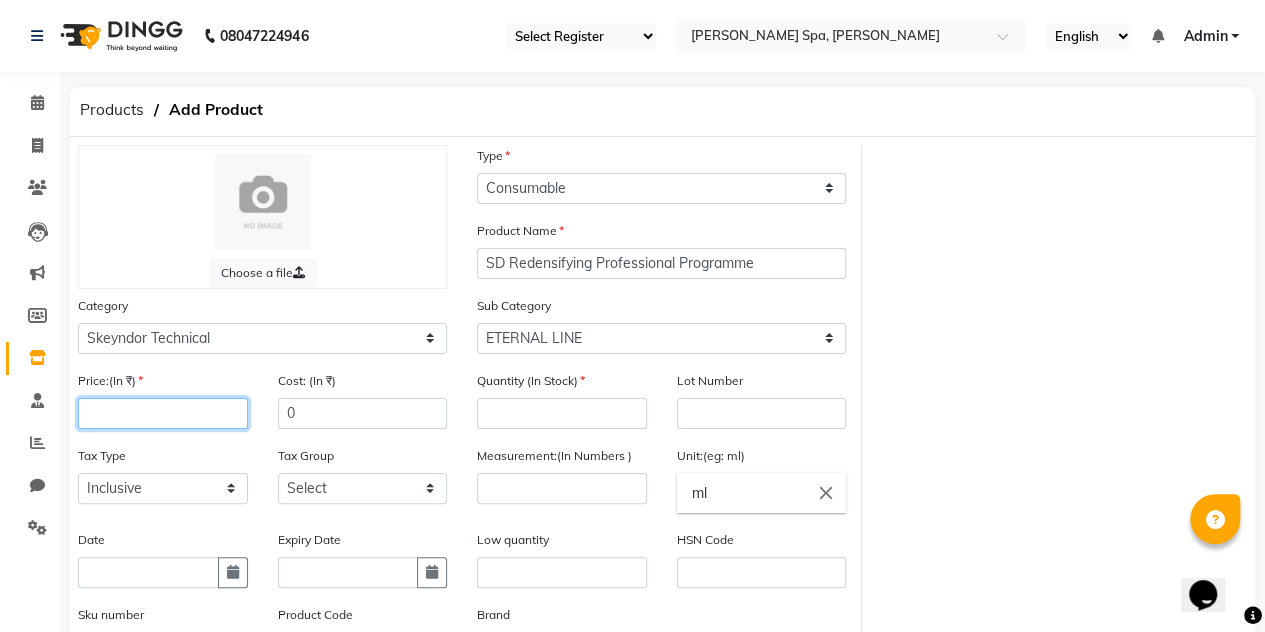 click 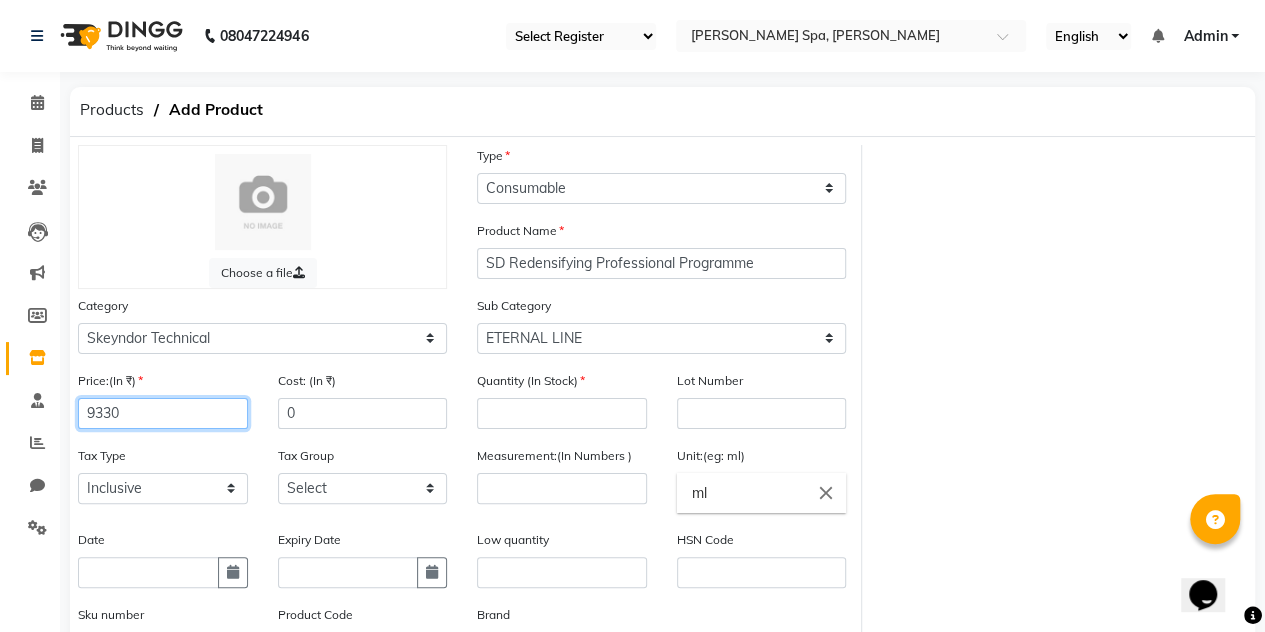type on "9330" 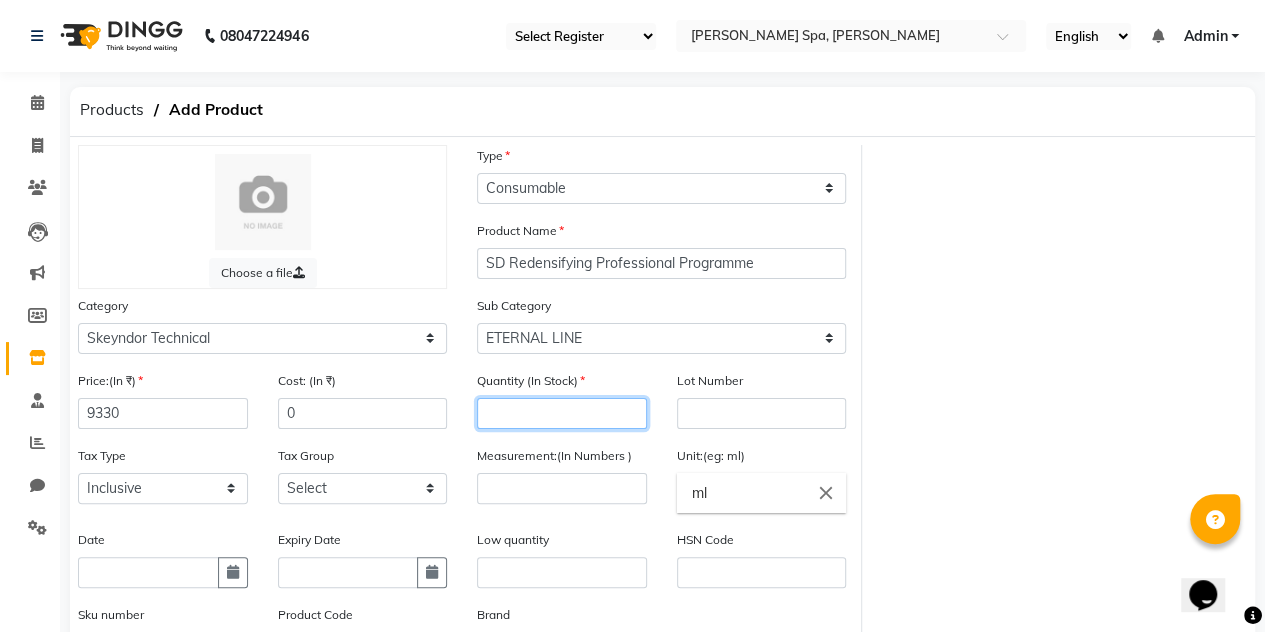 click 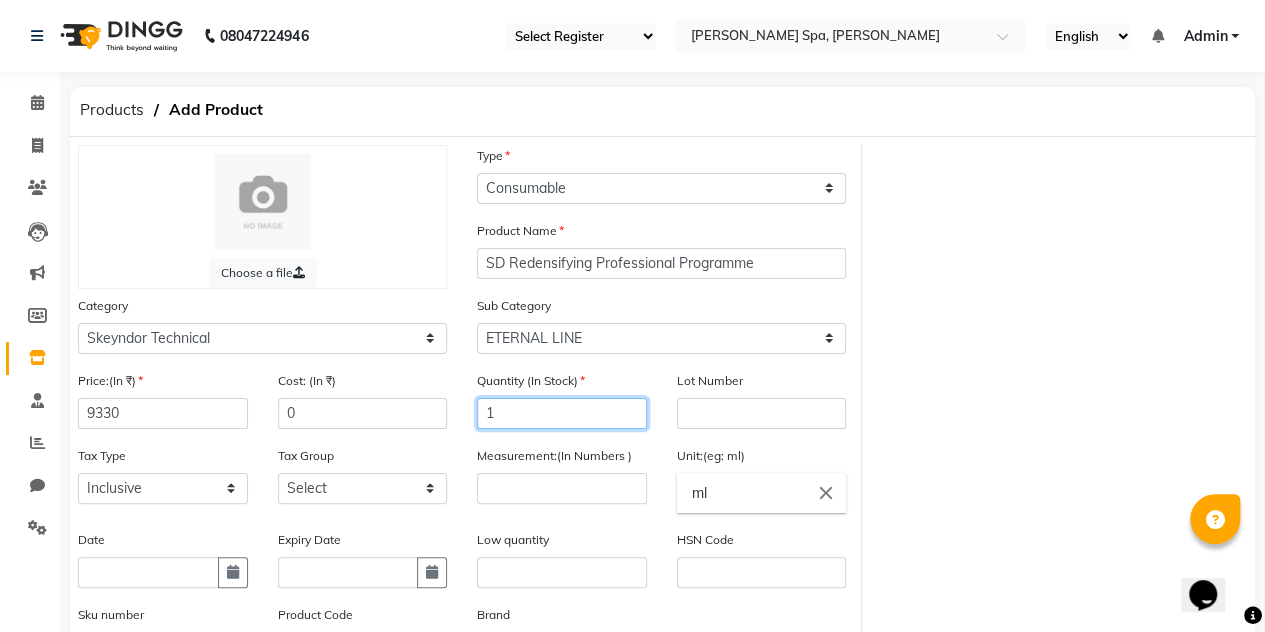 type on "1" 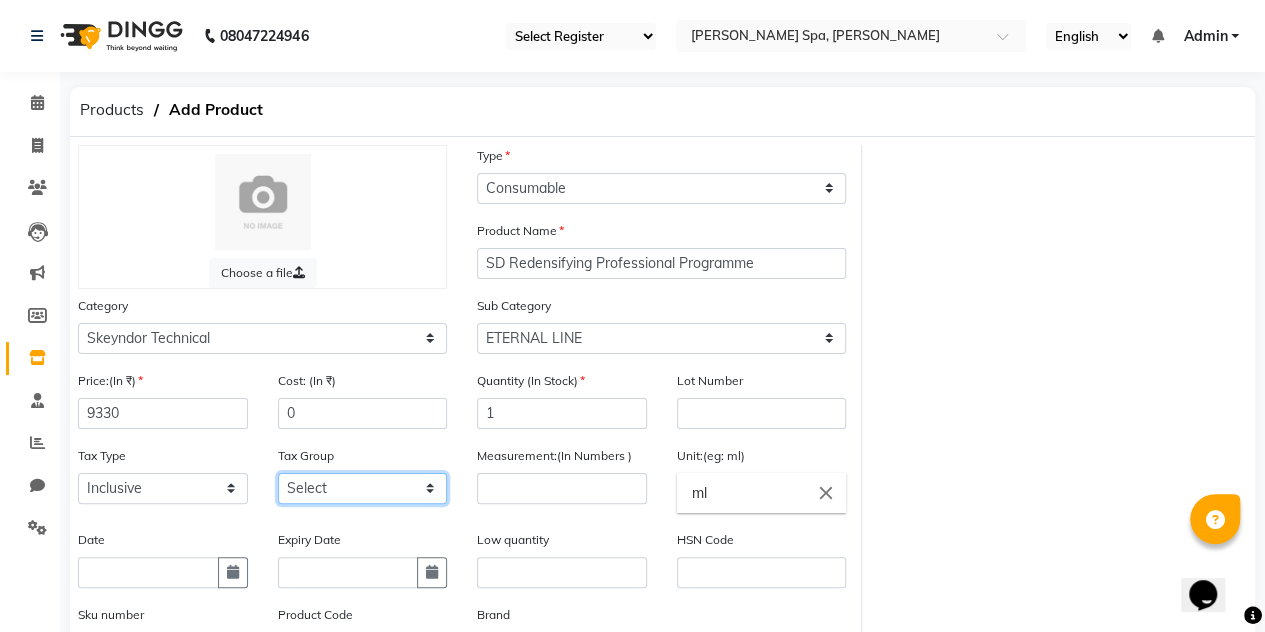click on "Select GST" 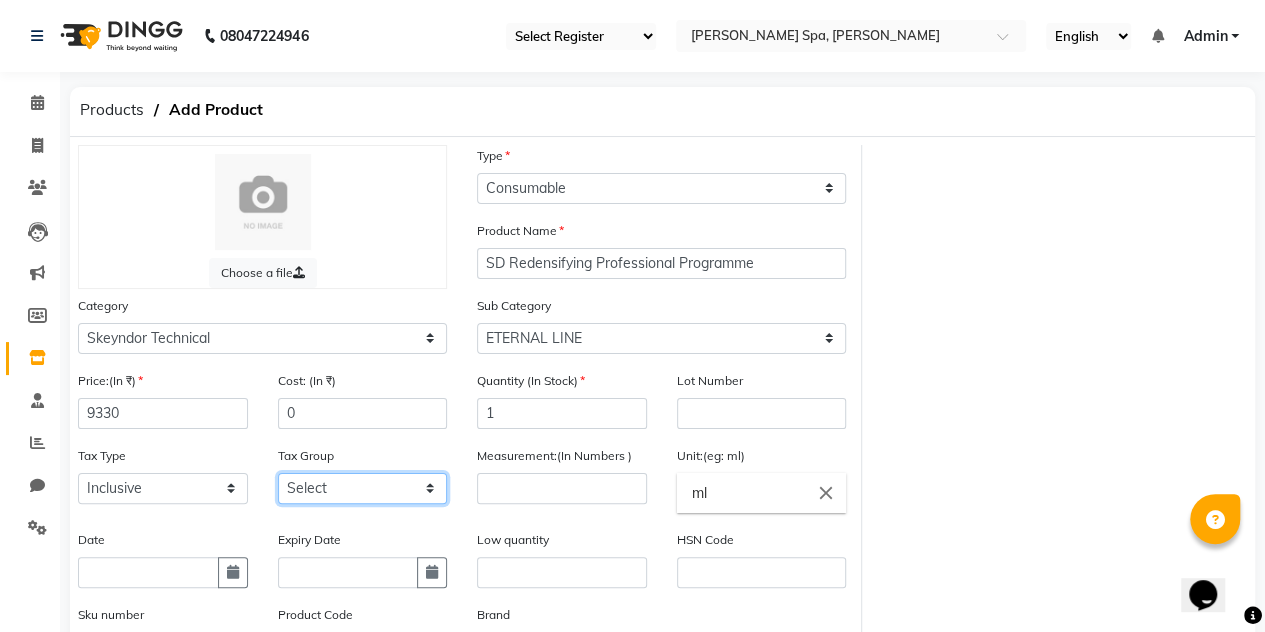 select on "4173" 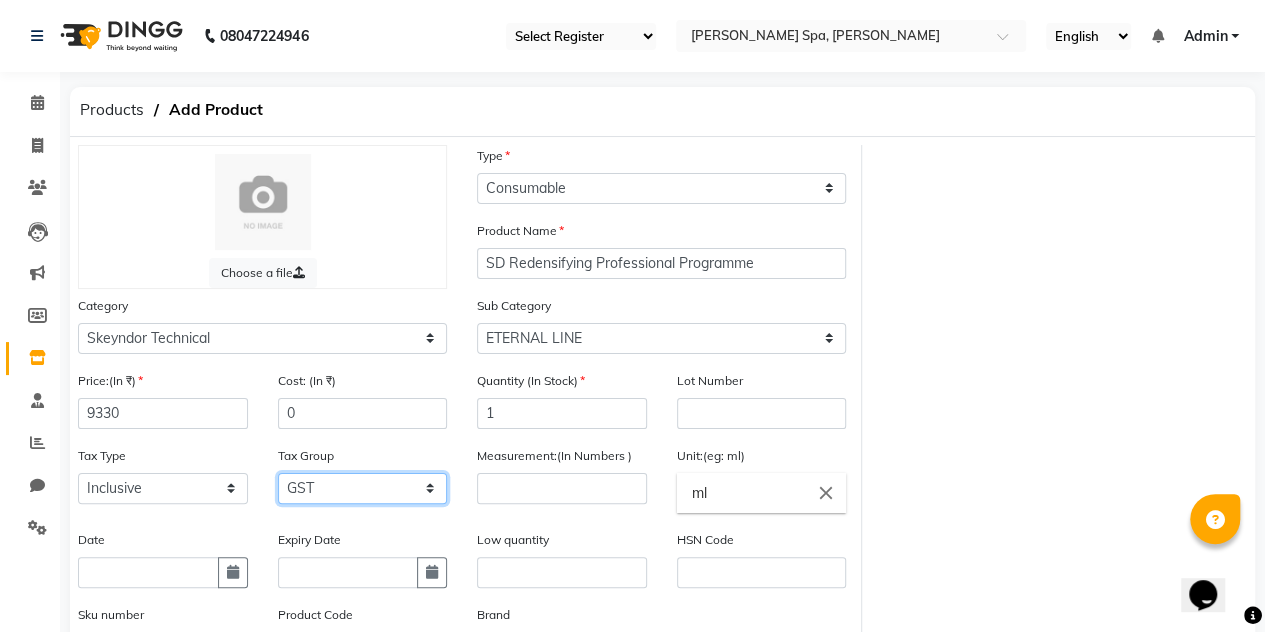 click on "Select GST" 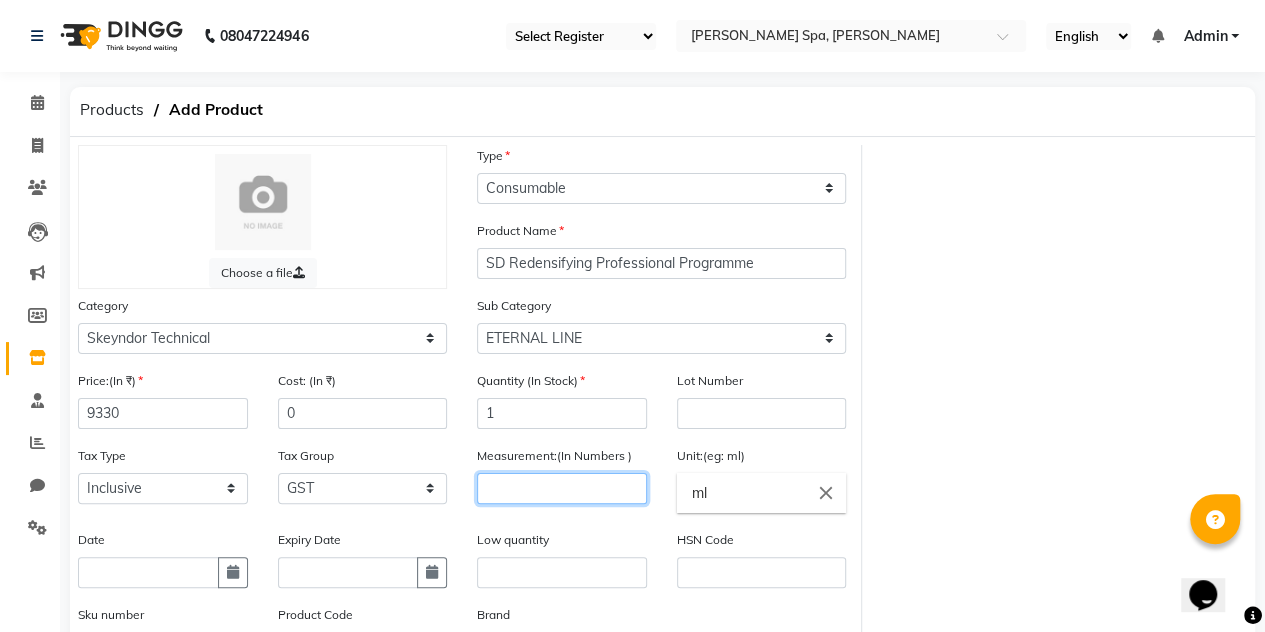 click 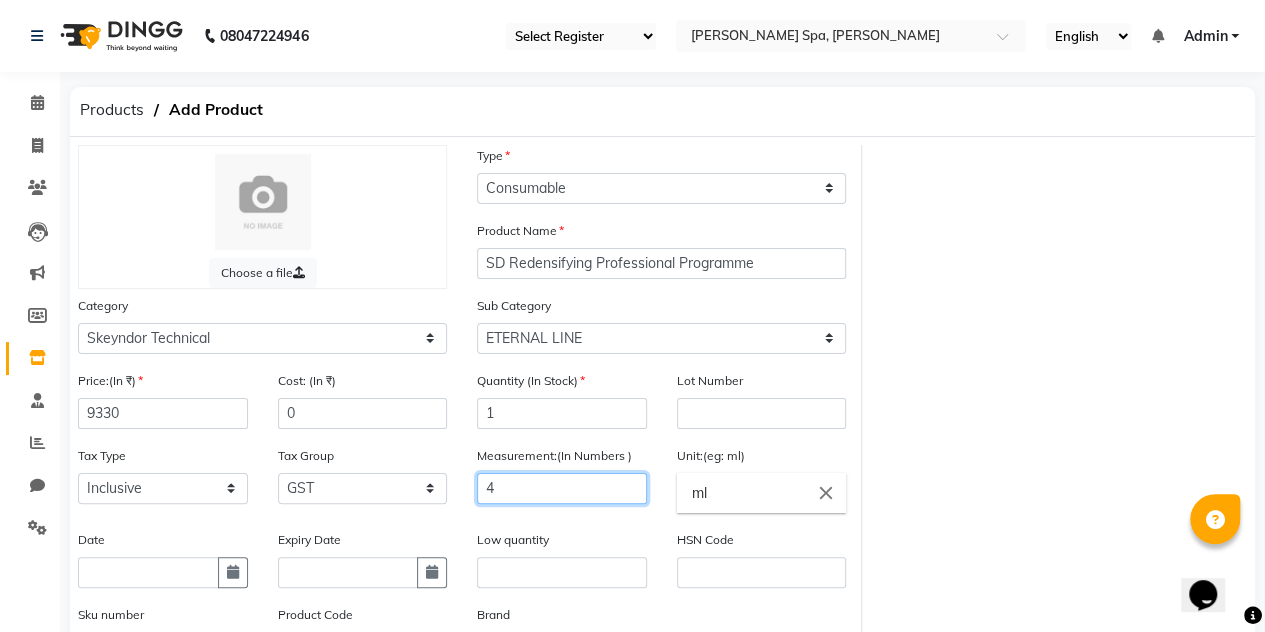 type on "4" 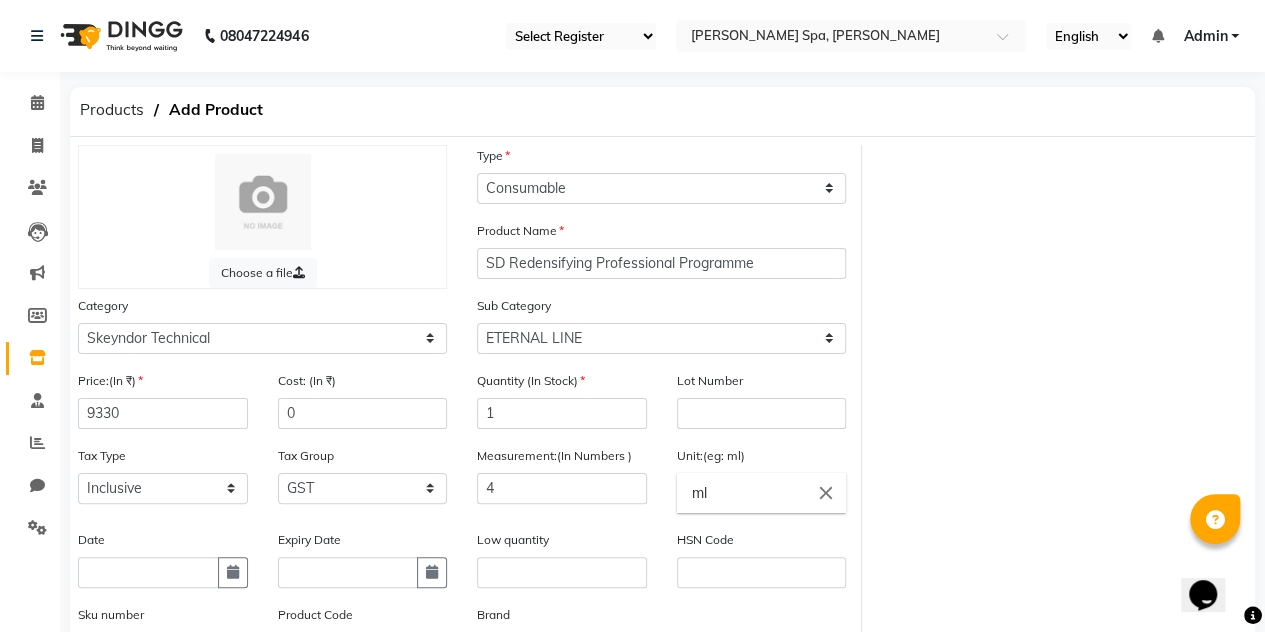 click on "ml" 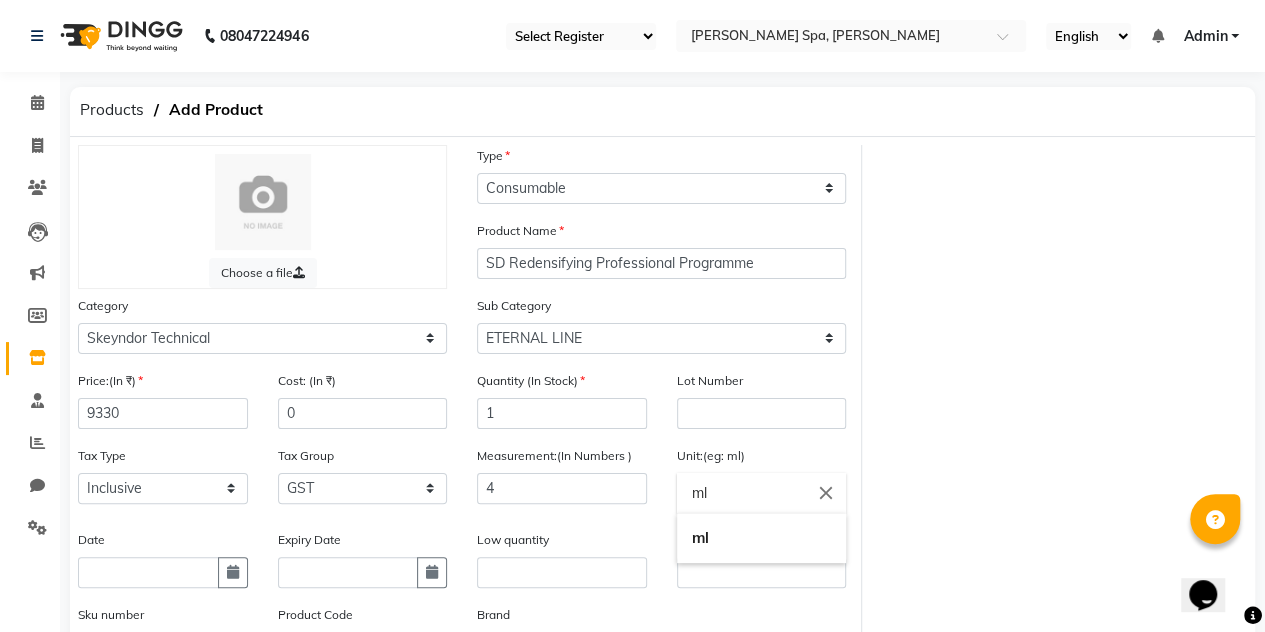 type on "m" 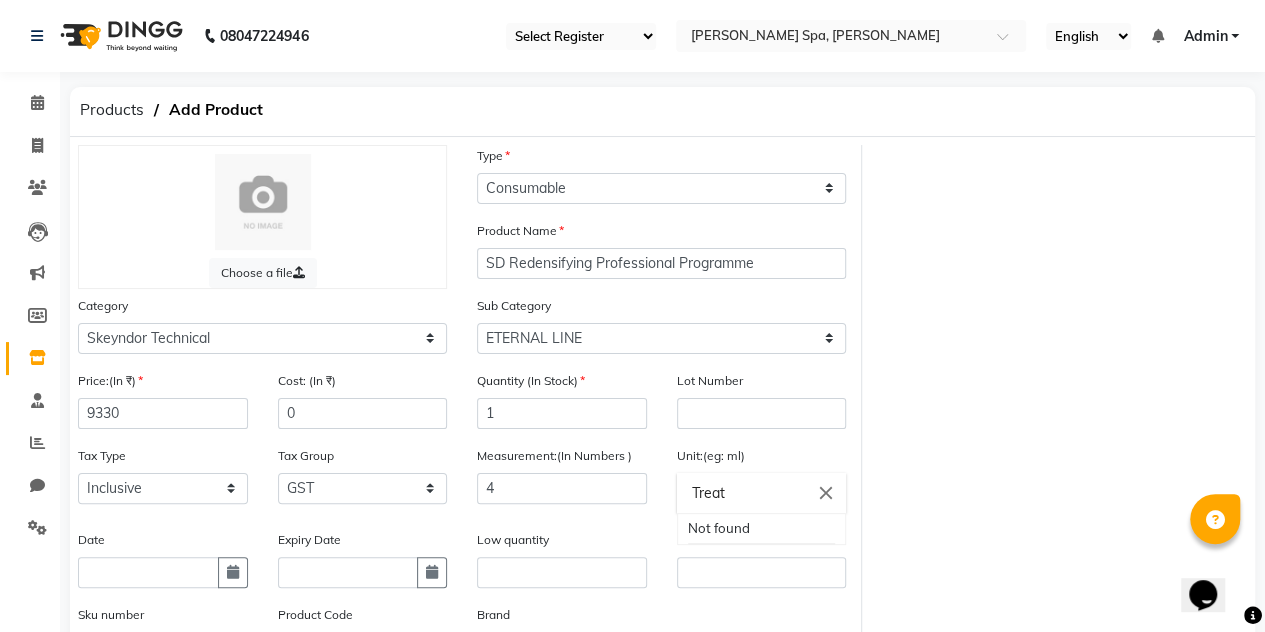 type on "Treat" 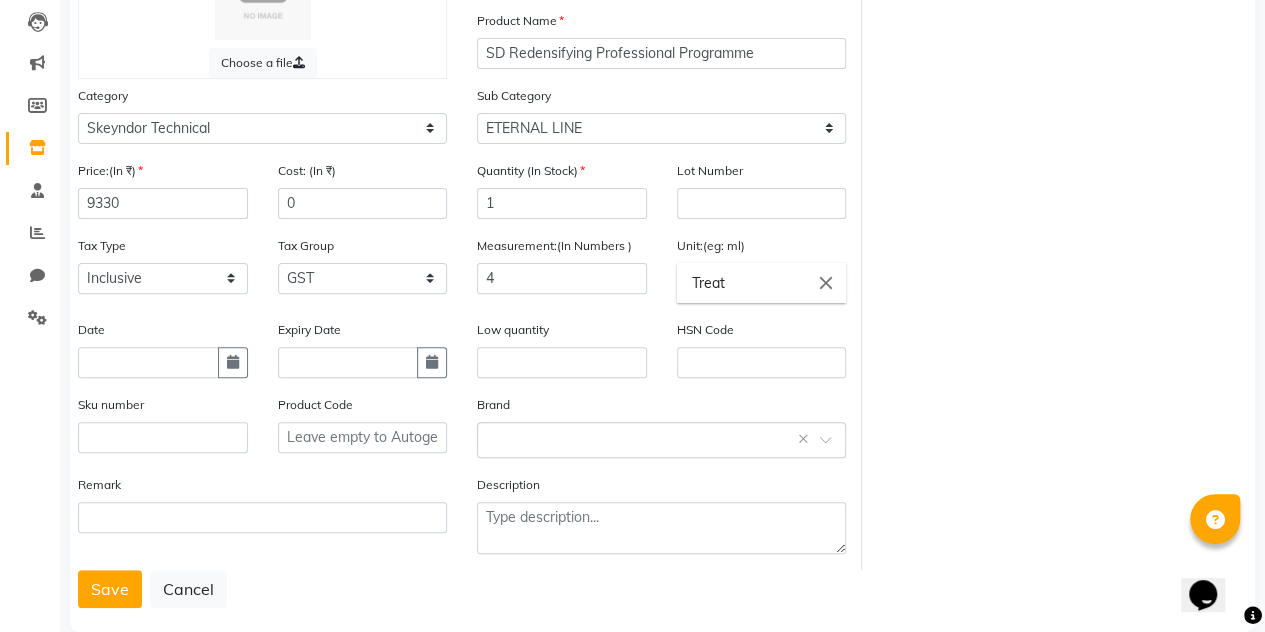 scroll, scrollTop: 242, scrollLeft: 0, axis: vertical 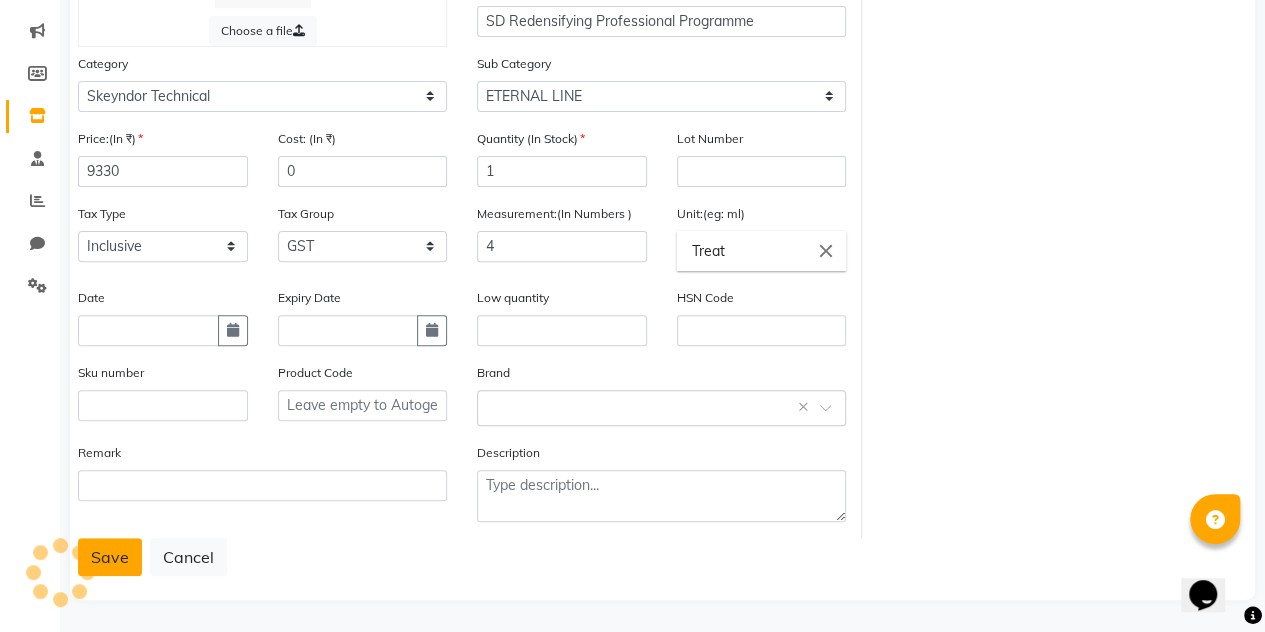 click on "Save" 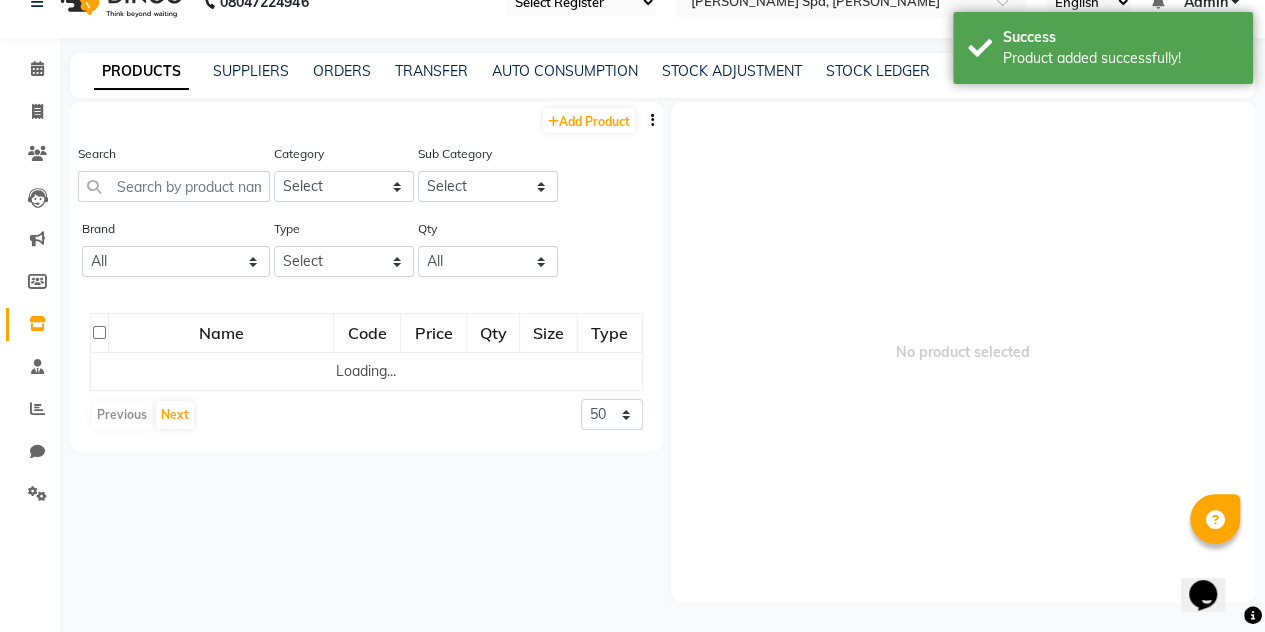 scroll, scrollTop: 13, scrollLeft: 0, axis: vertical 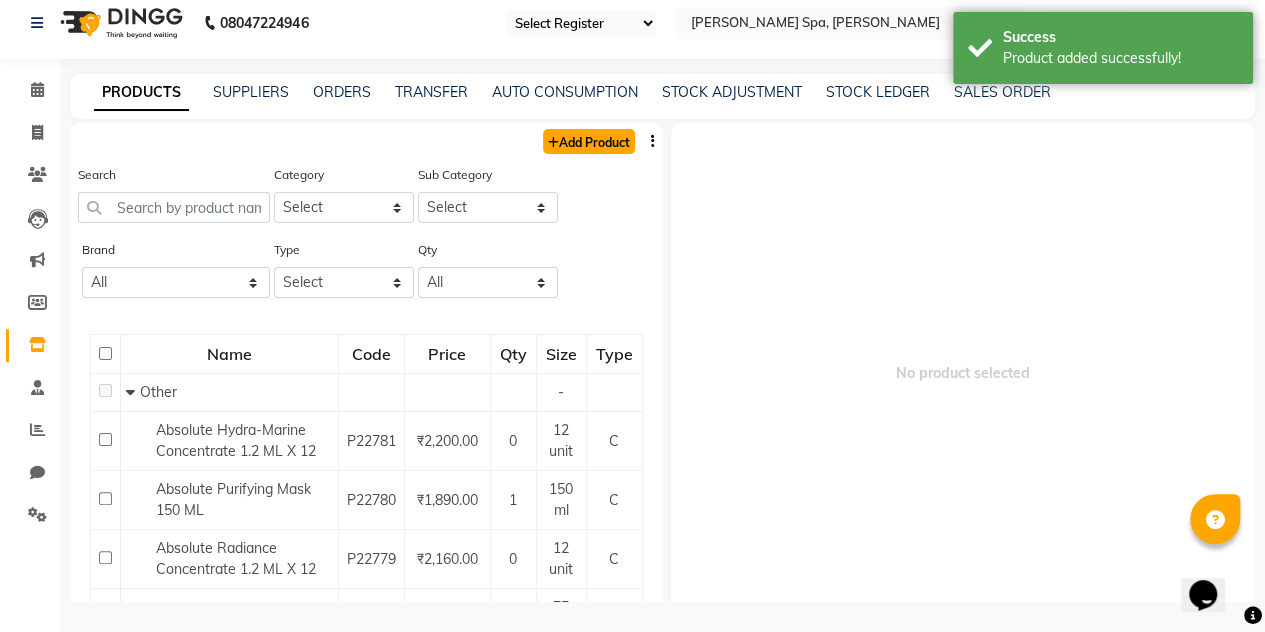 click on "Add Product" 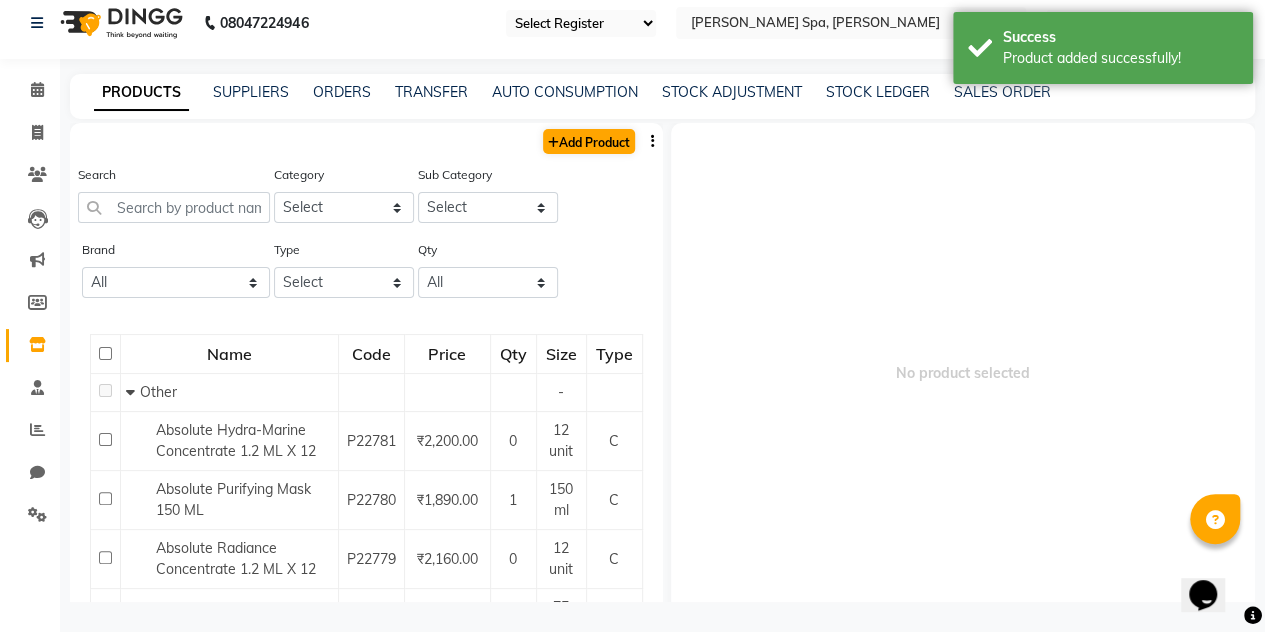 select on "true" 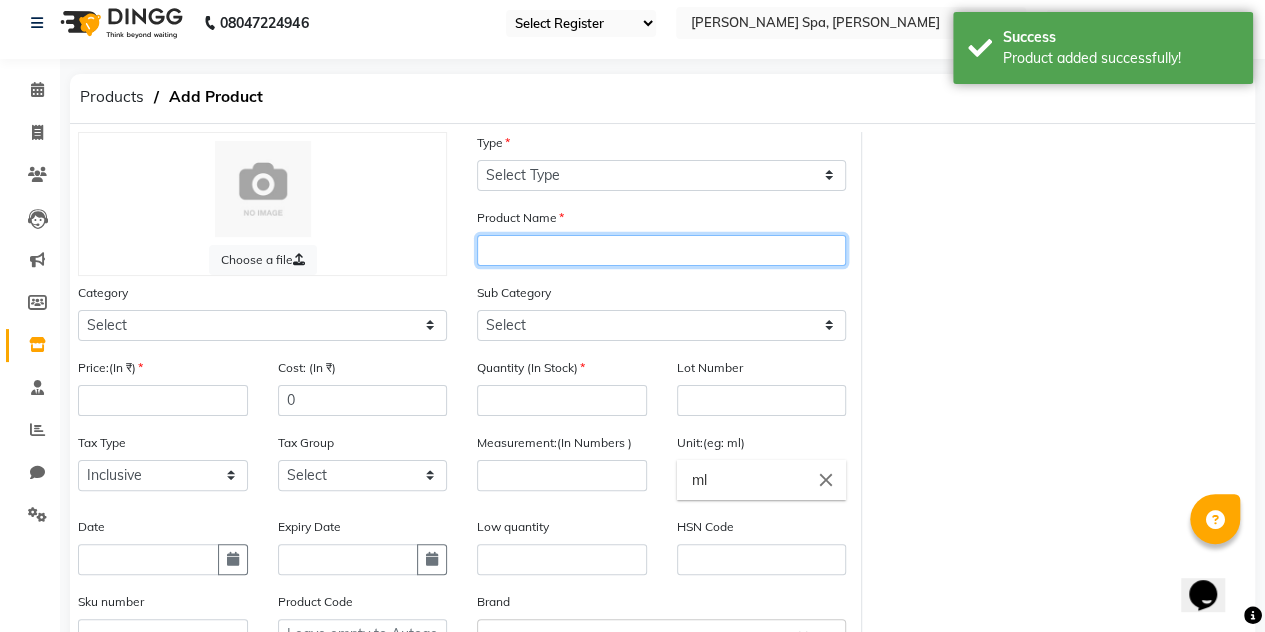 click 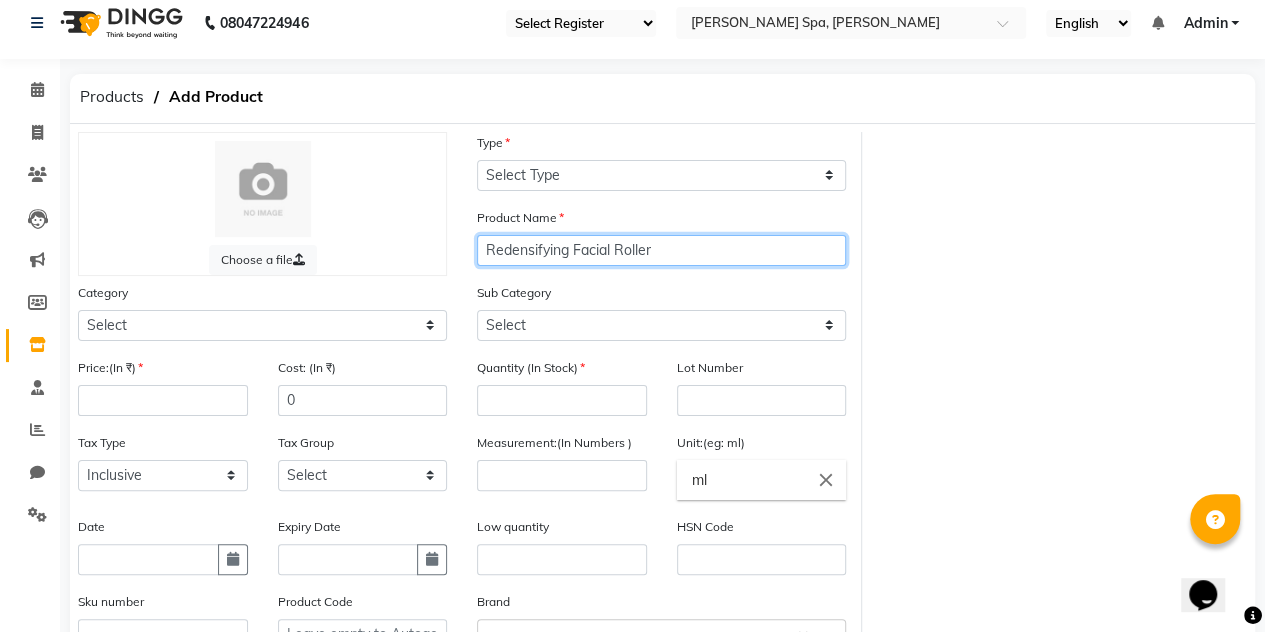 click on "Redensifying Facial Roller" 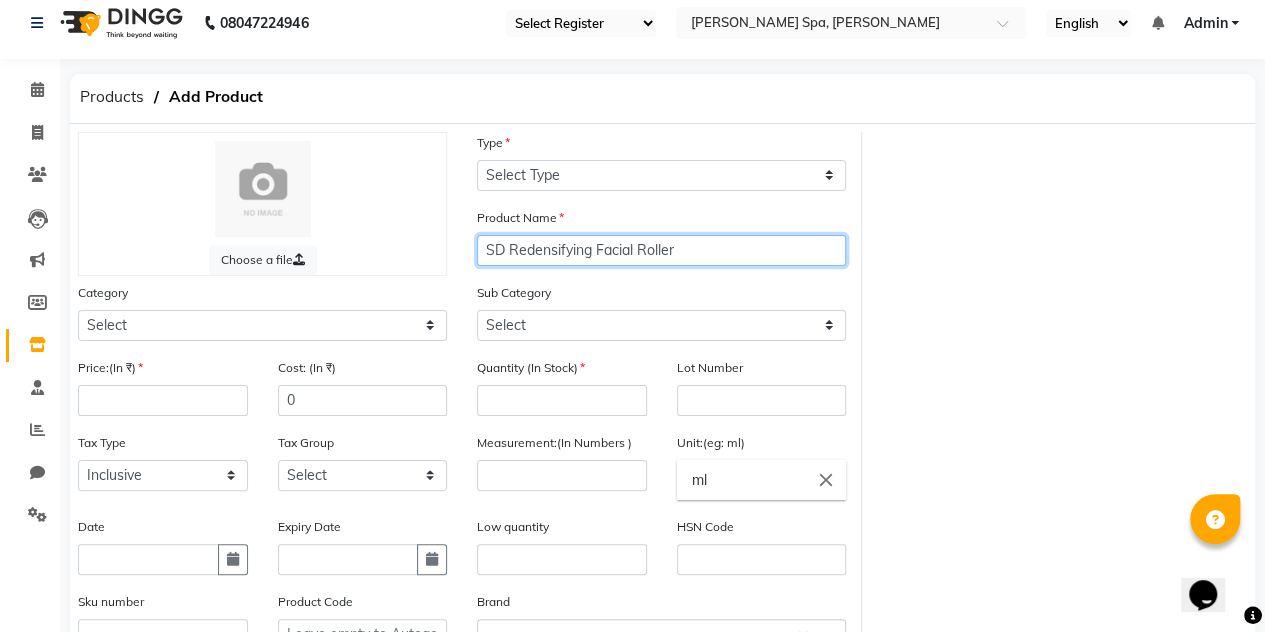 type on "SD Redensifying Facial Roller" 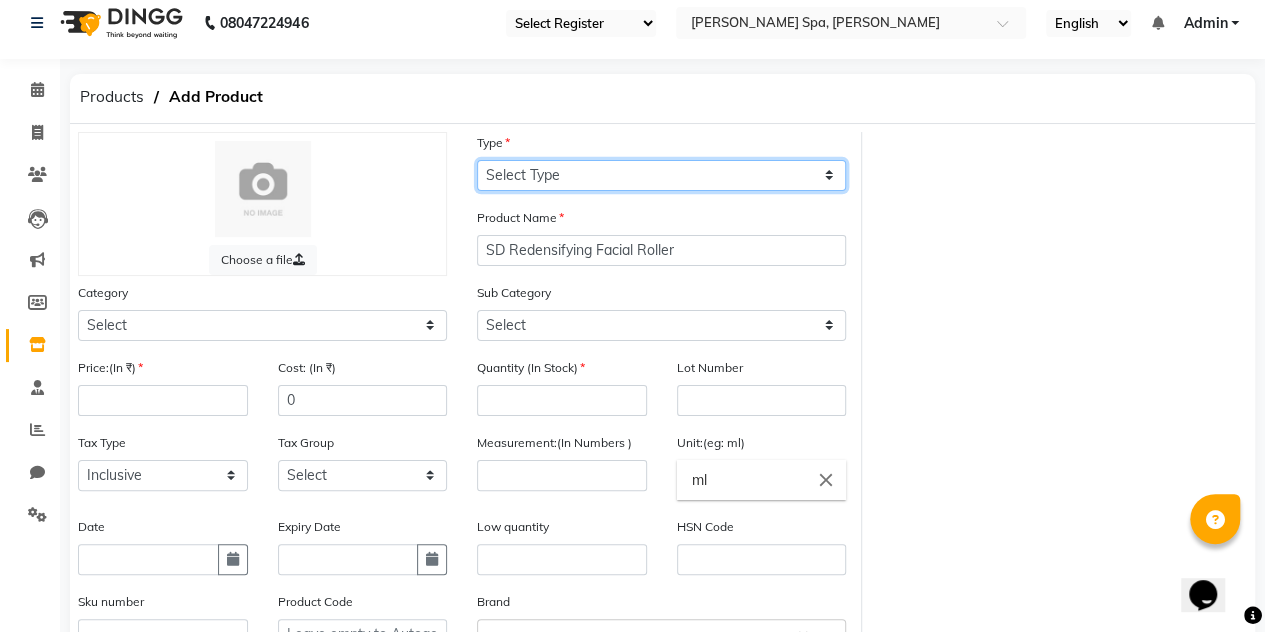 click on "Select Type Both Retail Consumable" 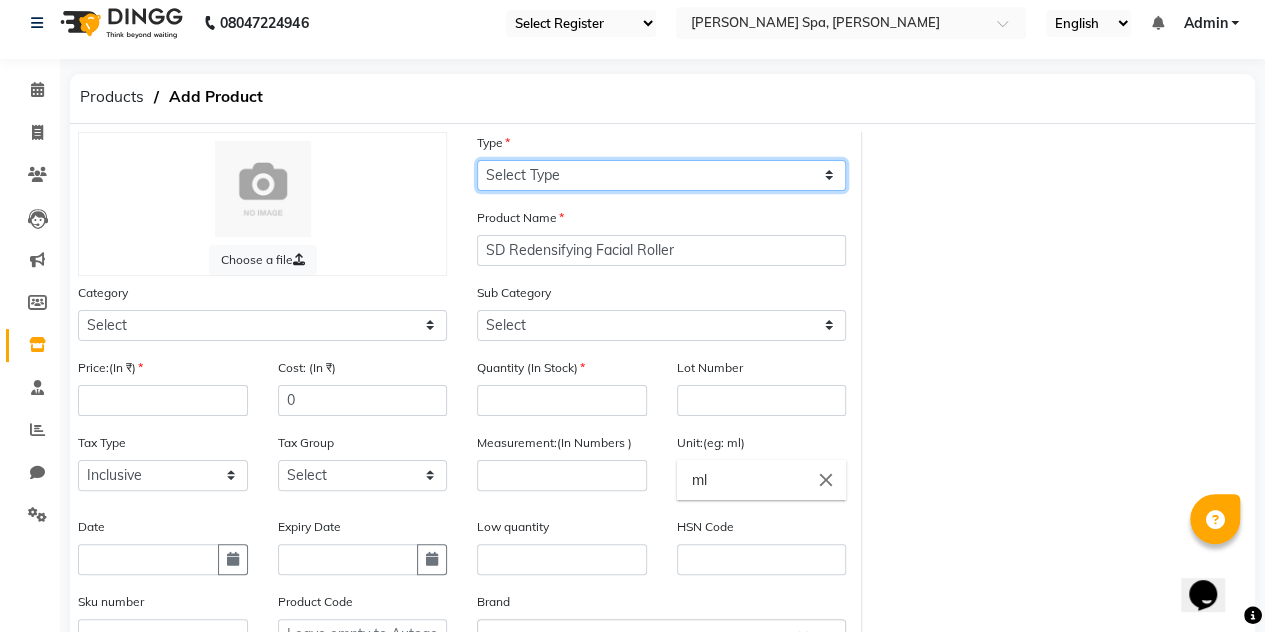 select on "C" 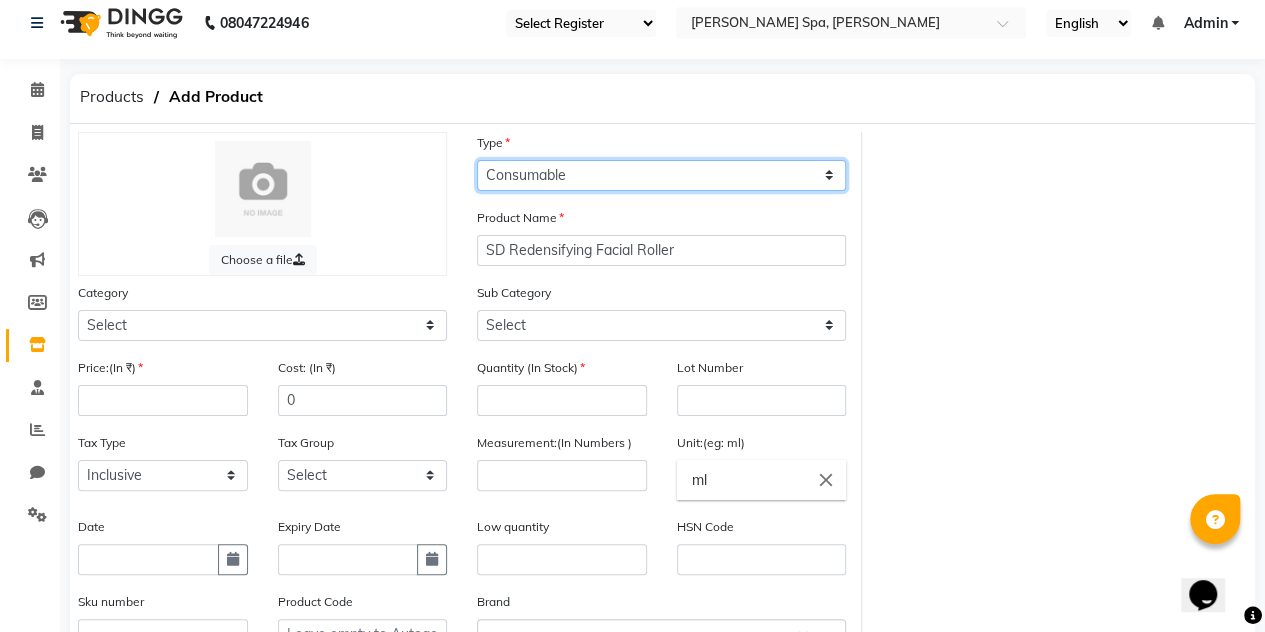 click on "Select Type Both Retail Consumable" 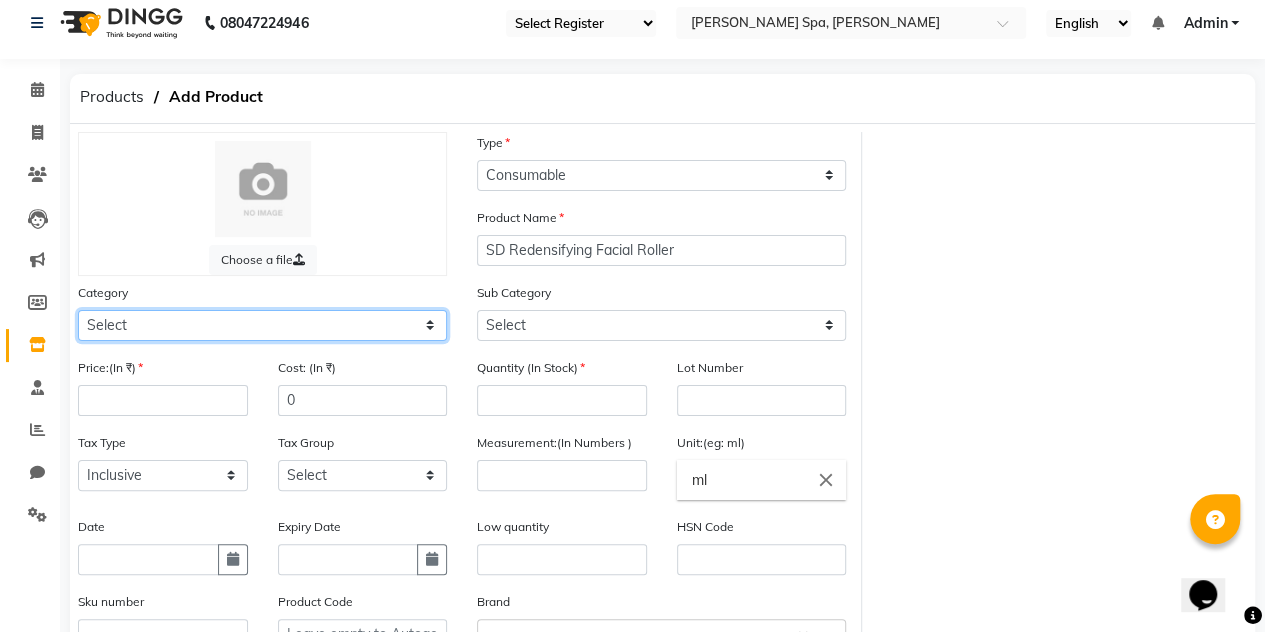 click on "Select Hair Skin Makeup Personal Care Appliances Beard Waxing Disposable Threading Hands and Feet Beauty Planet Botox Cadiveu Casmara Cheryls Loreal Olaplex Loreal retail Loreal Technical Skeyndor Technical Skeyndor Retail Depilive wax Lycon Elim 18.21MANMADE AVL BCL COPACABANA BREATHE AROMATHERAPY Brillare Old Brillare Retail Calecim Bleach Hairotic Thalgo Epres Footlogix old Casmara MK NANOPLASTIA Miscellaneous Vedic Valley Kerastase Retail Kerastase Technical Redken - Retail Redken - Technical Other" 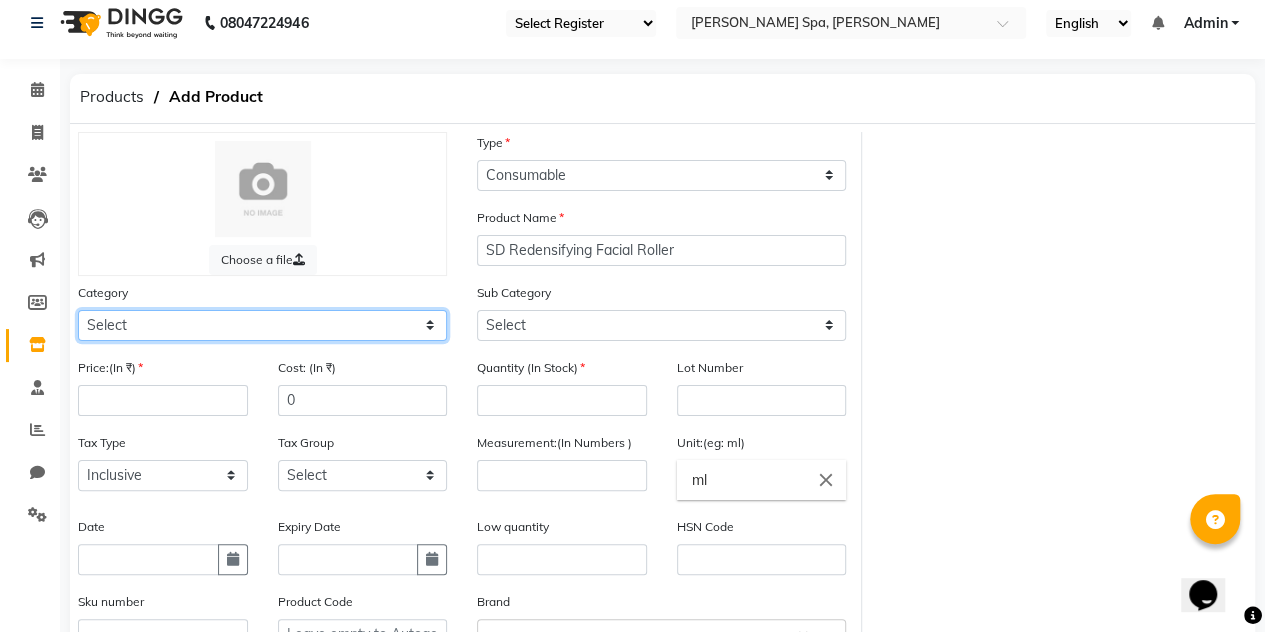 select on "1597902250" 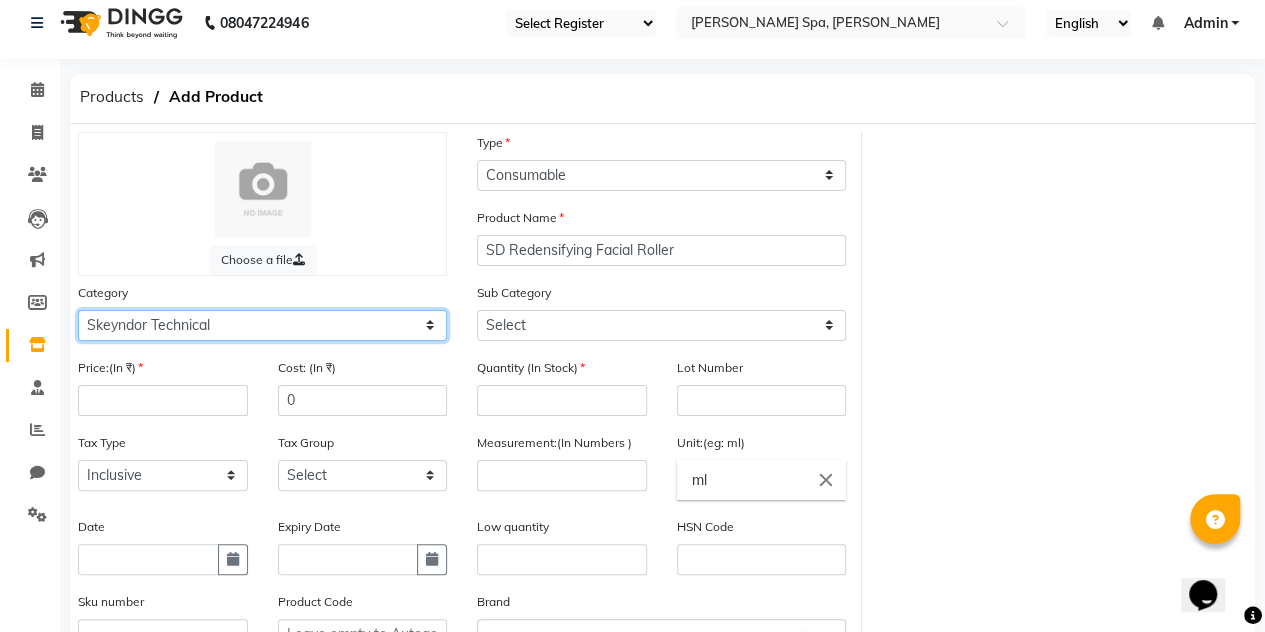 click on "Select Hair Skin Makeup Personal Care Appliances Beard Waxing Disposable Threading Hands and Feet Beauty Planet Botox Cadiveu Casmara Cheryls Loreal Olaplex Loreal retail Loreal Technical Skeyndor Technical Skeyndor Retail Depilive wax Lycon Elim 18.21MANMADE AVL BCL COPACABANA BREATHE AROMATHERAPY Brillare Old Brillare Retail Calecim Bleach Hairotic Thalgo Epres Footlogix old Casmara MK NANOPLASTIA Miscellaneous Vedic Valley Kerastase Retail Kerastase Technical Redken - Retail Redken - Technical Other" 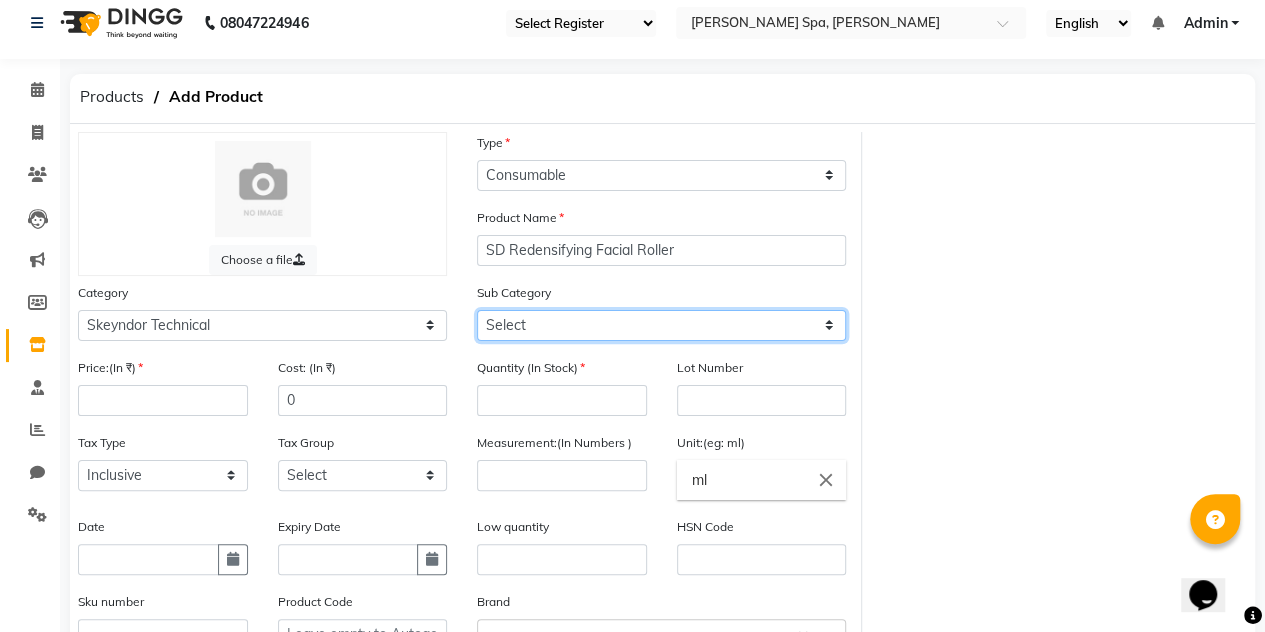 click on "Select ESSENTIAL LINE EXPERT CLEANSE PRO LINE AQUATHERM LINE CLEAR BALANCE LINE POWER C + LINE ETERNAL LINE POWER OXYGEN LINE PROBIOME PEEL LINE CORRECTIVE LINE TIMELESS PRODIGY LINE SPA SENSES" 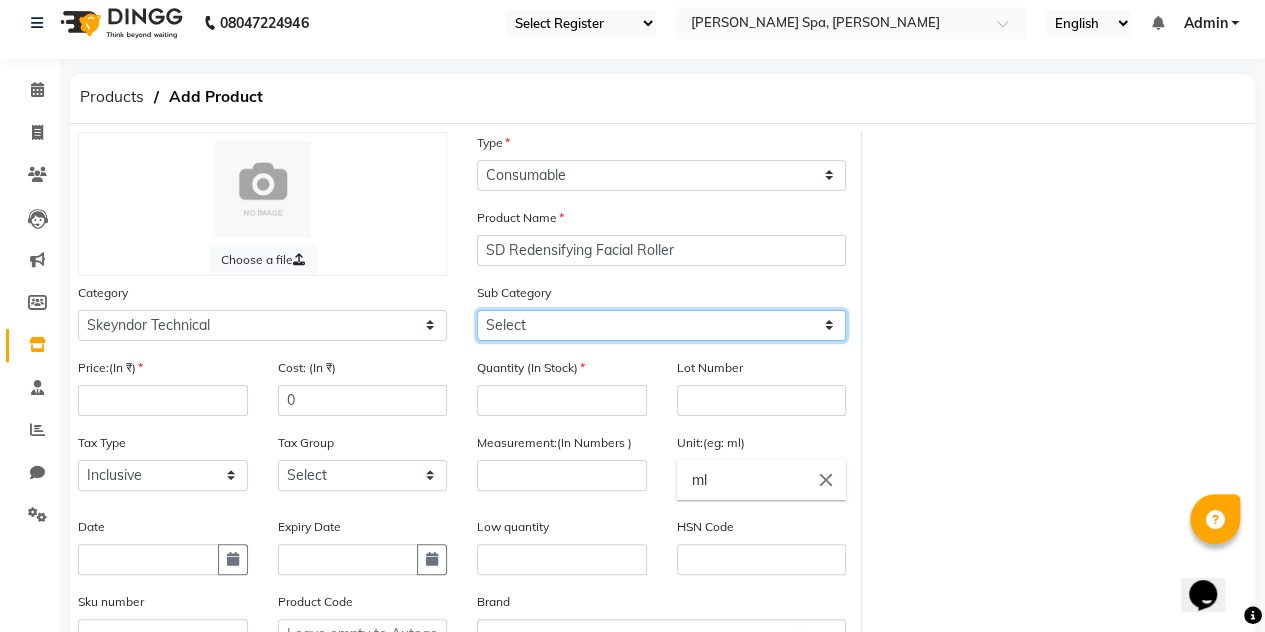 select on "15979022511" 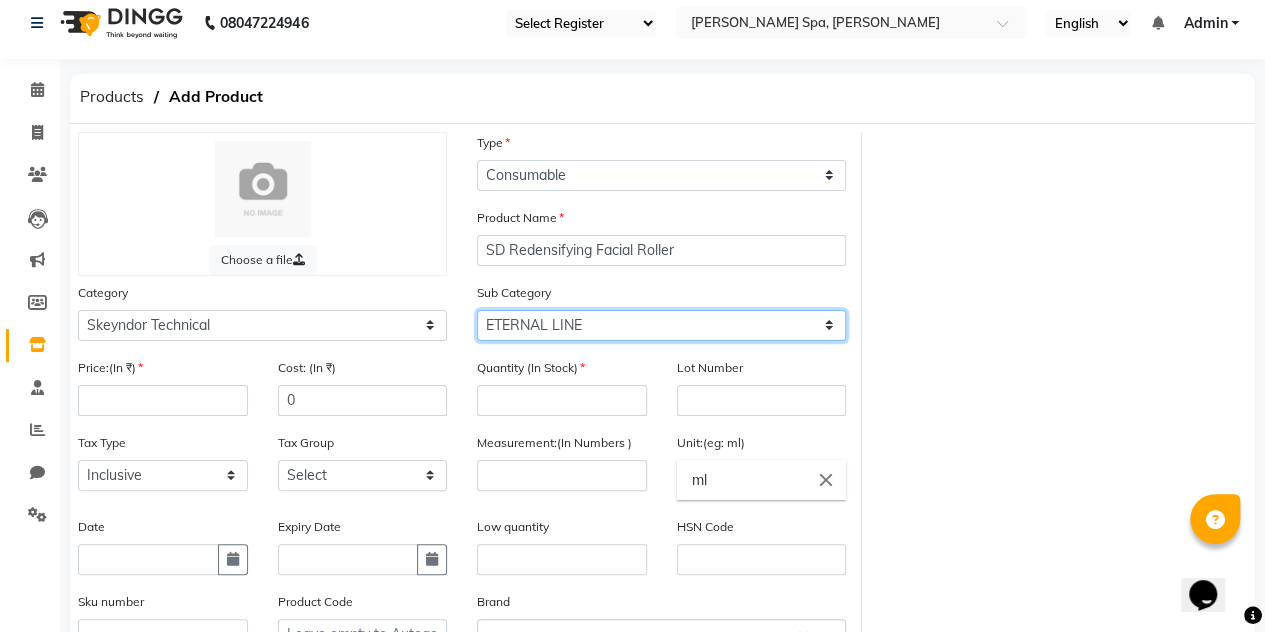 click on "Select ESSENTIAL LINE EXPERT CLEANSE PRO LINE AQUATHERM LINE CLEAR BALANCE LINE POWER C + LINE ETERNAL LINE POWER OXYGEN LINE PROBIOME PEEL LINE CORRECTIVE LINE TIMELESS PRODIGY LINE SPA SENSES" 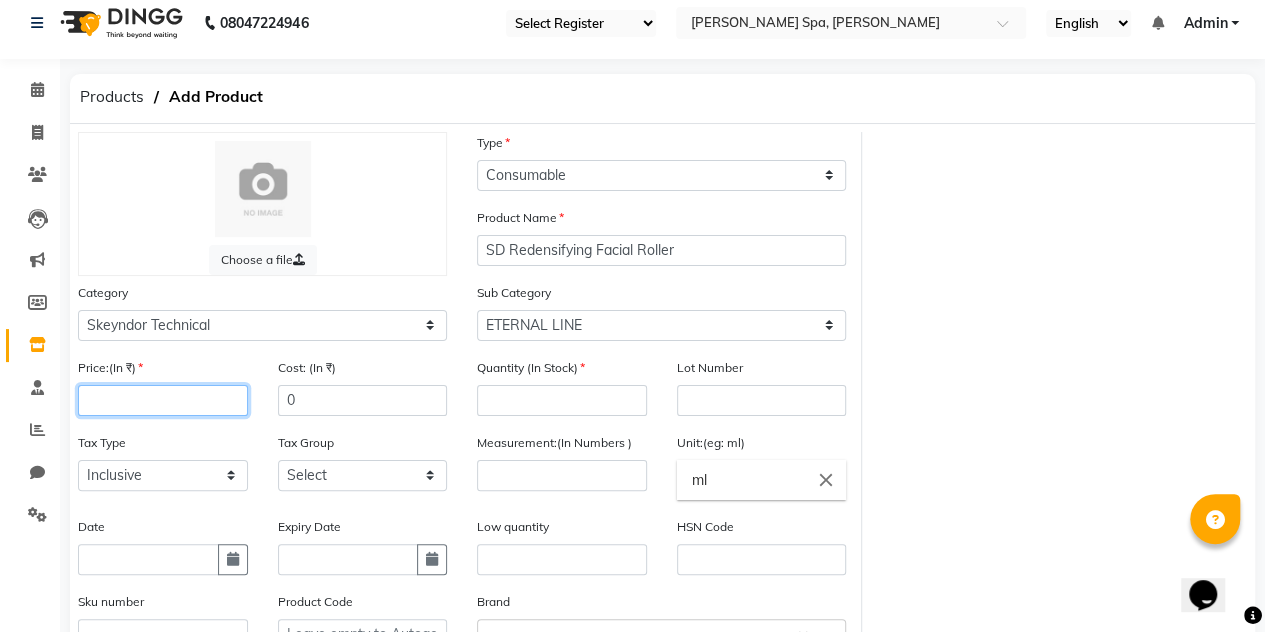 click 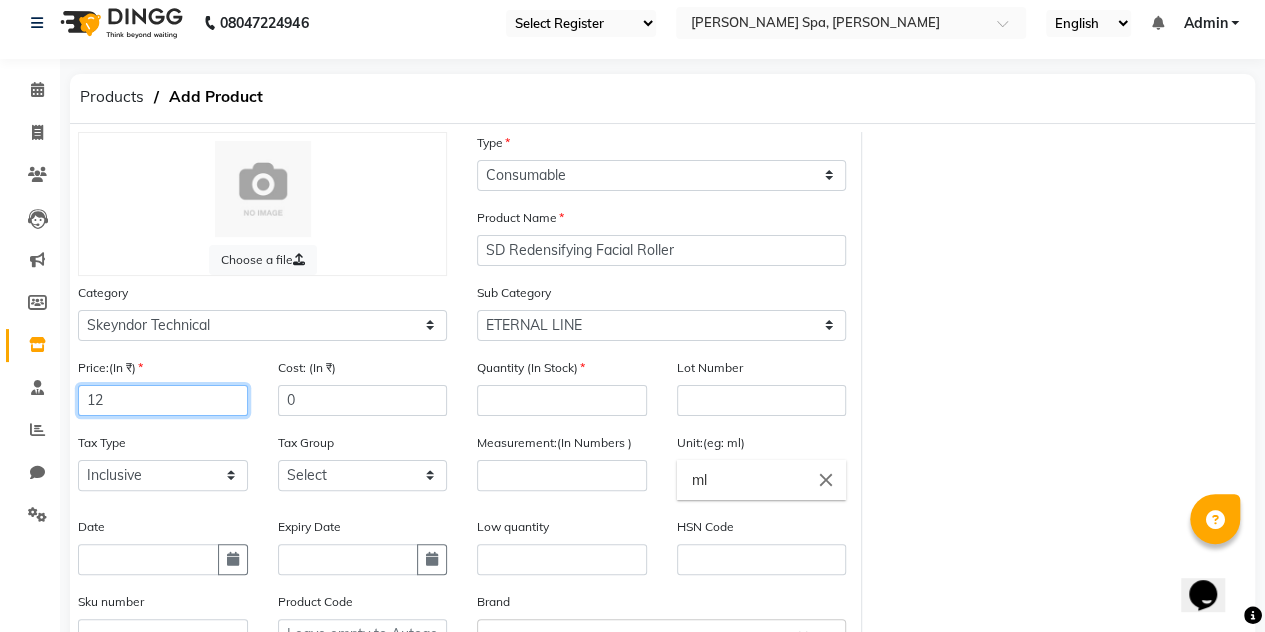 type on "1" 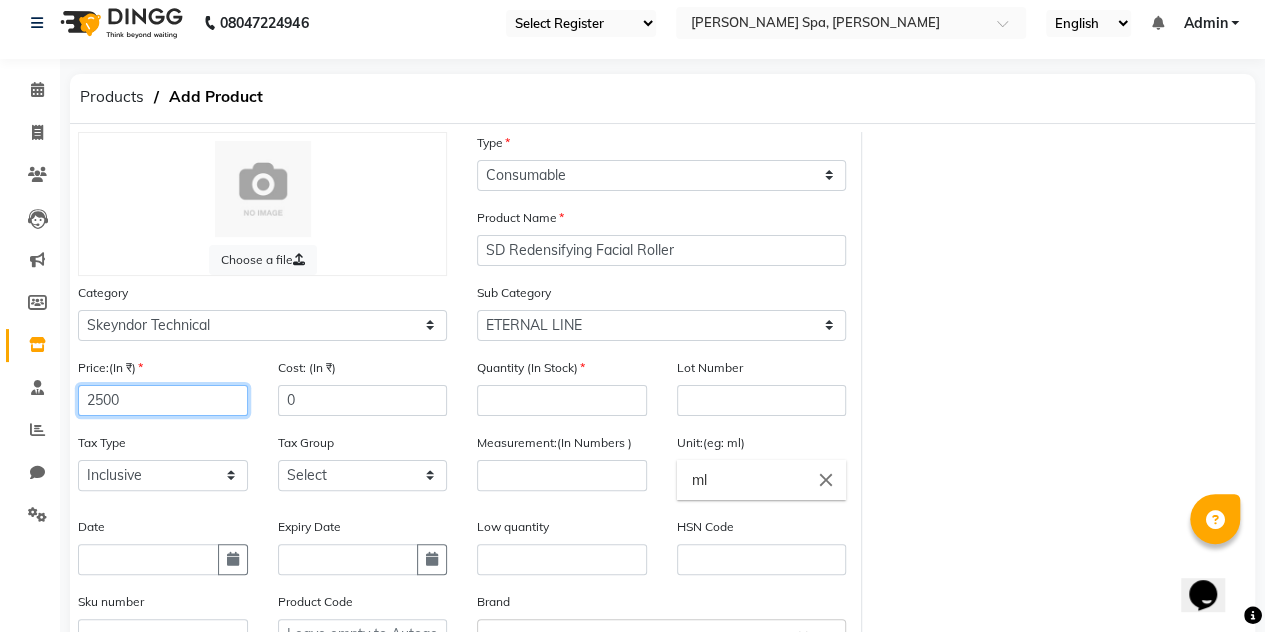 type on "2500" 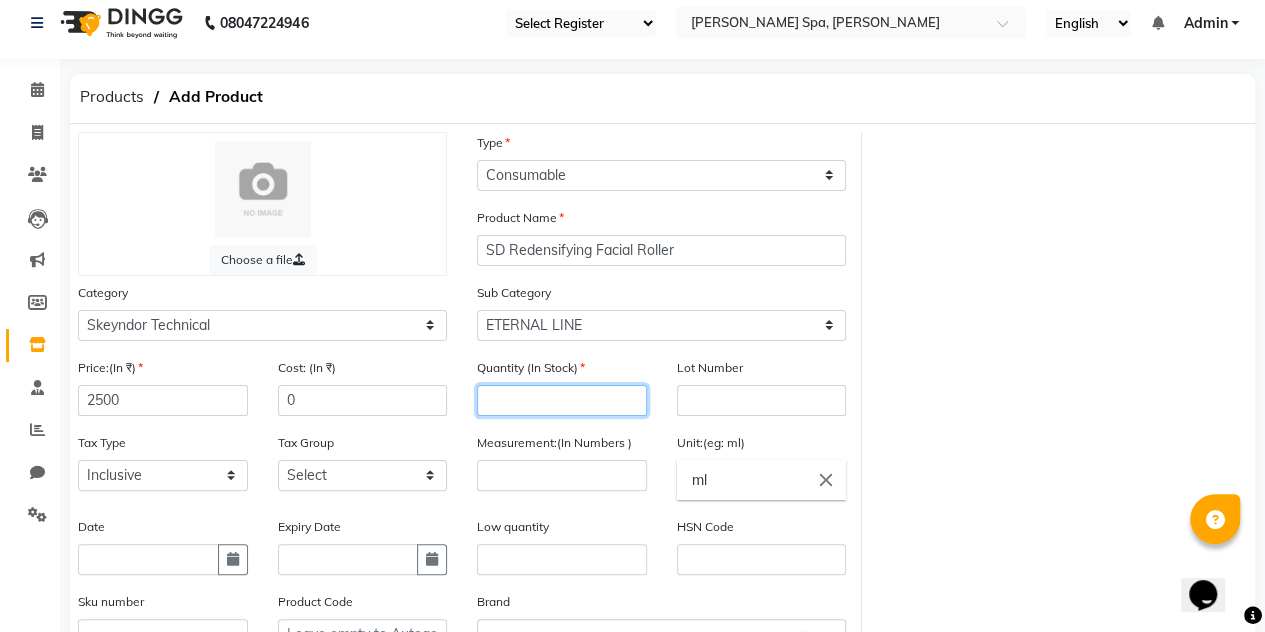 click 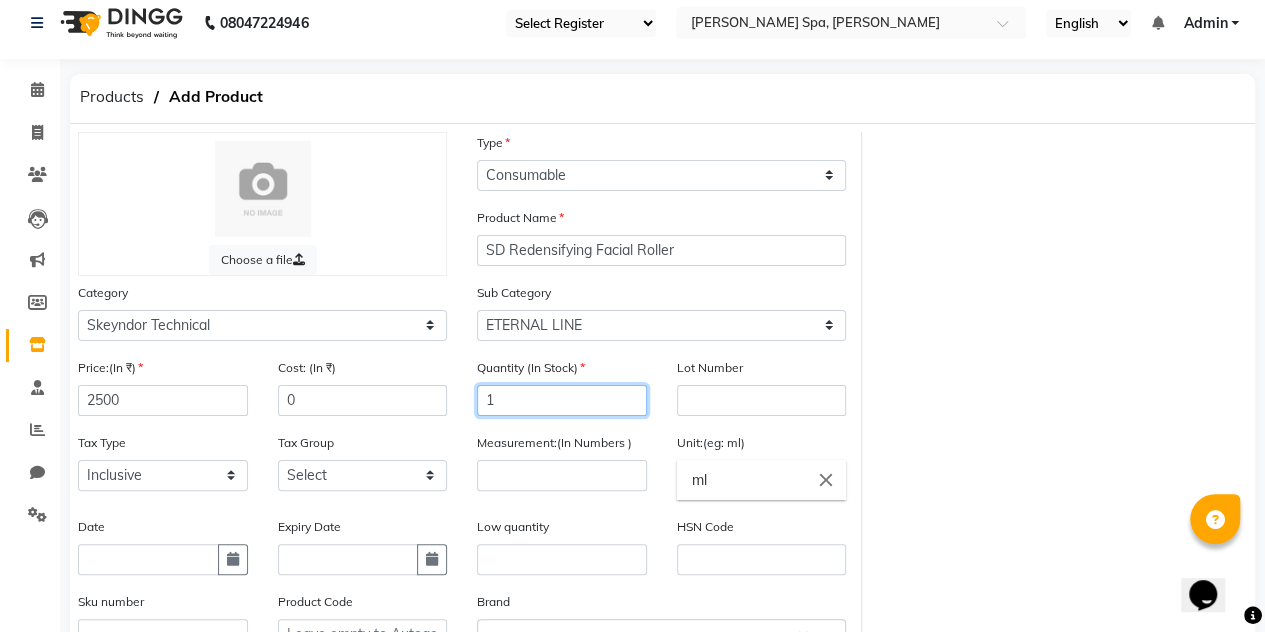 type on "1" 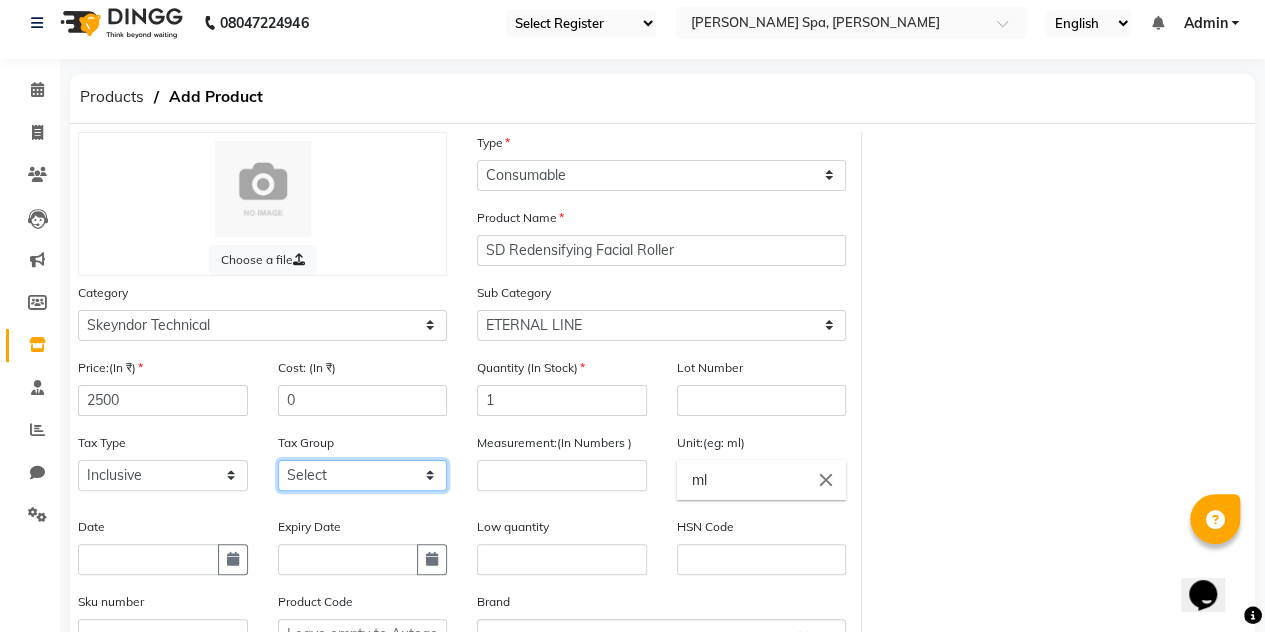 click on "Select GST" 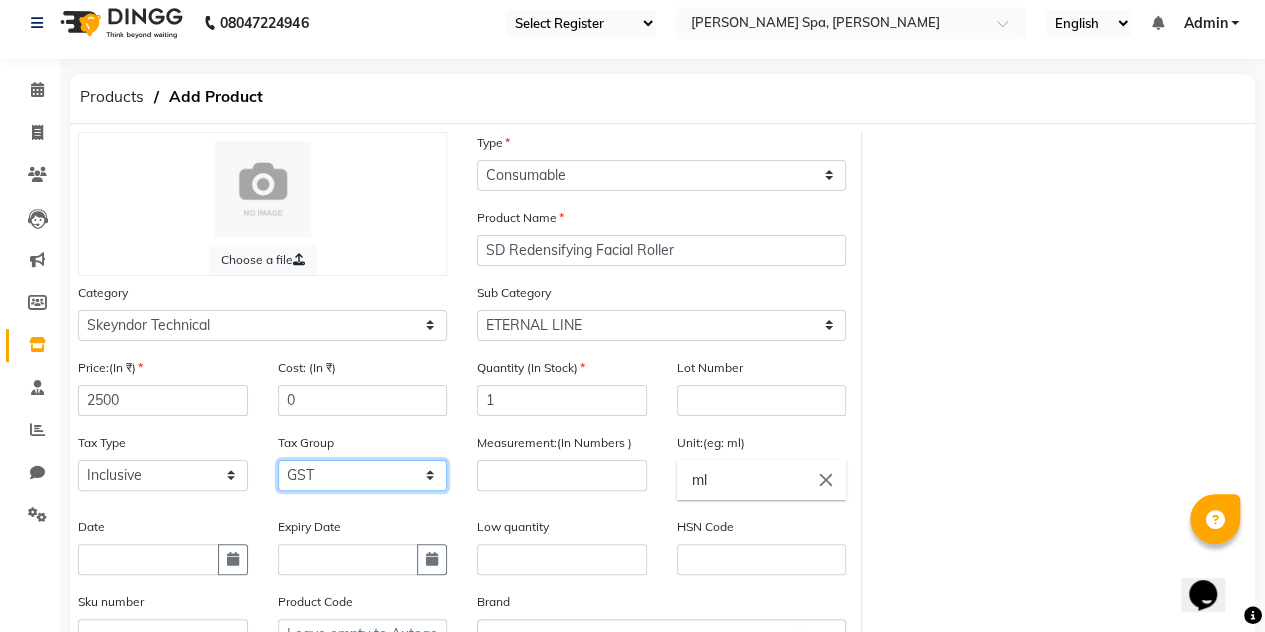 click on "Select GST" 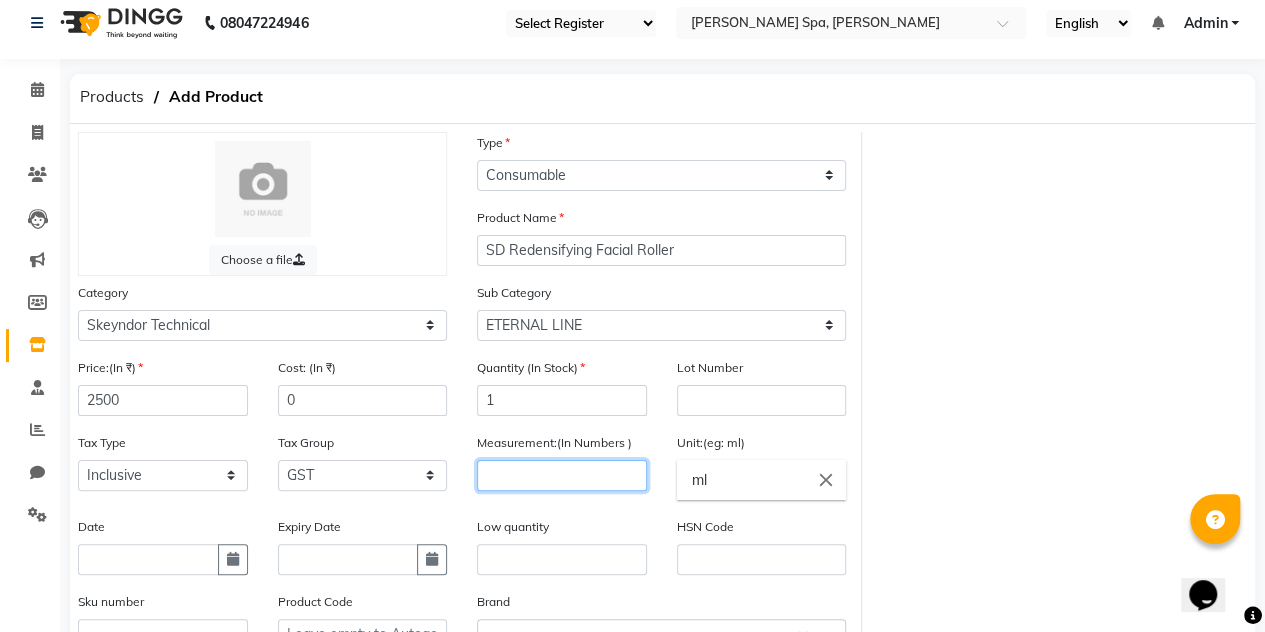 click 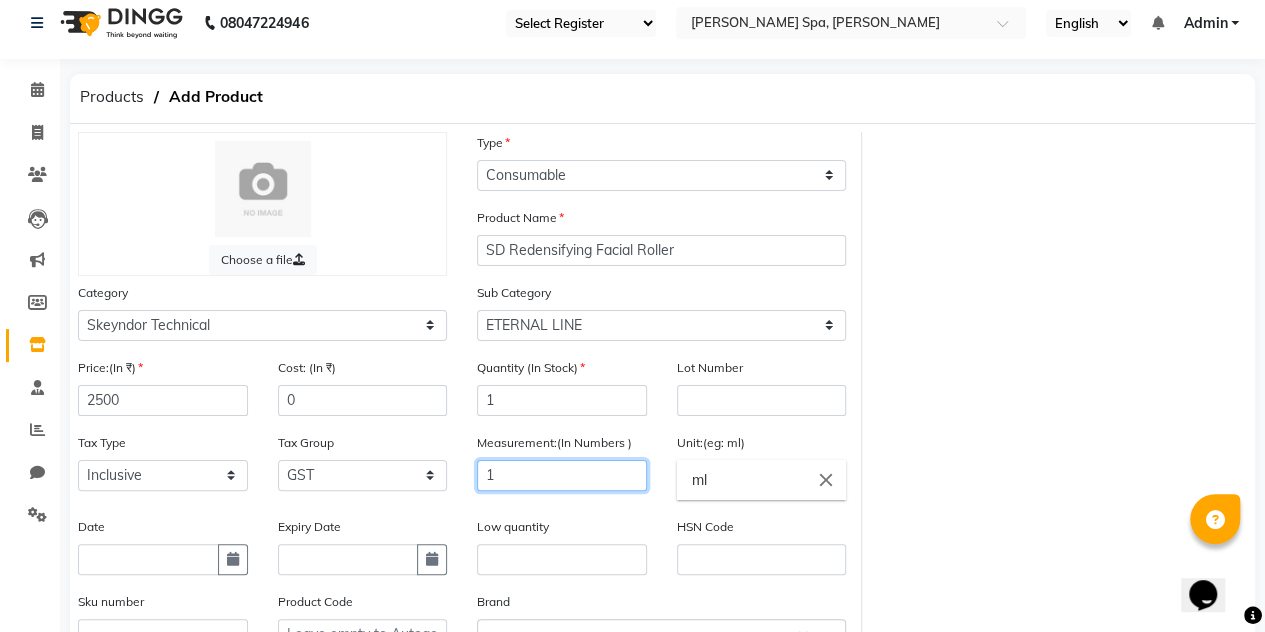 type on "1" 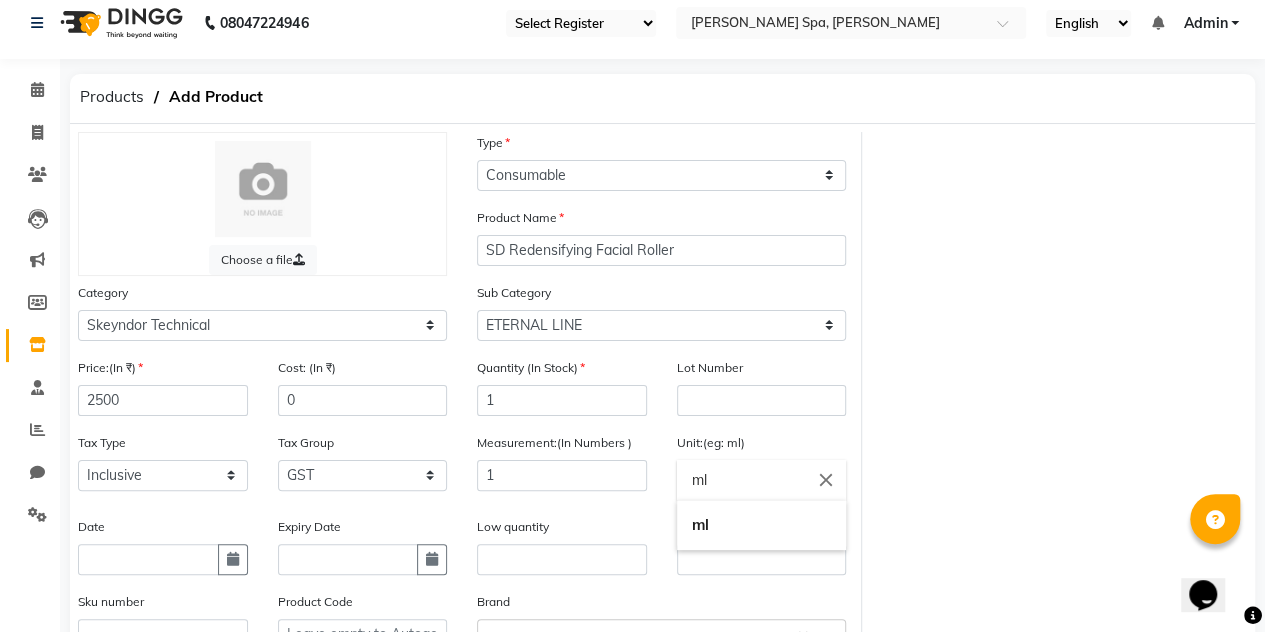 click on "ml" 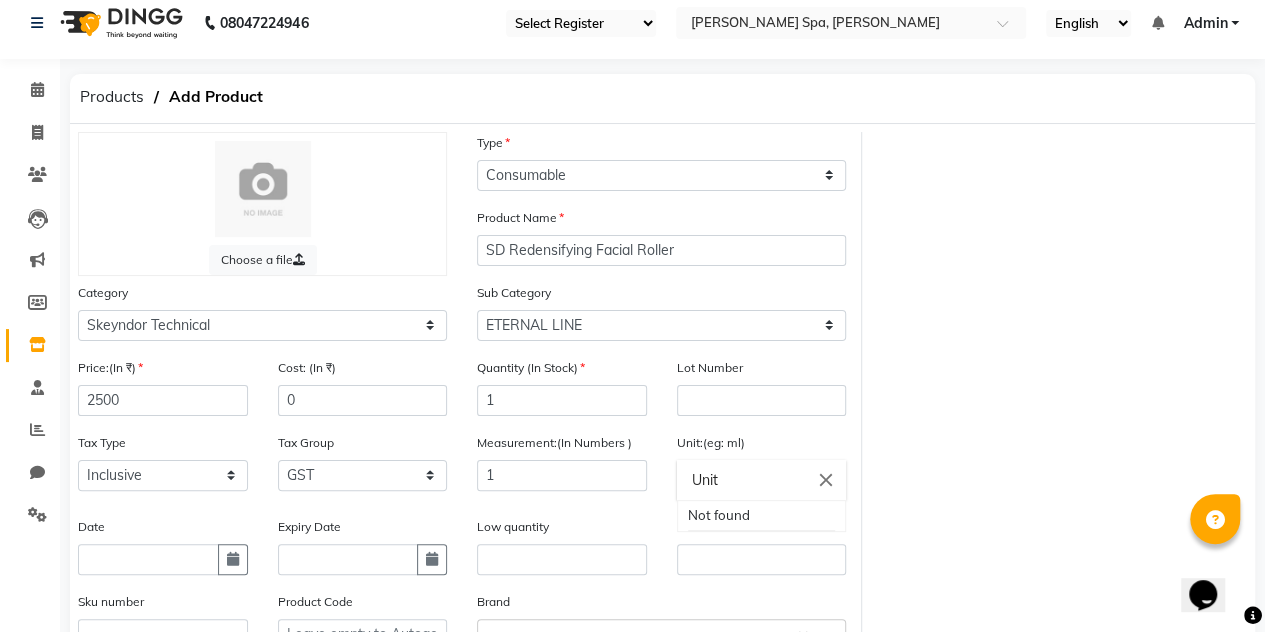 scroll, scrollTop: 242, scrollLeft: 0, axis: vertical 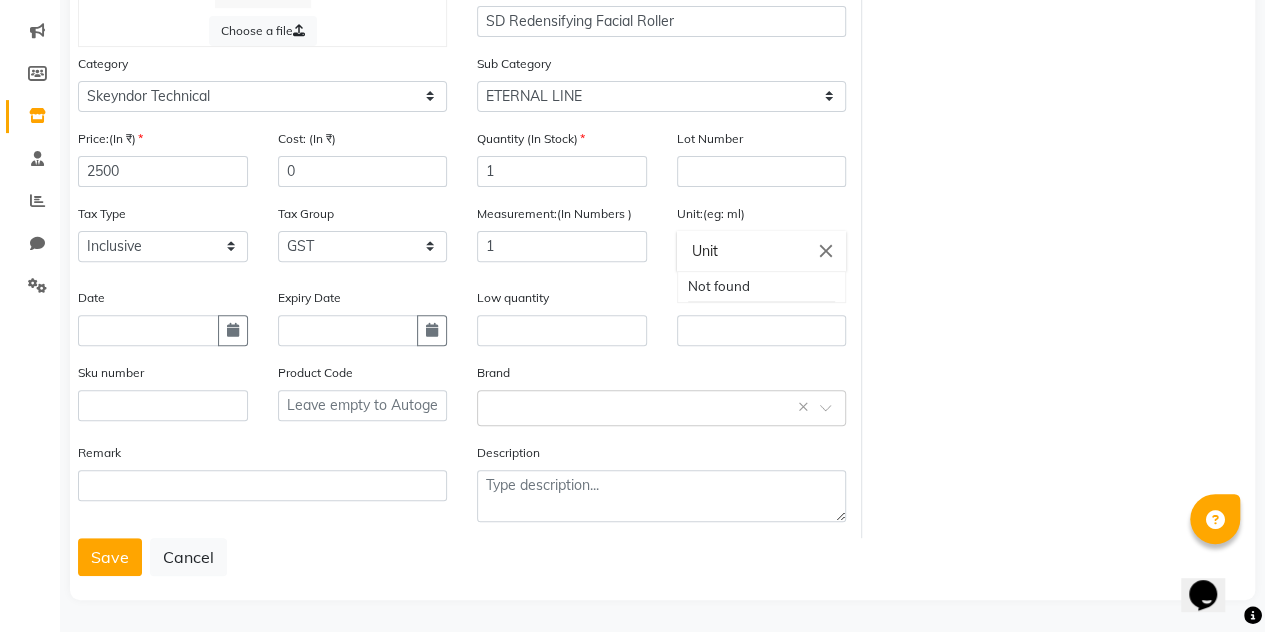 type on "Unit" 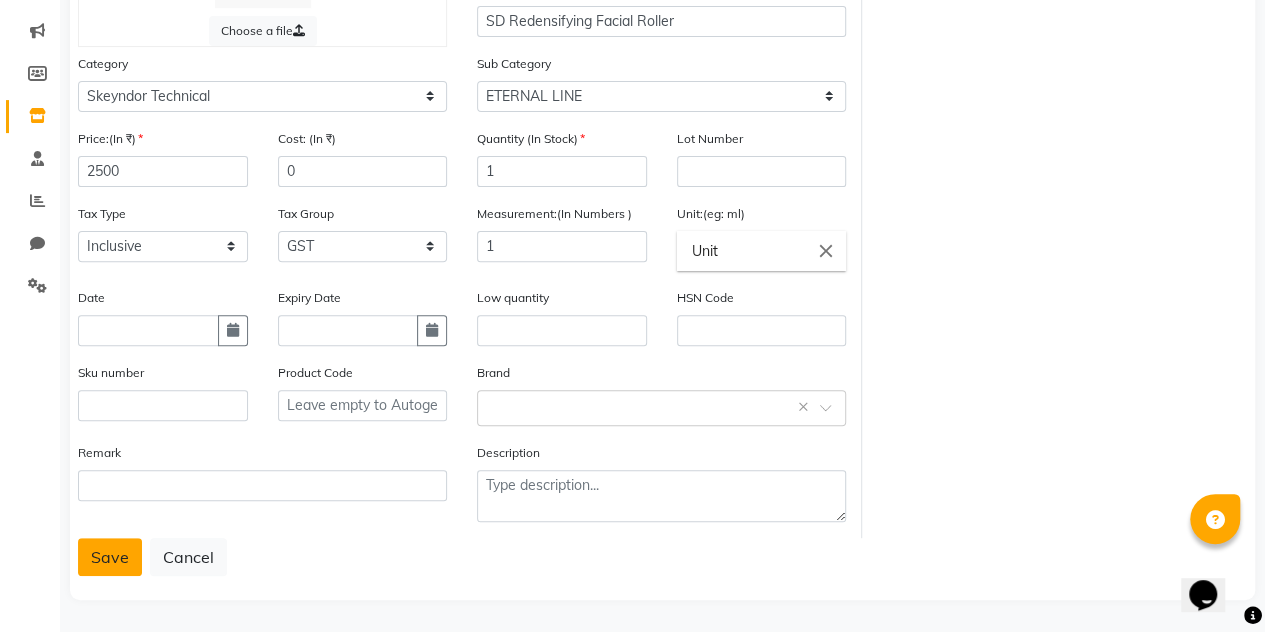 click on "Save" 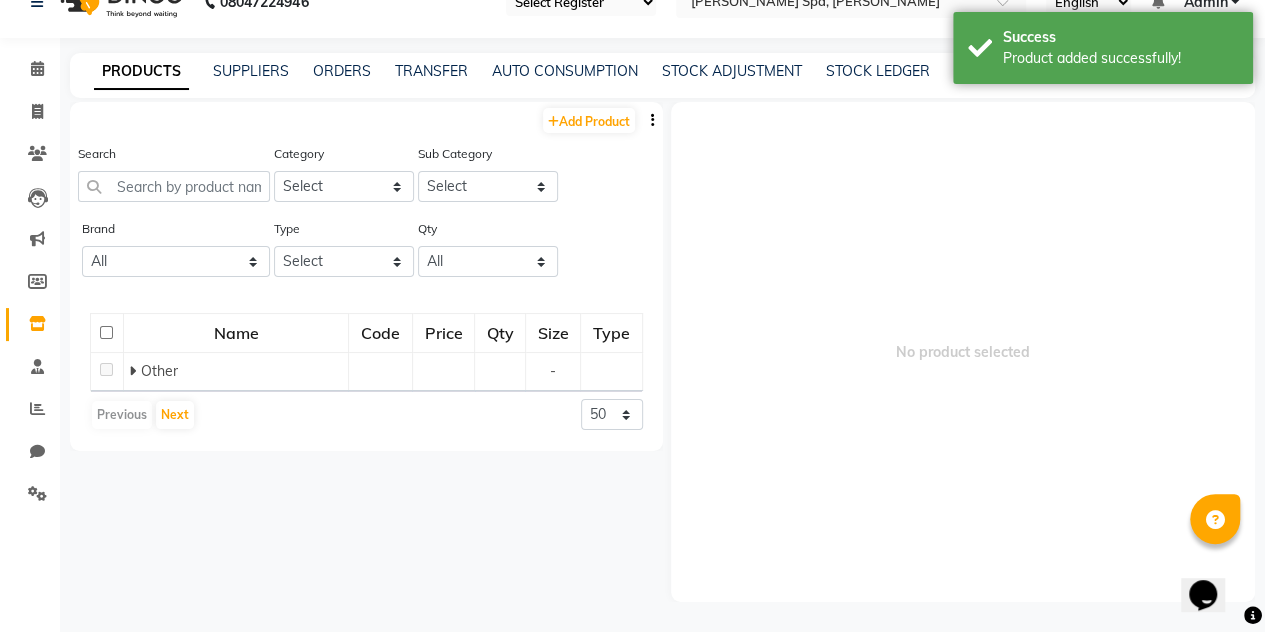 scroll, scrollTop: 0, scrollLeft: 0, axis: both 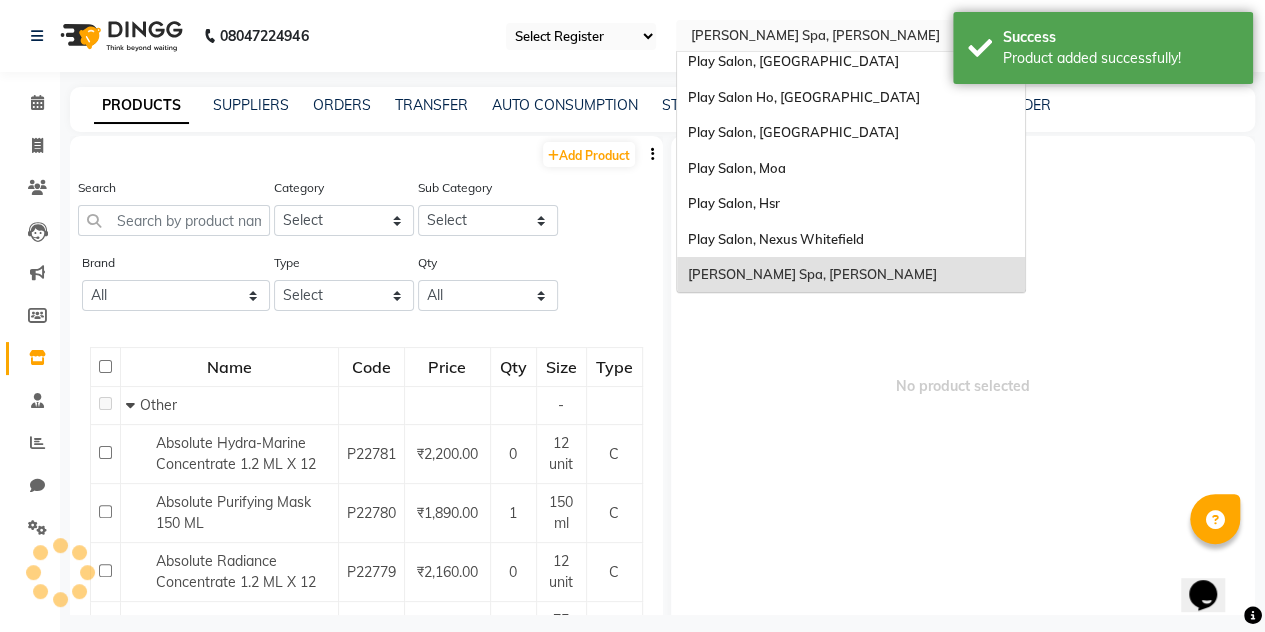 click at bounding box center [831, 35] 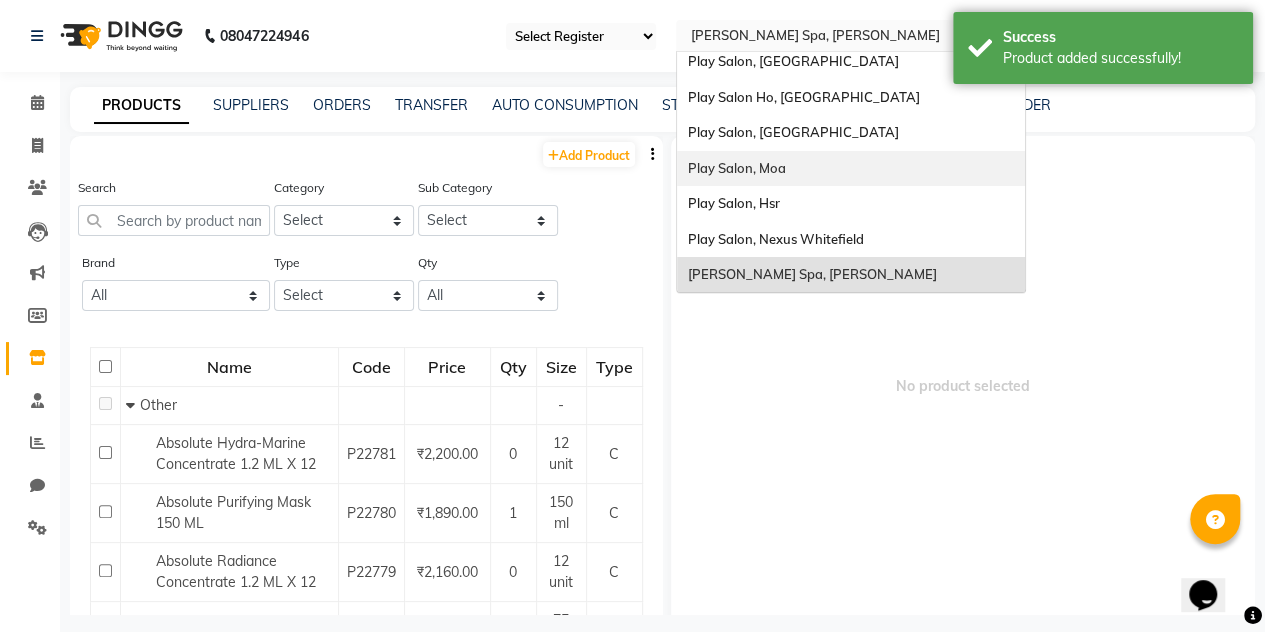 scroll, scrollTop: 0, scrollLeft: 0, axis: both 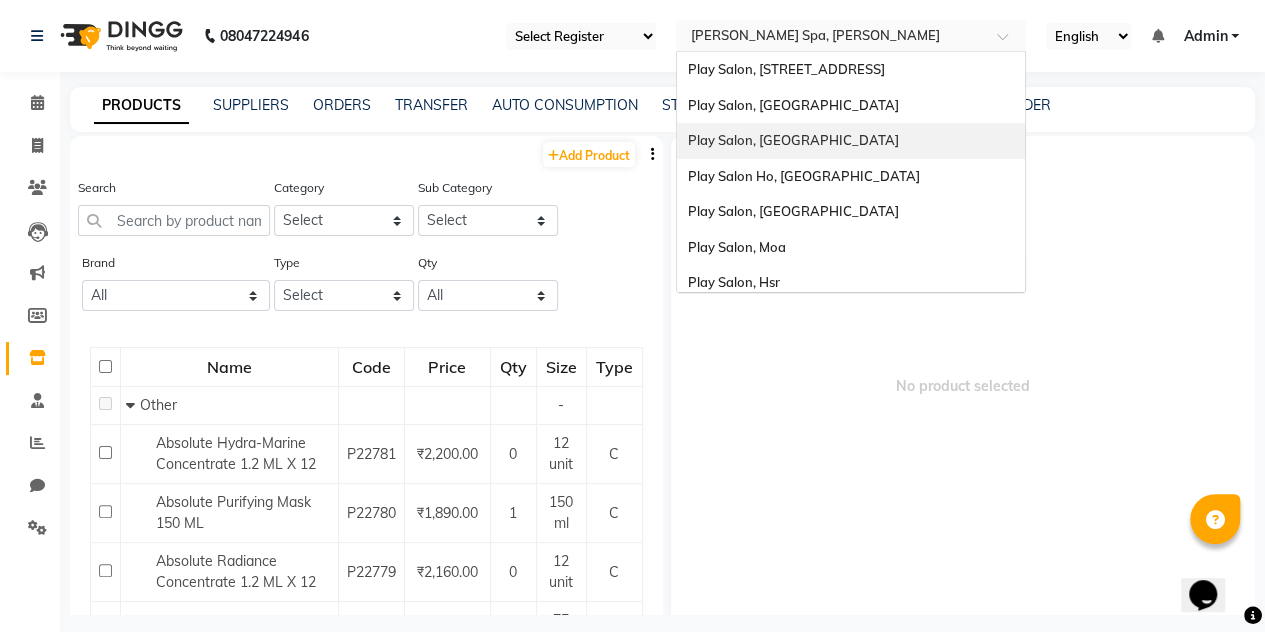 click on "Play Salon, [GEOGRAPHIC_DATA]" at bounding box center (792, 140) 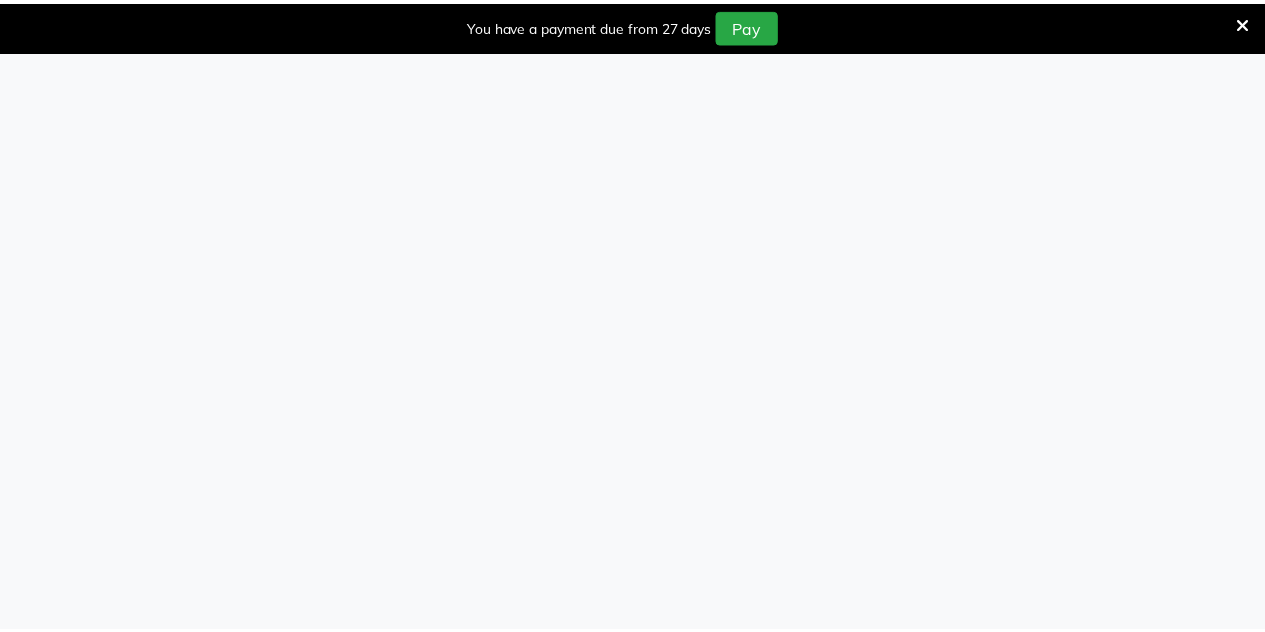 scroll, scrollTop: 0, scrollLeft: 0, axis: both 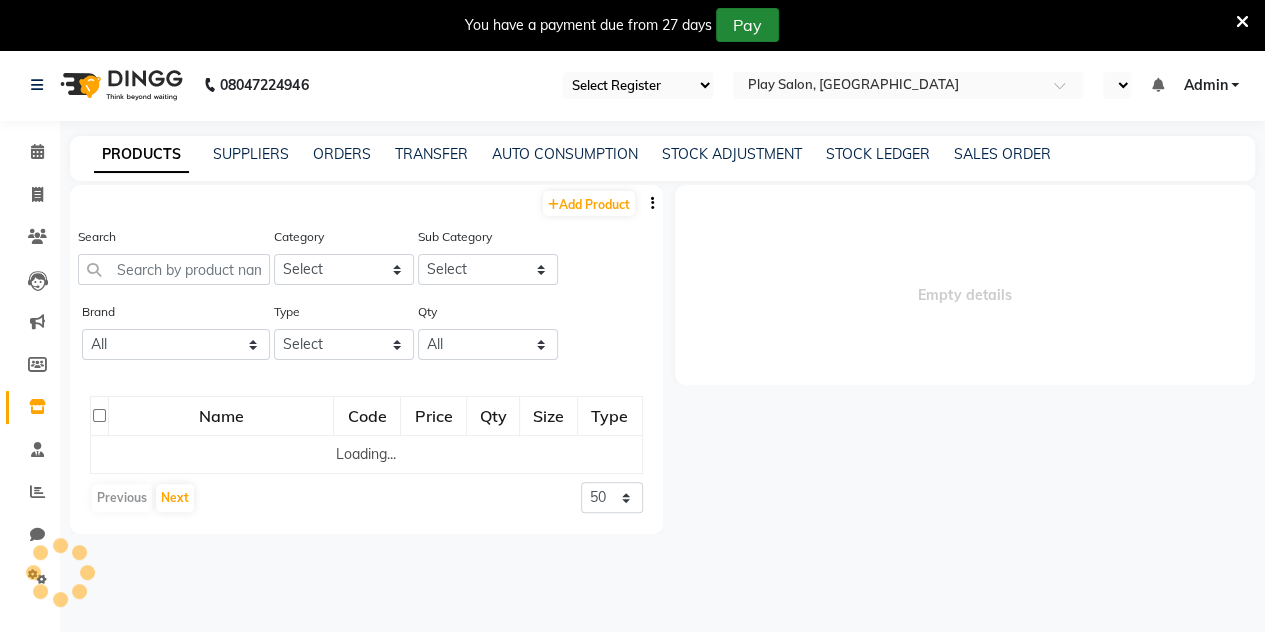 select on "89" 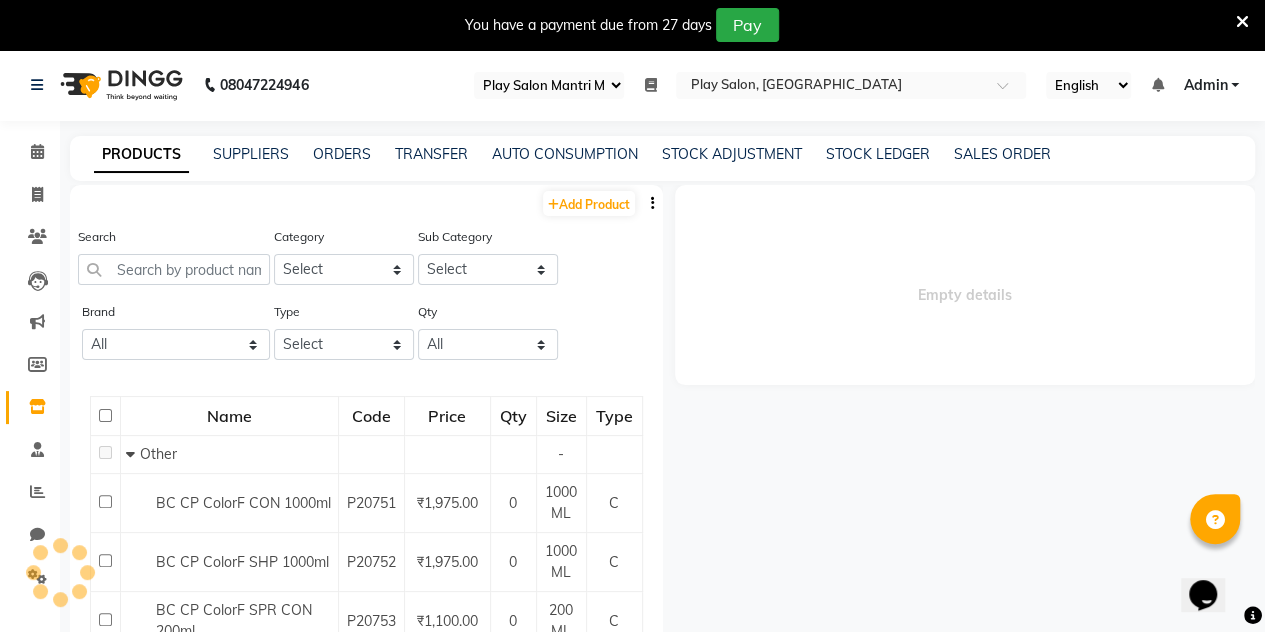 scroll, scrollTop: 0, scrollLeft: 0, axis: both 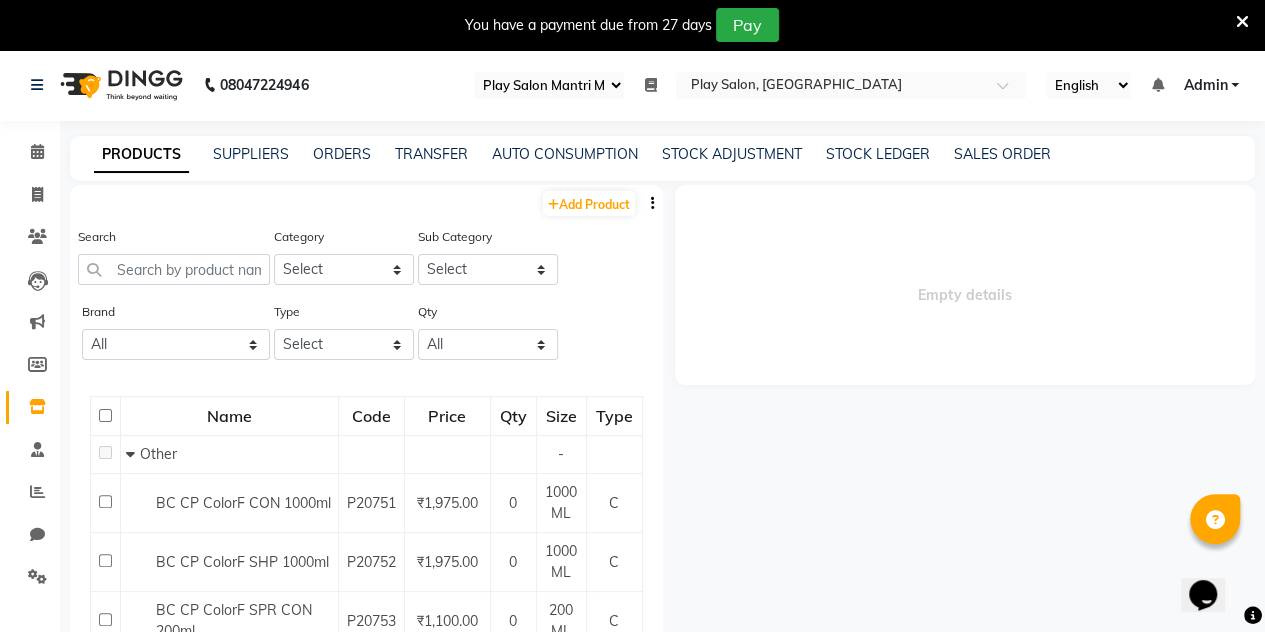 click at bounding box center [1242, 22] 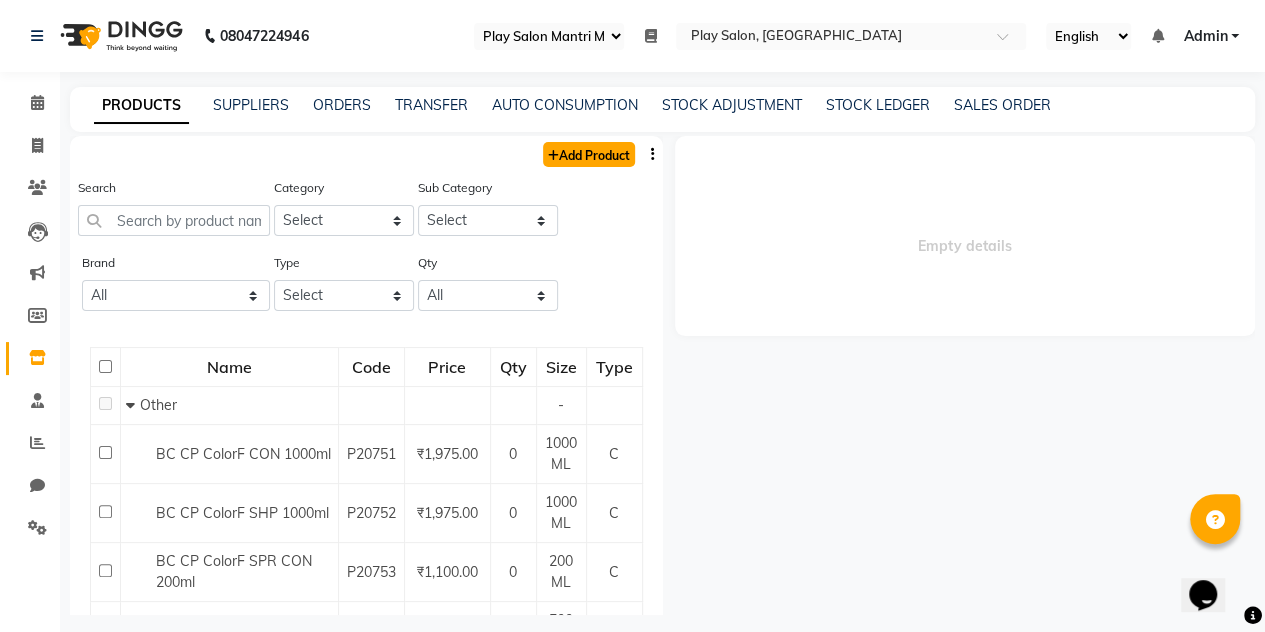 click on "Add Product" 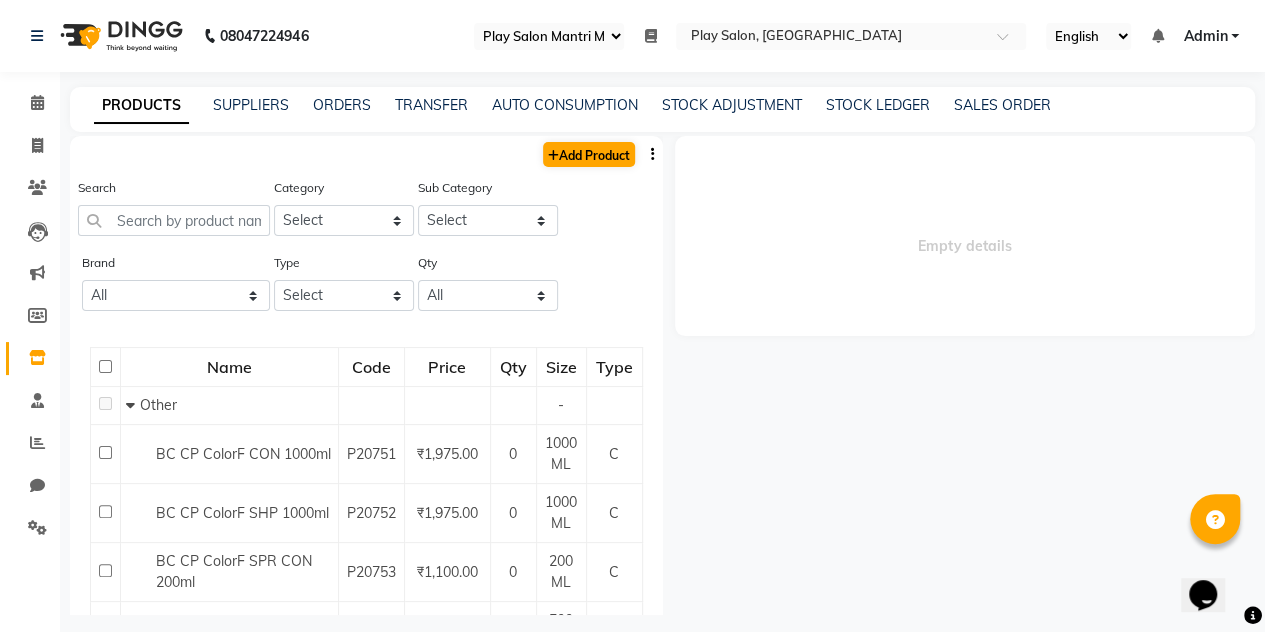 select on "true" 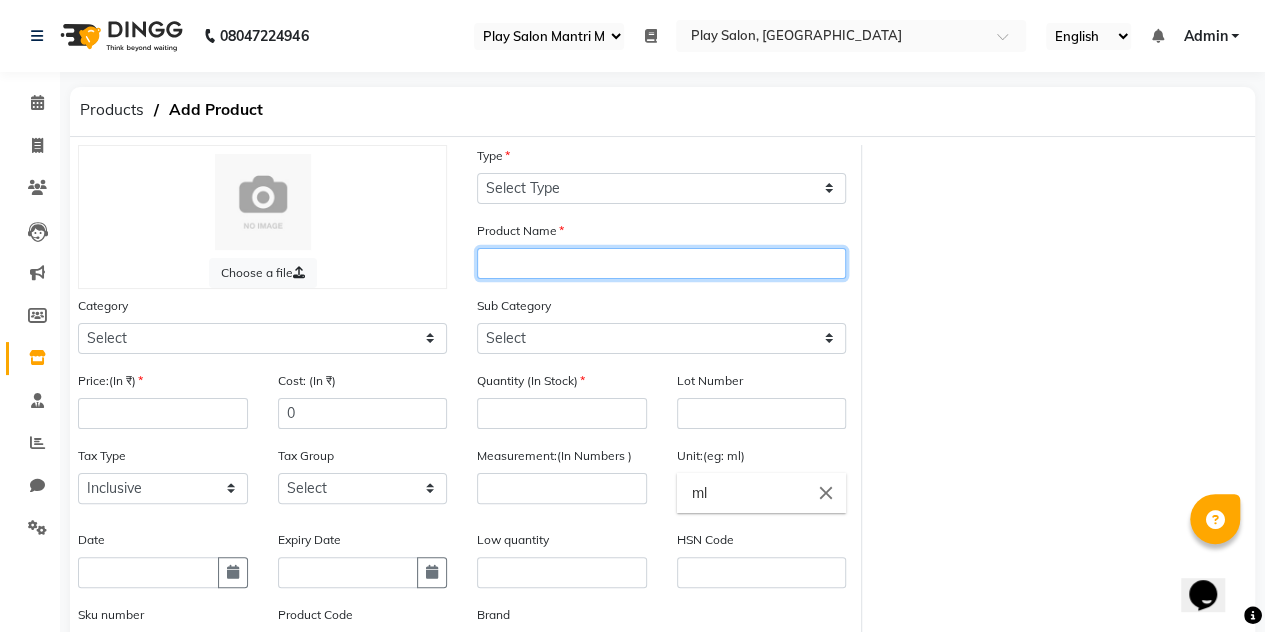 click 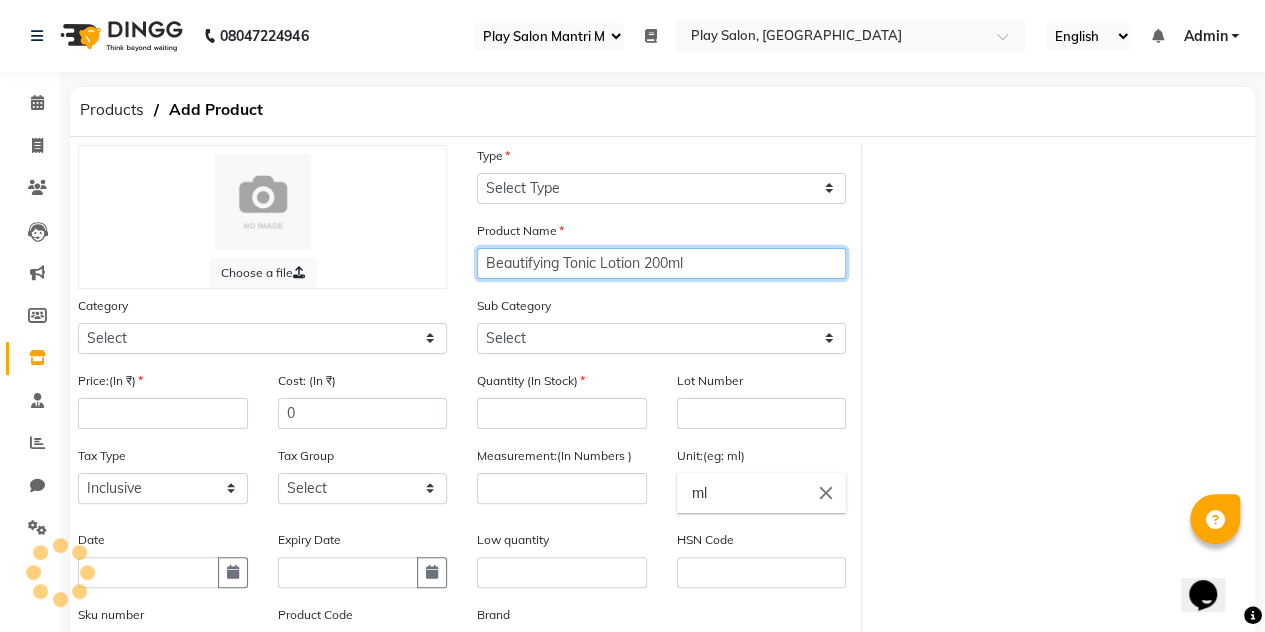 type on "Beautifying Tonic Lotion 200ml" 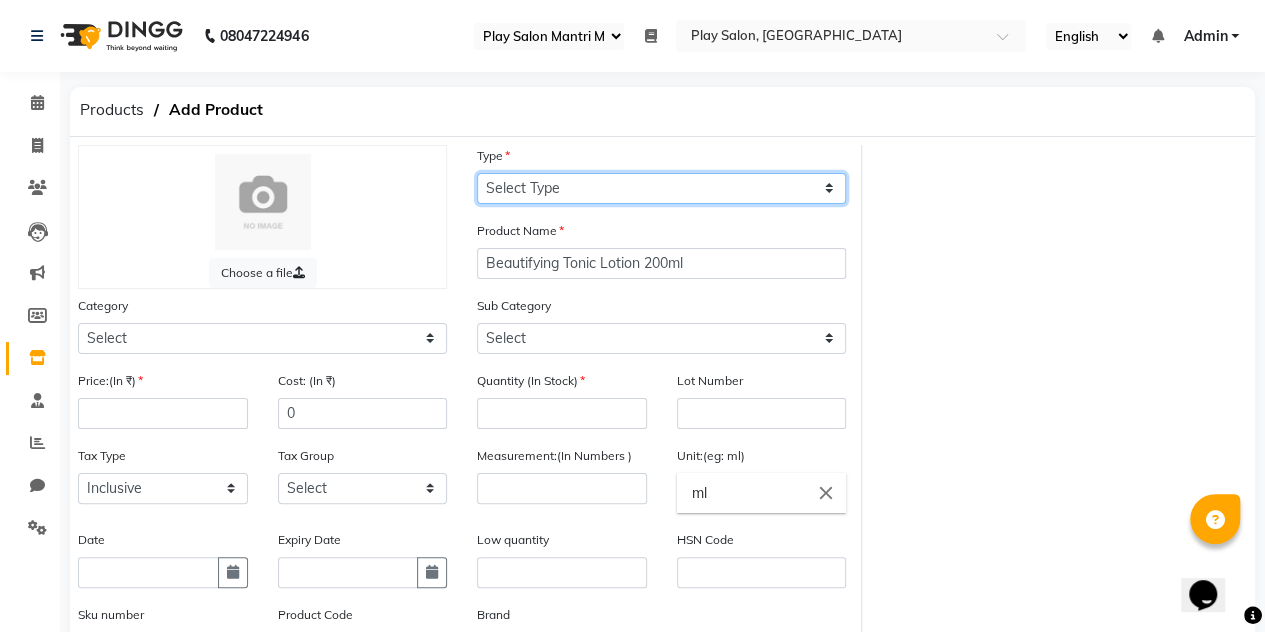 click on "Select Type Both Retail Consumable" 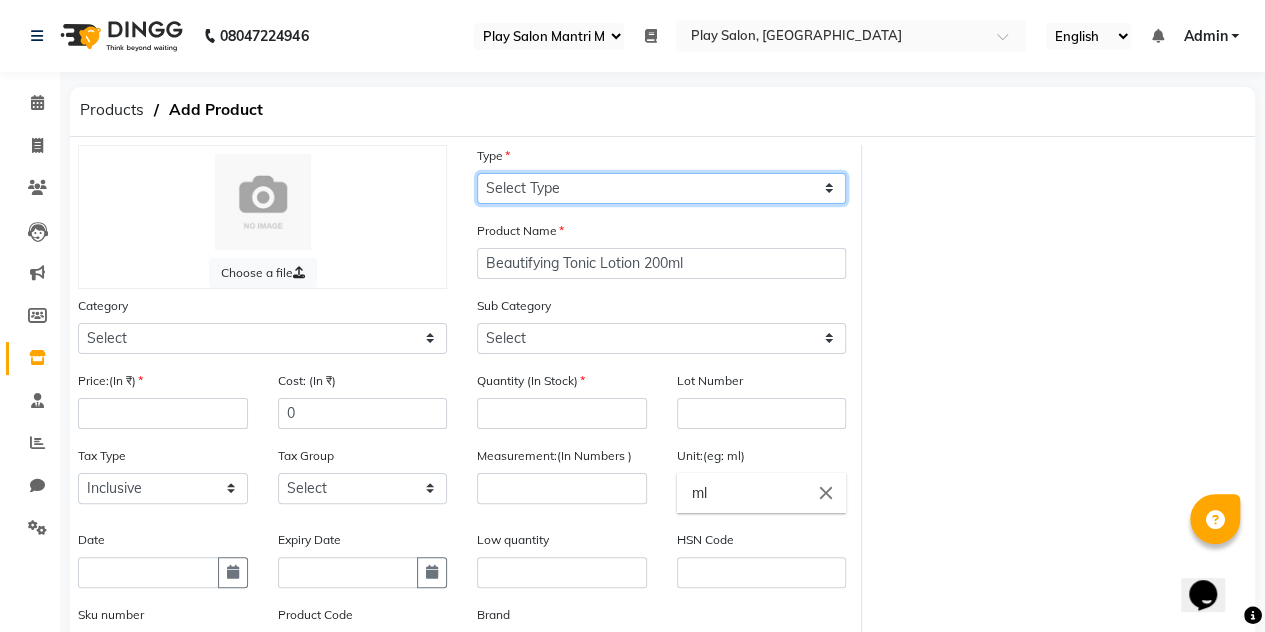 select on "R" 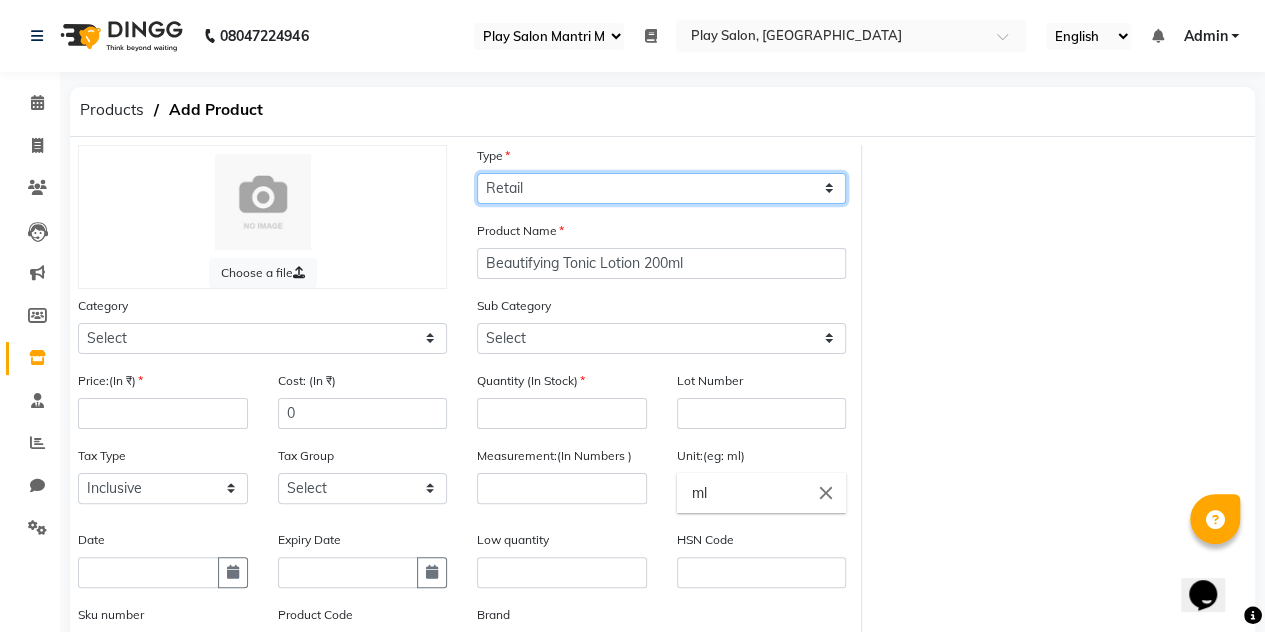 click on "Select Type Both Retail Consumable" 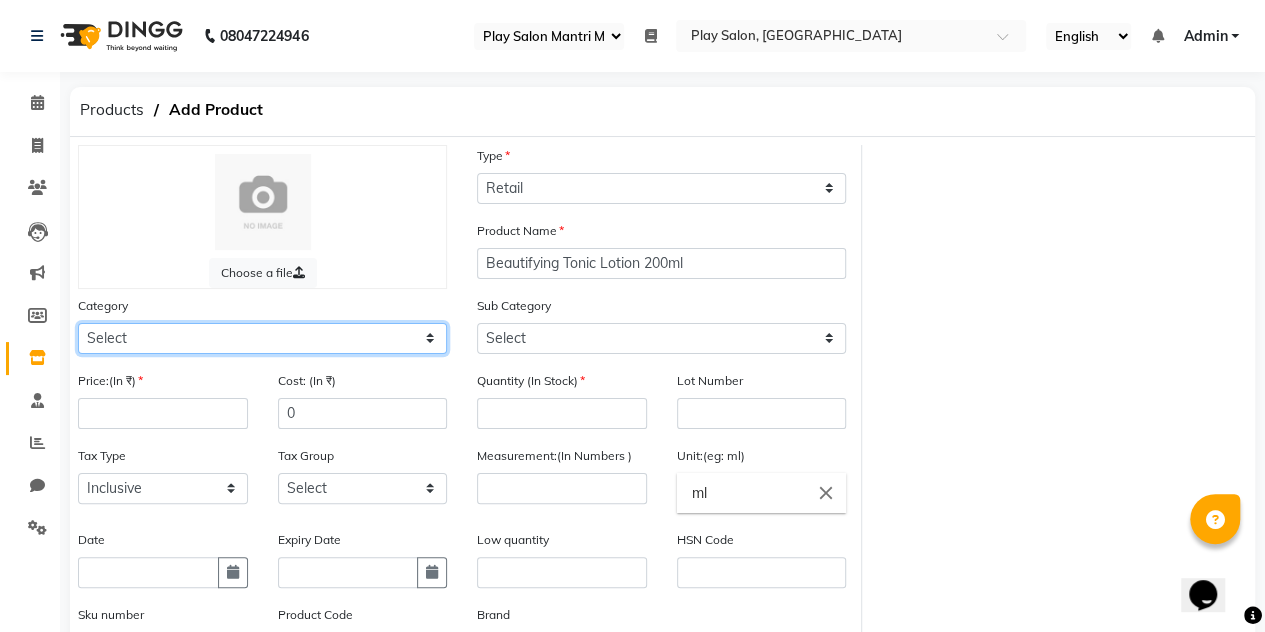 click on "Select Hair Skin Makeup Personal Care Appliances Beard Waxing Disposable Threading Hands and Feet Beauty Planet Botox Cadiveu Casmara Cheryls Loreal Olaplex Loreal retail Loreal Technical Skeyndor Technical Skeyndor Retail Depilive wax Lycon Elim 18.21MANMADE AVL BCL COPACABANA BREATHE AROMATHERAPY Brillare Old Brillare Retail Calecim Bleach Hairotic Thalgo Epres Footlogix old Casmara MK NANOPLASTIA Miscellaneous Vedic Valley Kerastase Retail Kerastase Technical Redken - Retail Redken - Technical Other" 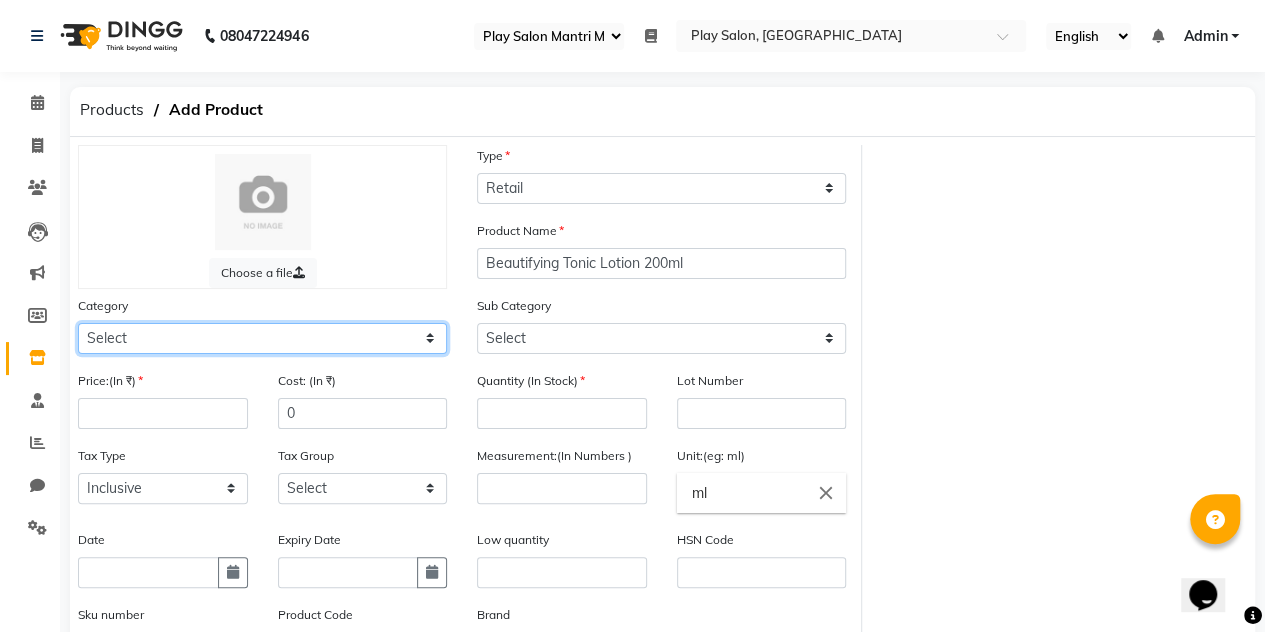 select on "1597904950" 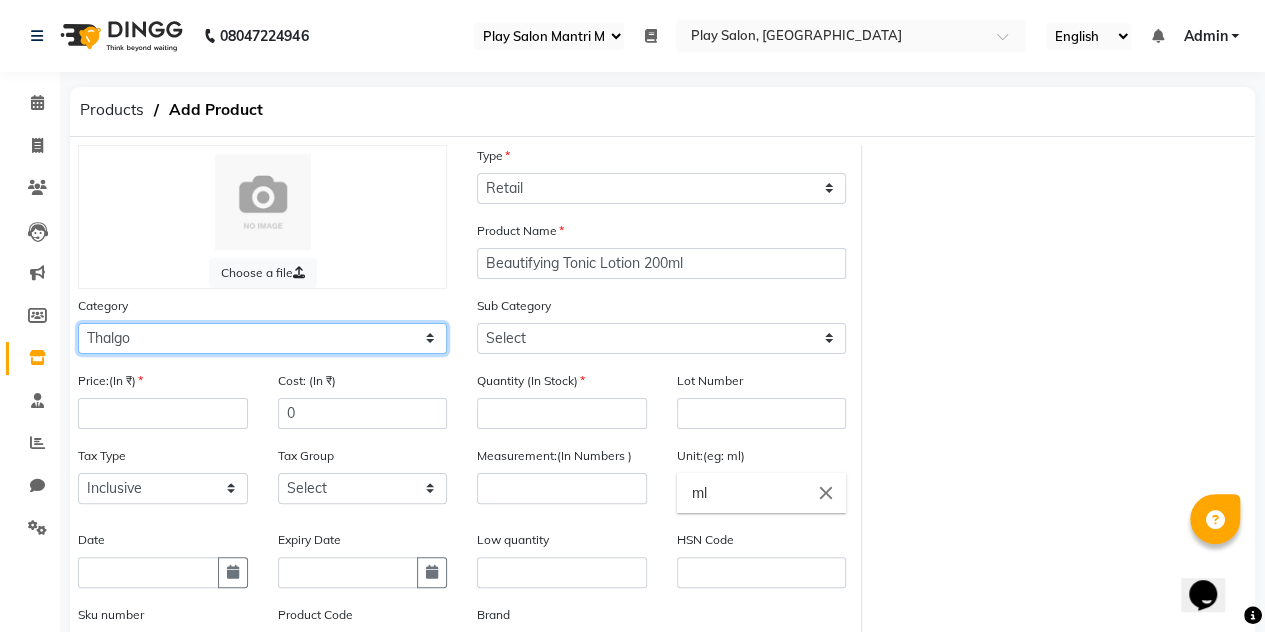 click on "Select Hair Skin Makeup Personal Care Appliances Beard Waxing Disposable Threading Hands and Feet Beauty Planet Botox Cadiveu Casmara Cheryls Loreal Olaplex Loreal retail Loreal Technical Skeyndor Technical Skeyndor Retail Depilive wax Lycon Elim 18.21MANMADE AVL BCL COPACABANA BREATHE AROMATHERAPY Brillare Old Brillare Retail Calecim Bleach Hairotic Thalgo Epres Footlogix old Casmara MK NANOPLASTIA Miscellaneous Vedic Valley Kerastase Retail Kerastase Technical Redken - Retail Redken - Technical Other" 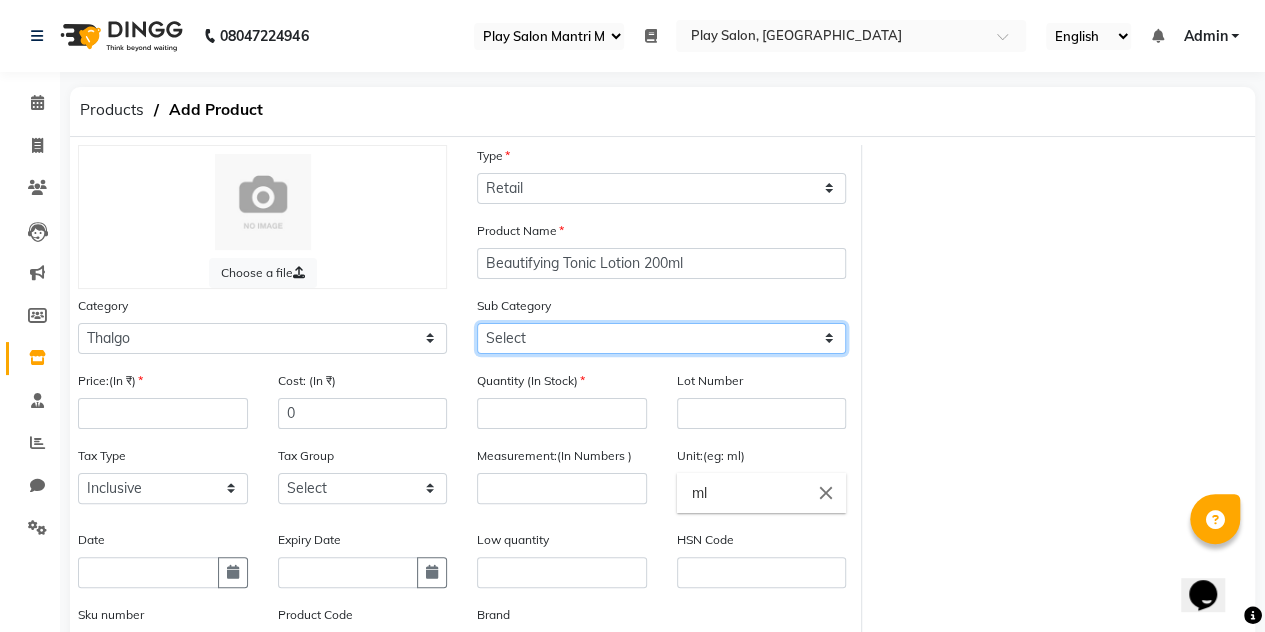 click on "Select" 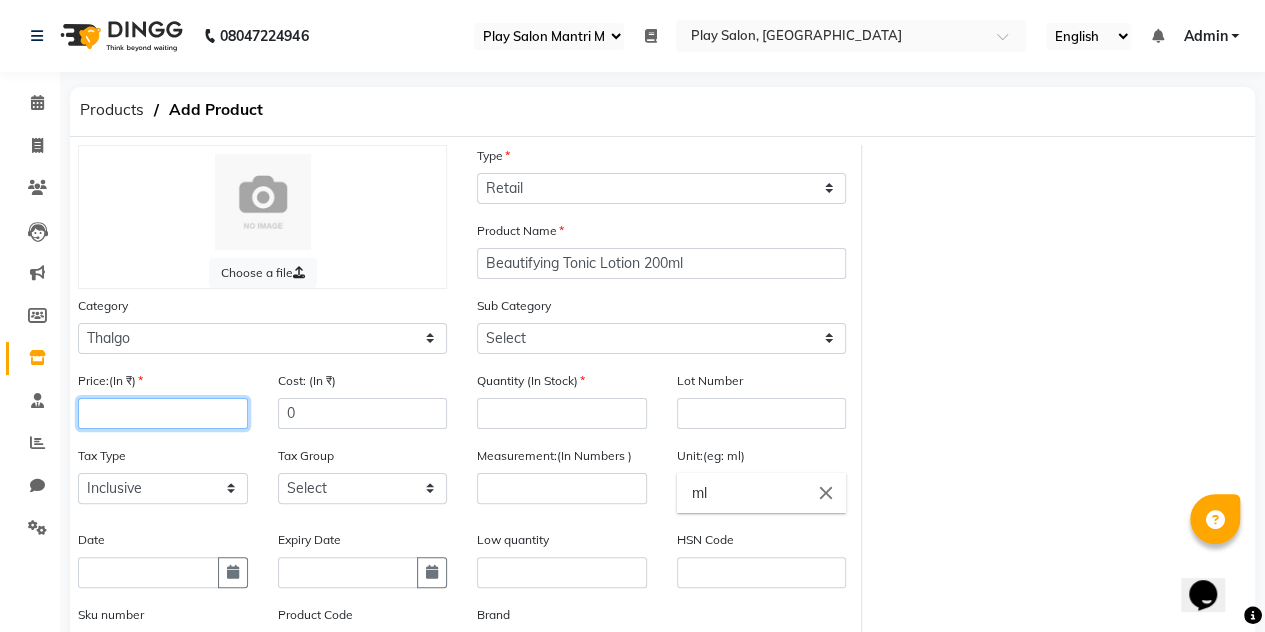 click 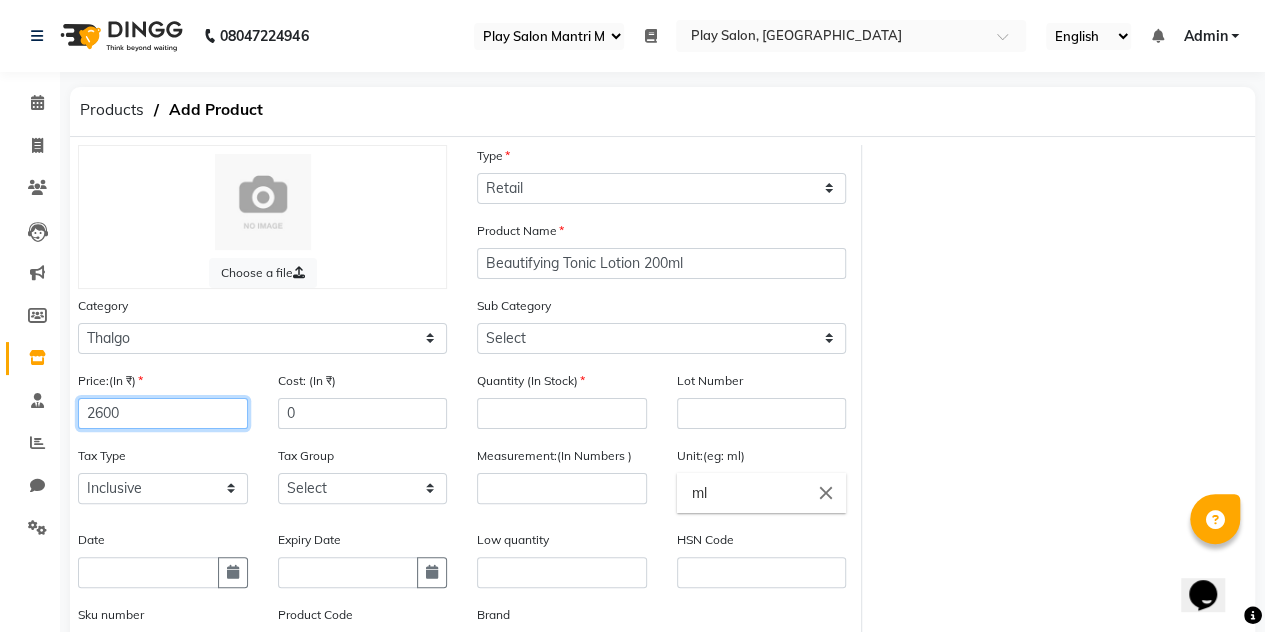 type on "2600" 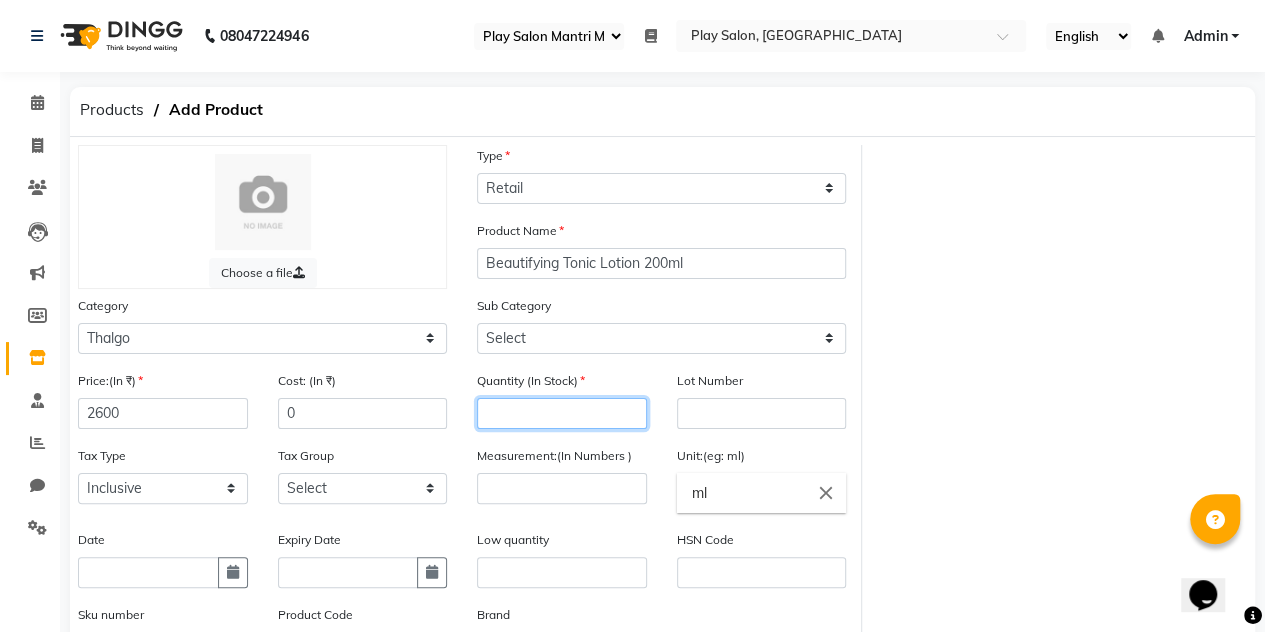 click 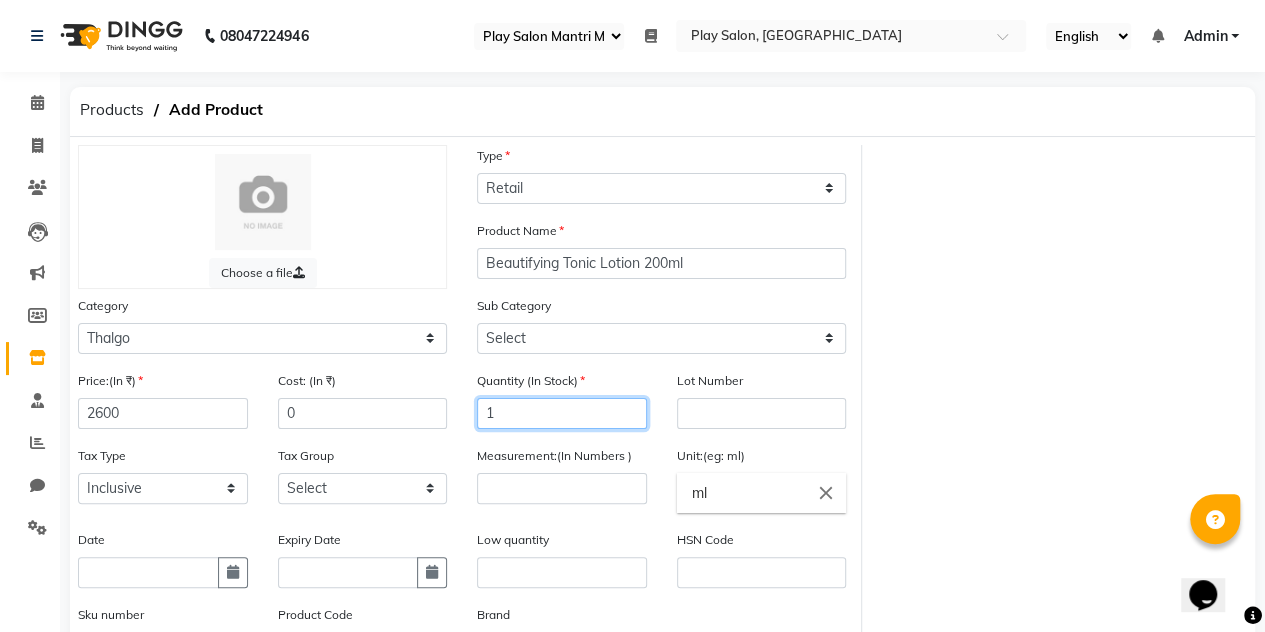 type on "1" 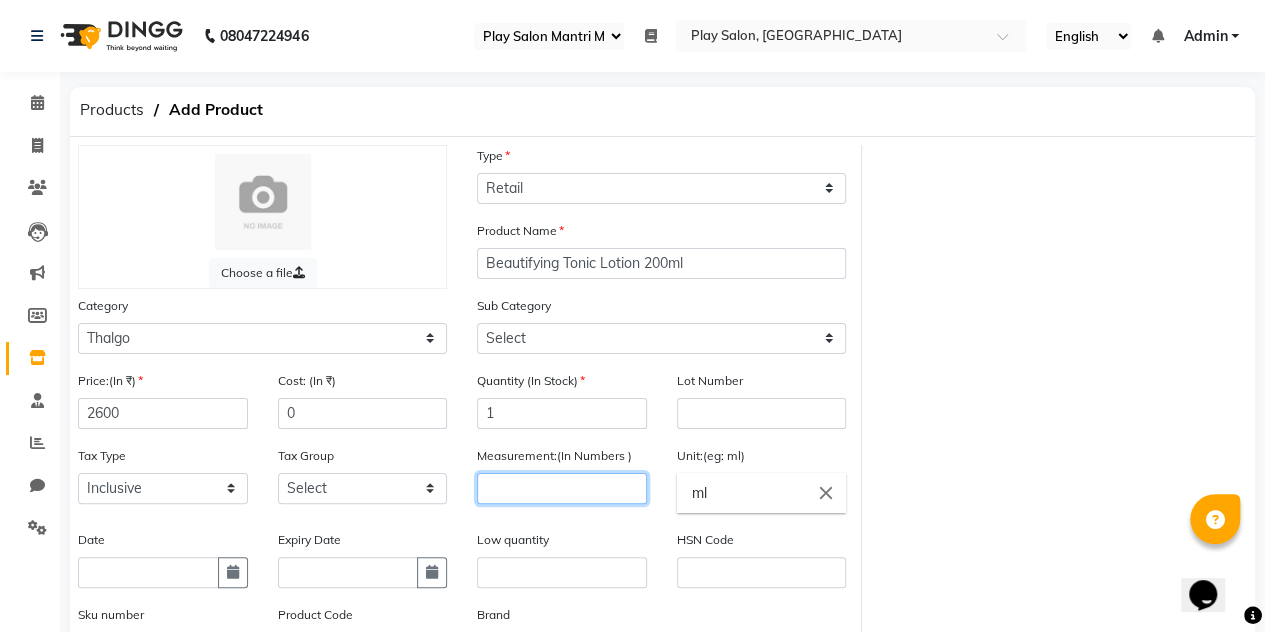 click 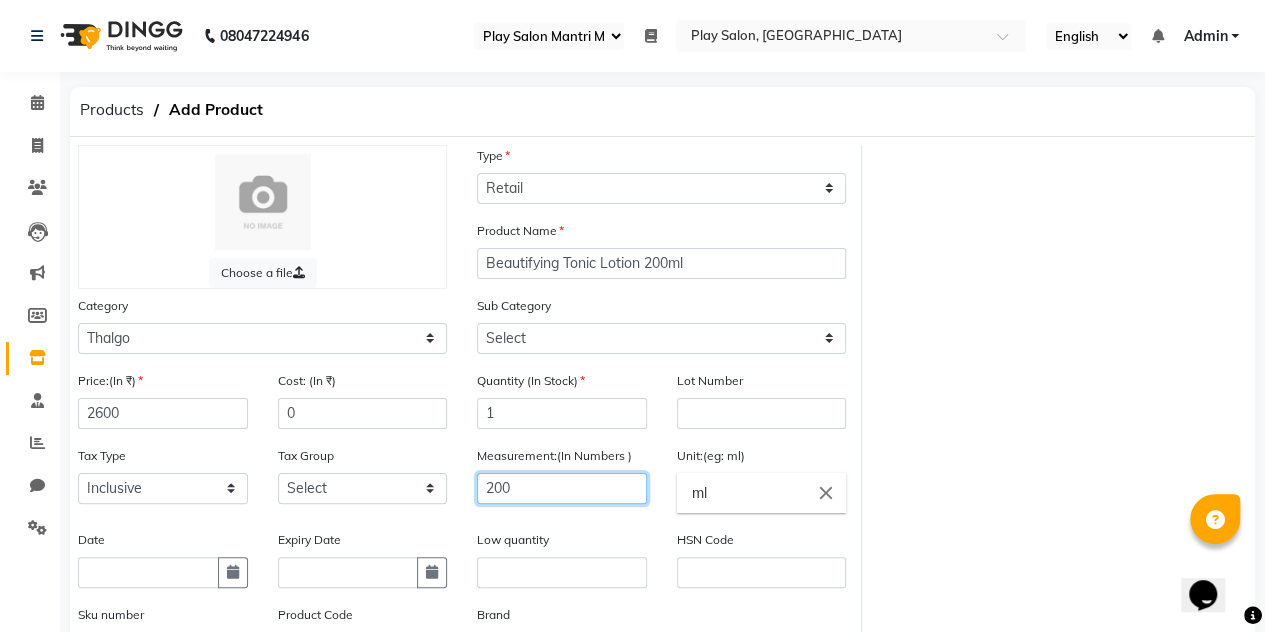 scroll, scrollTop: 242, scrollLeft: 0, axis: vertical 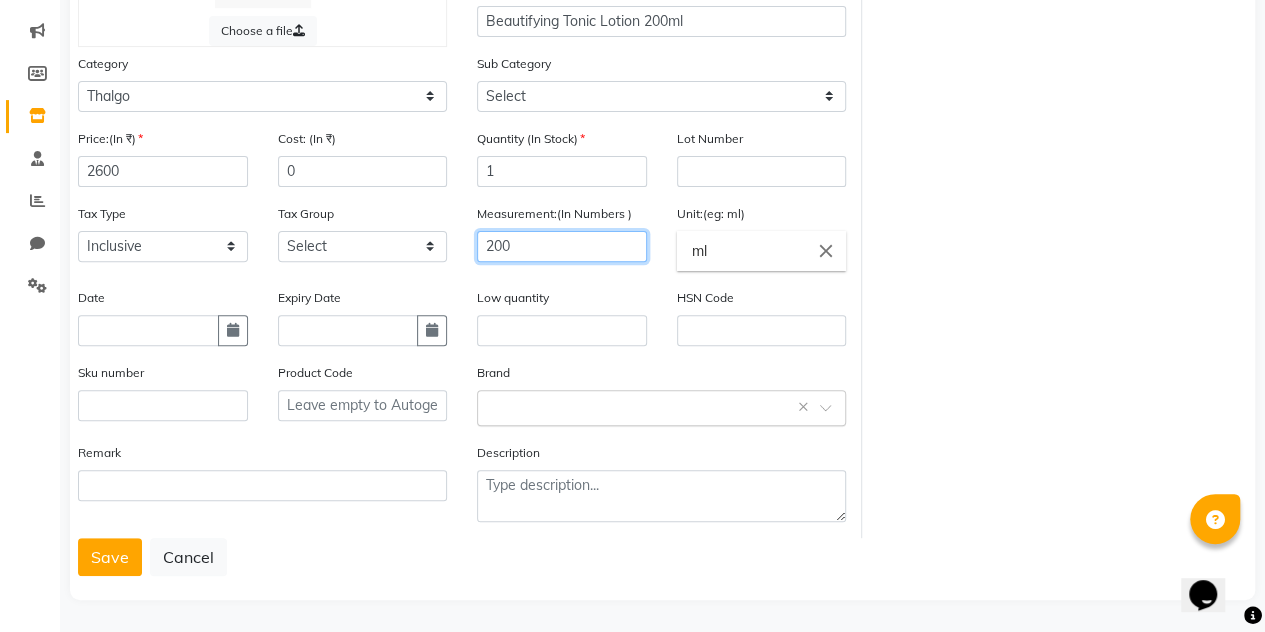 type on "200" 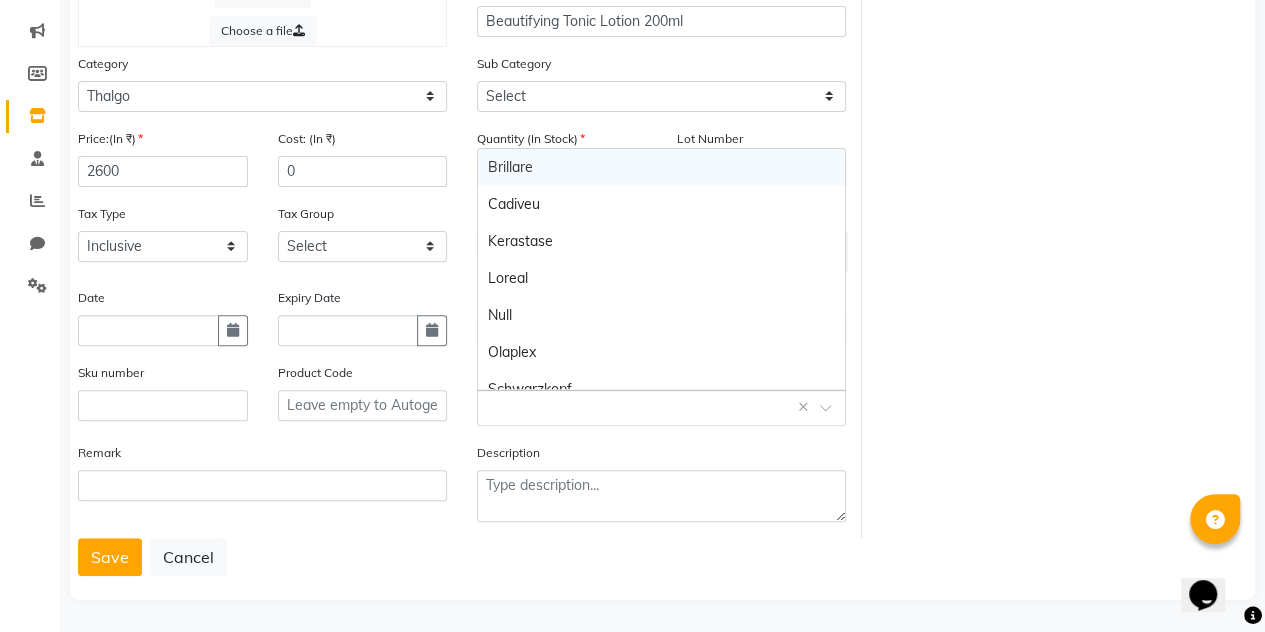 click 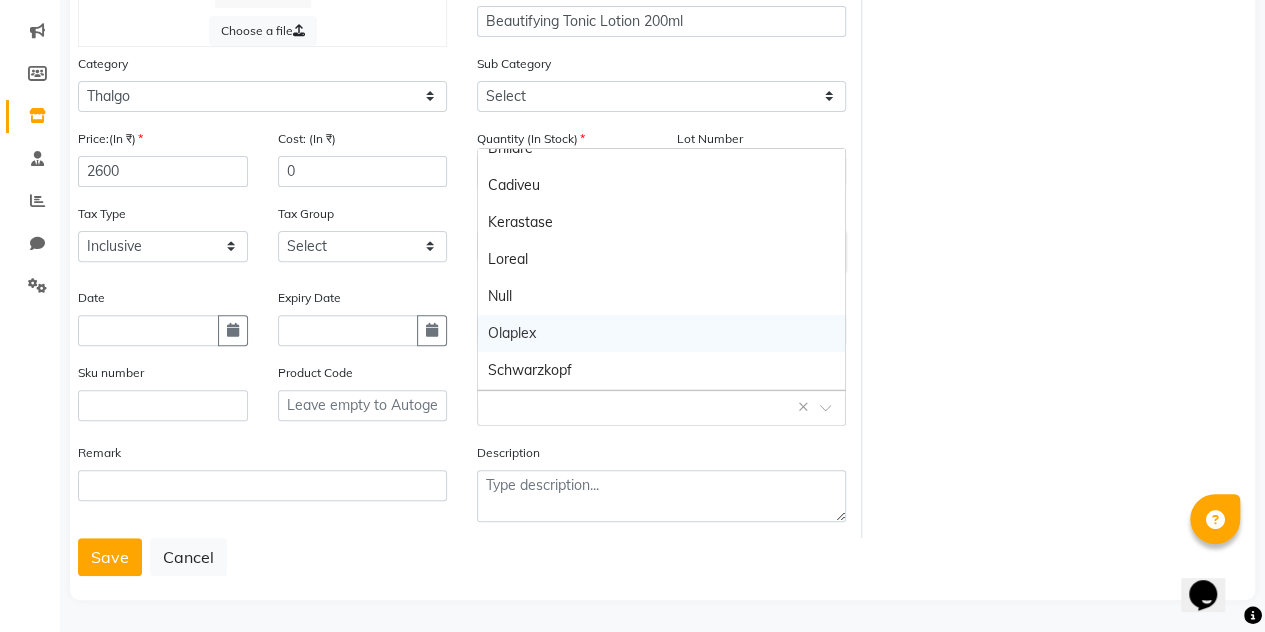 scroll, scrollTop: 0, scrollLeft: 0, axis: both 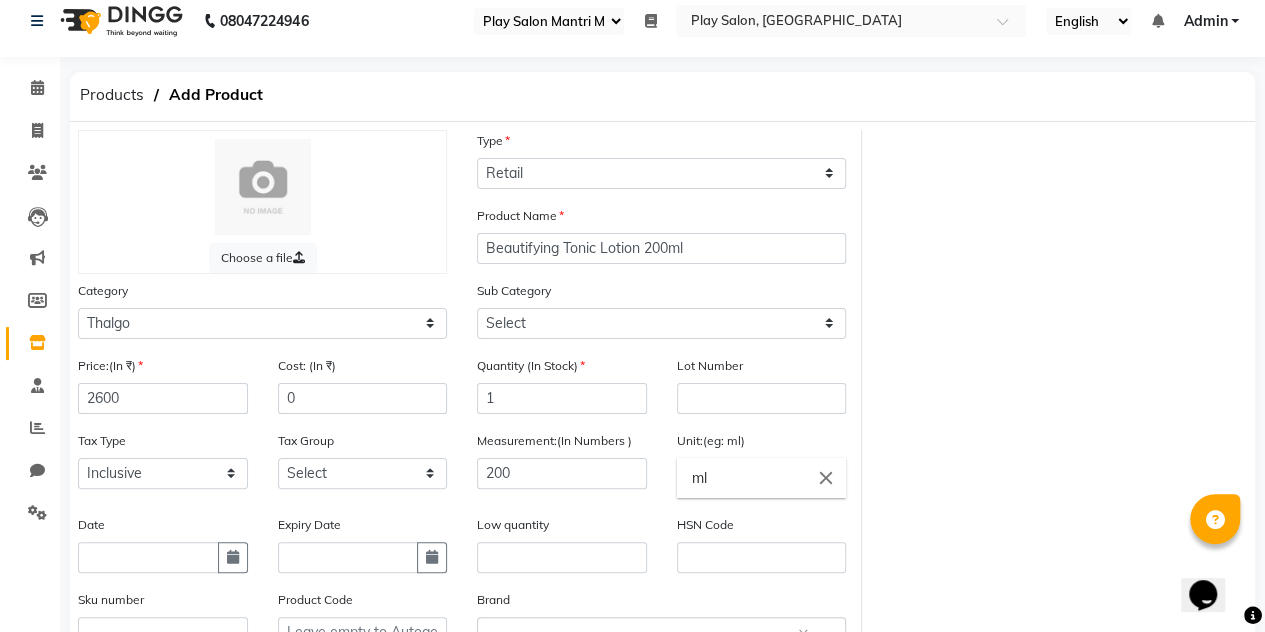 click on "Tax Group Select GST" 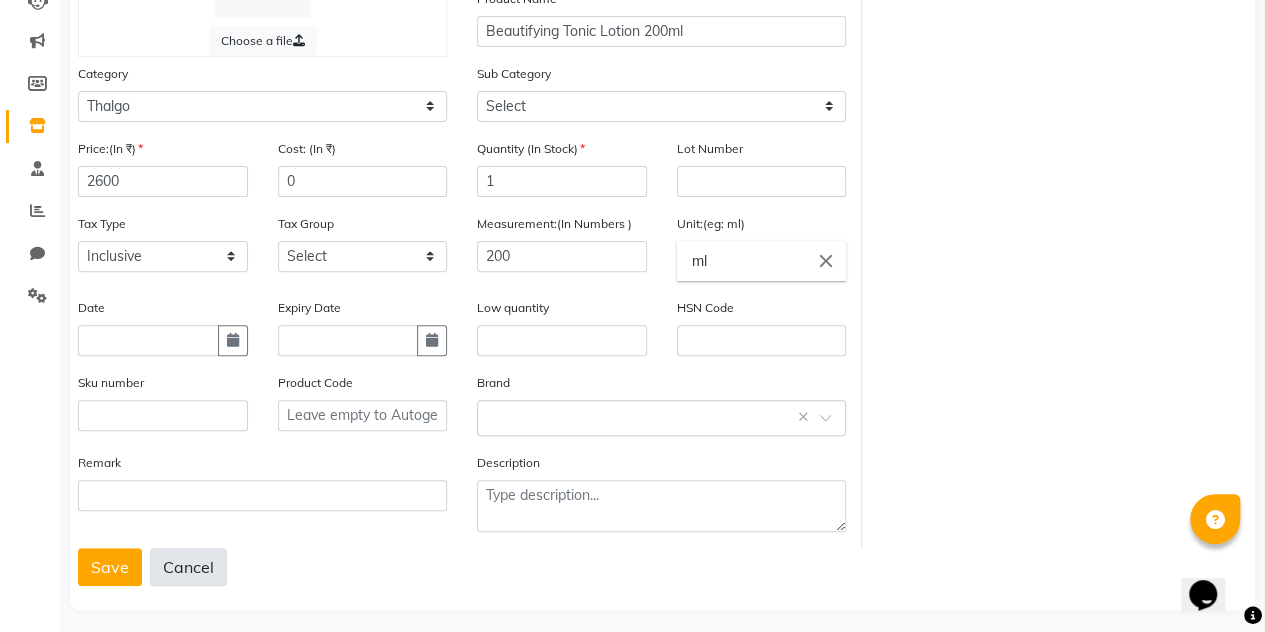 scroll, scrollTop: 239, scrollLeft: 0, axis: vertical 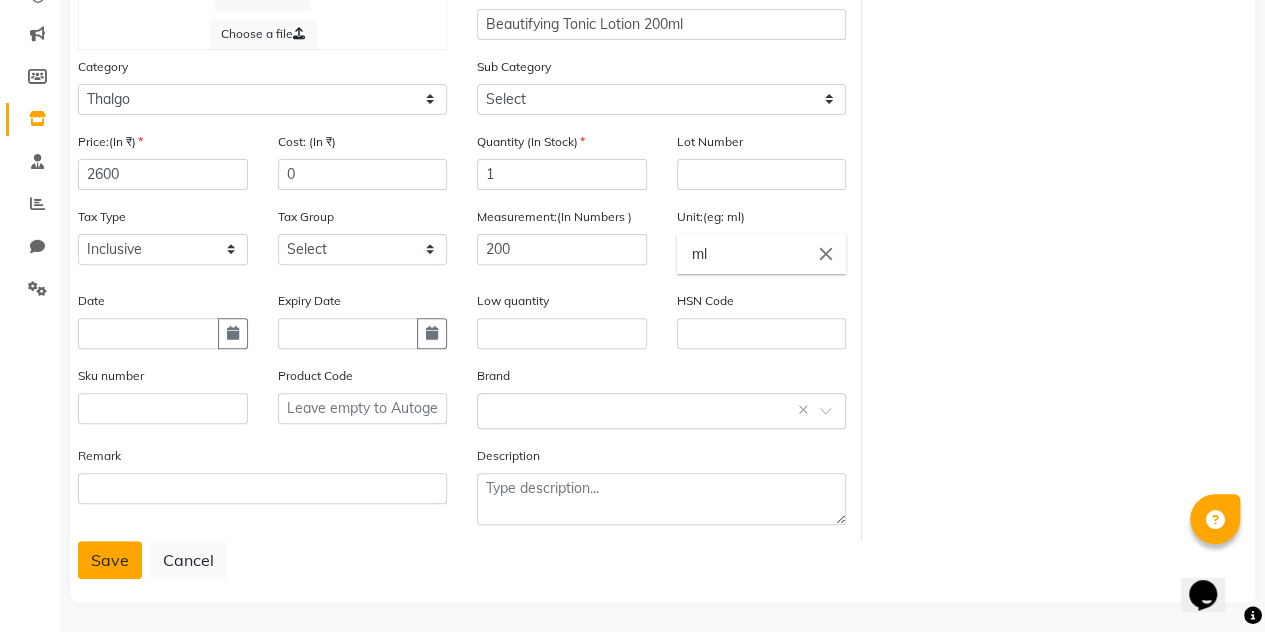 click on "Save" 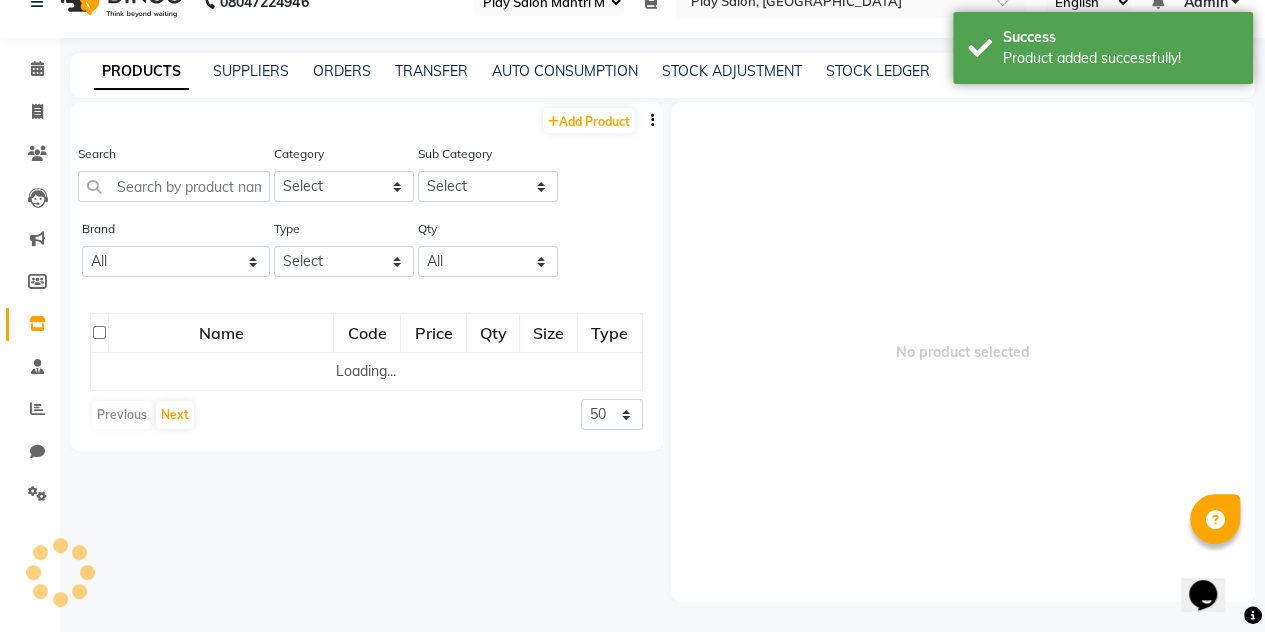 scroll, scrollTop: 13, scrollLeft: 0, axis: vertical 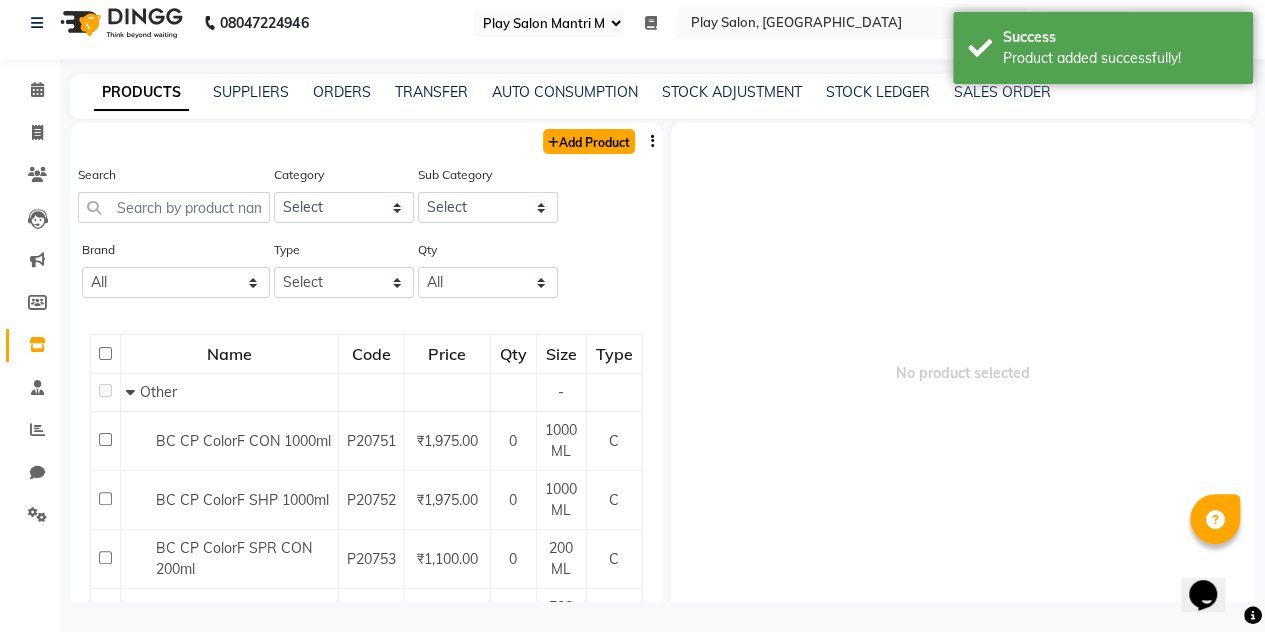 click on "Add Product" 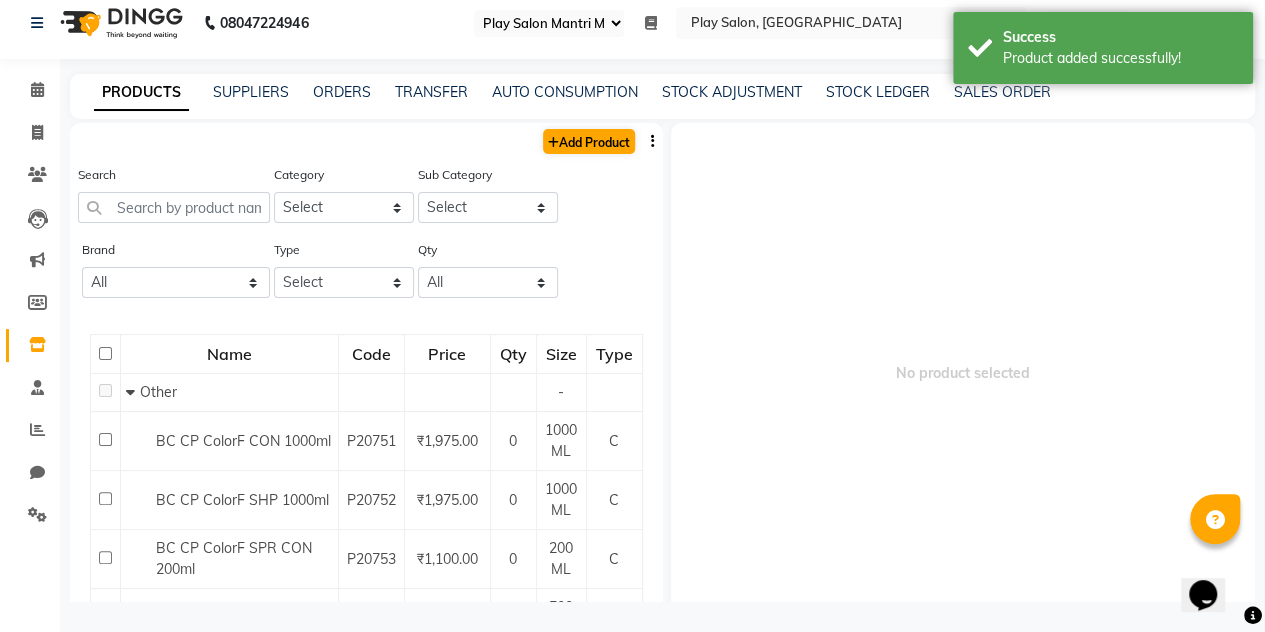 select on "true" 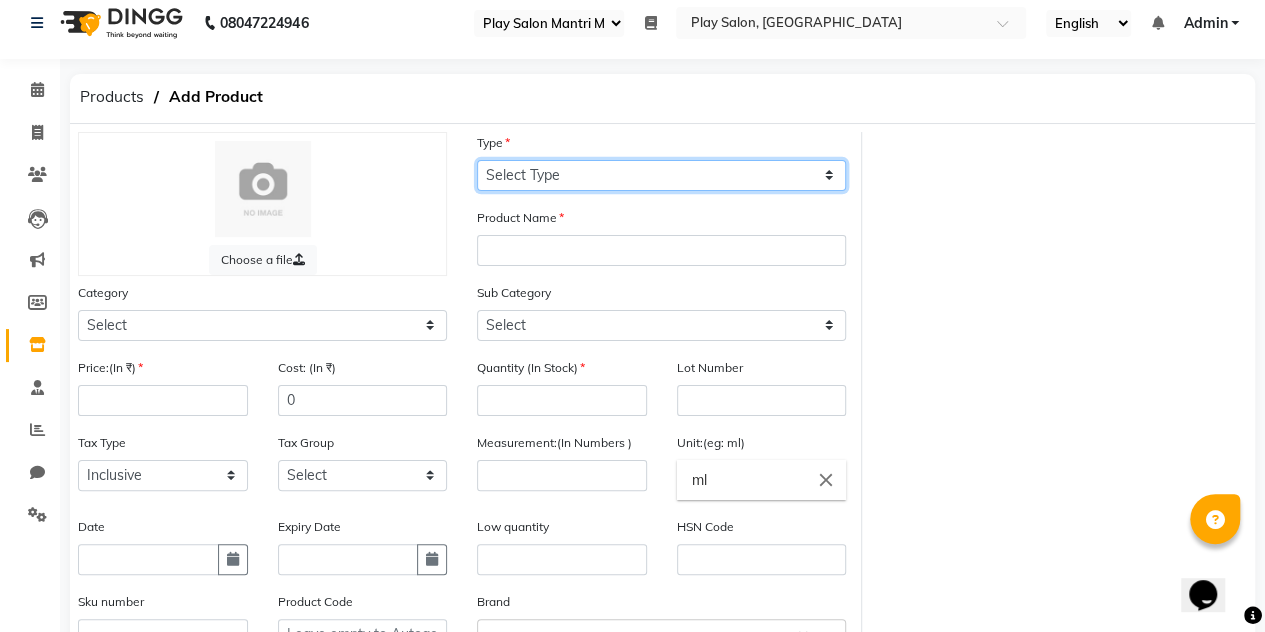 click on "Select Type Both Retail Consumable" 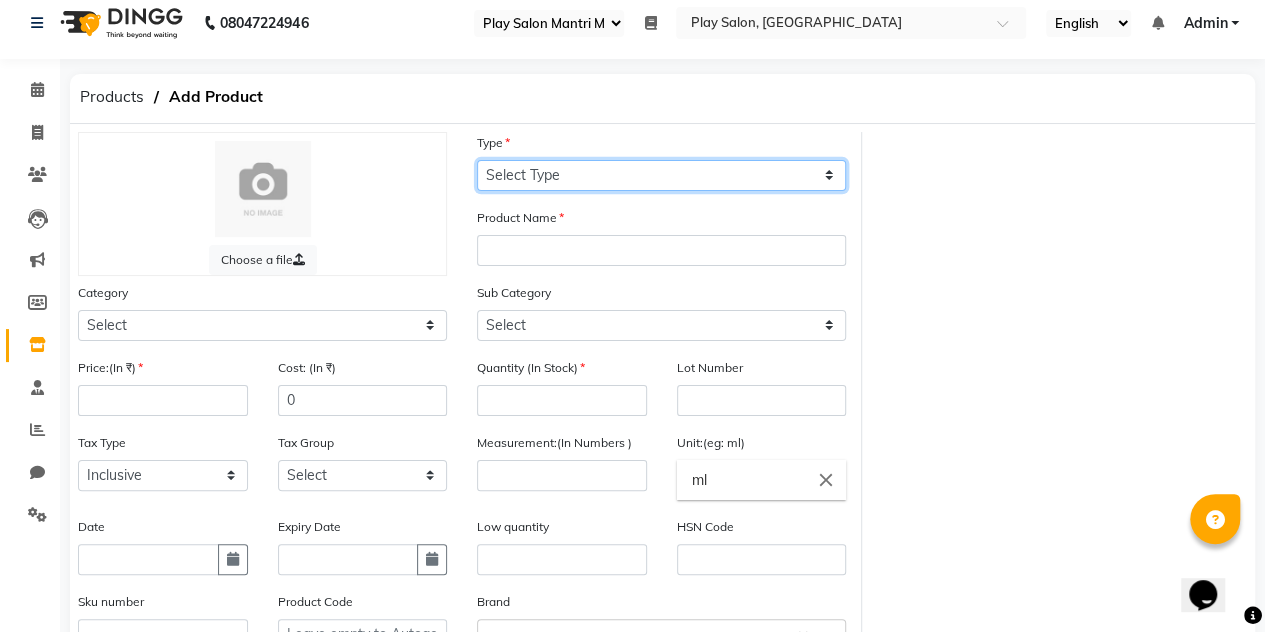select on "R" 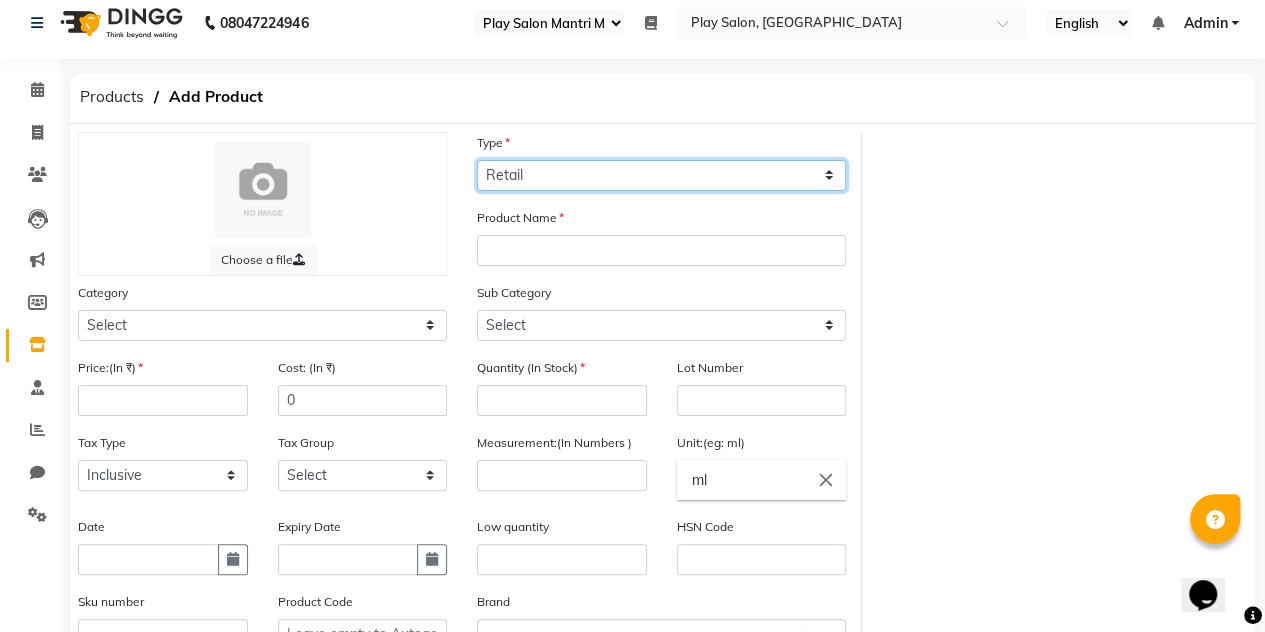 click on "Select Type Both Retail Consumable" 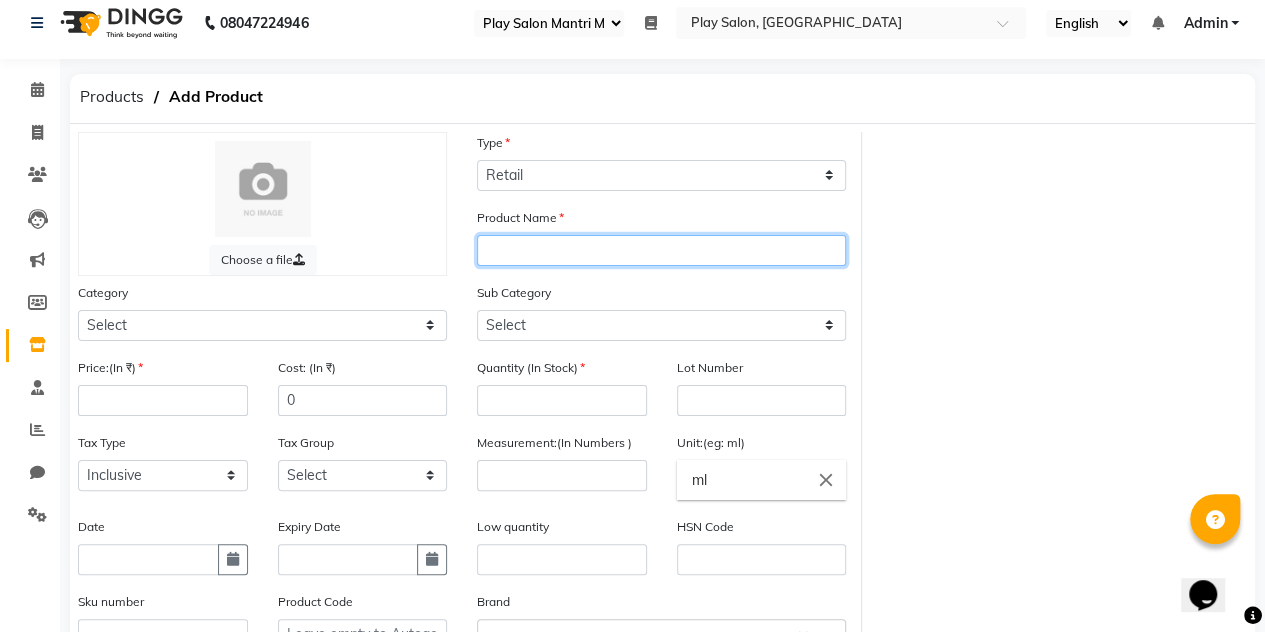 click 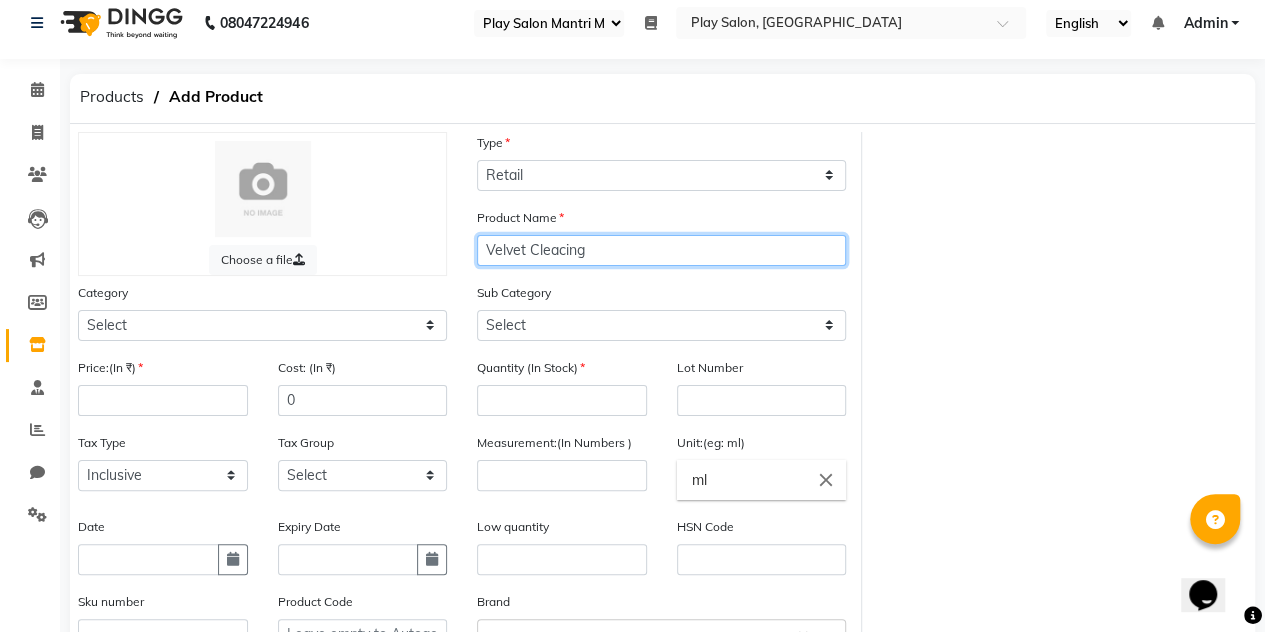 click on "Velvet Cleacing" 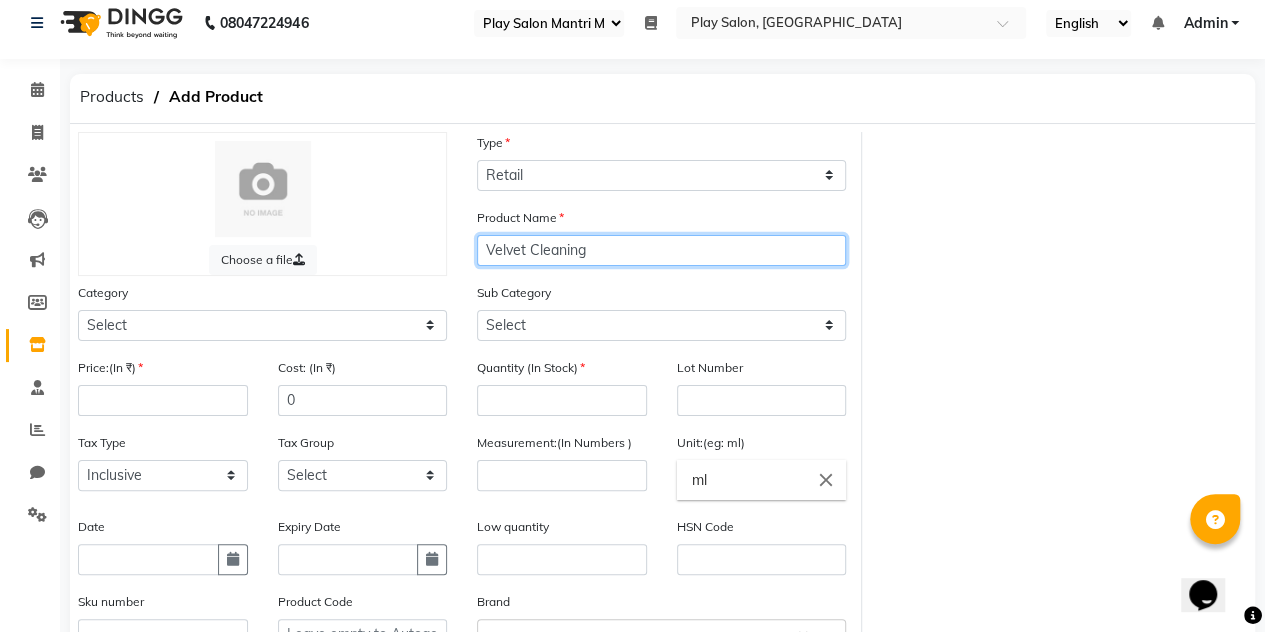 drag, startPoint x: 608, startPoint y: 247, endPoint x: 532, endPoint y: 254, distance: 76.321686 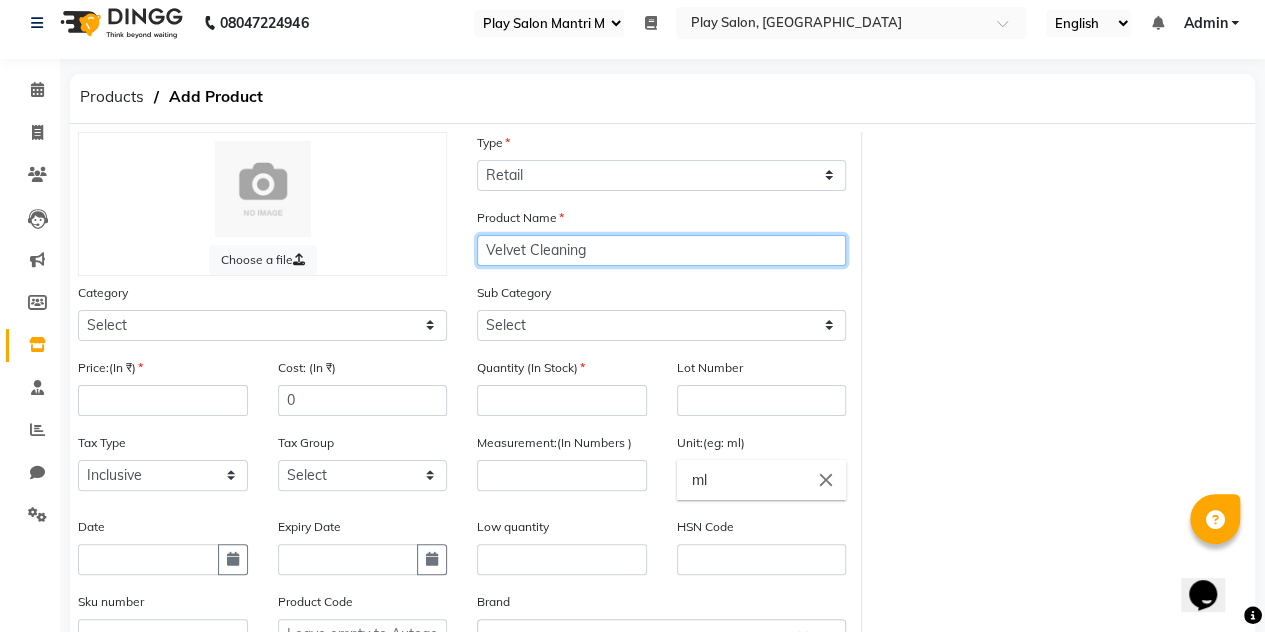 click on "Velvet Cleaning" 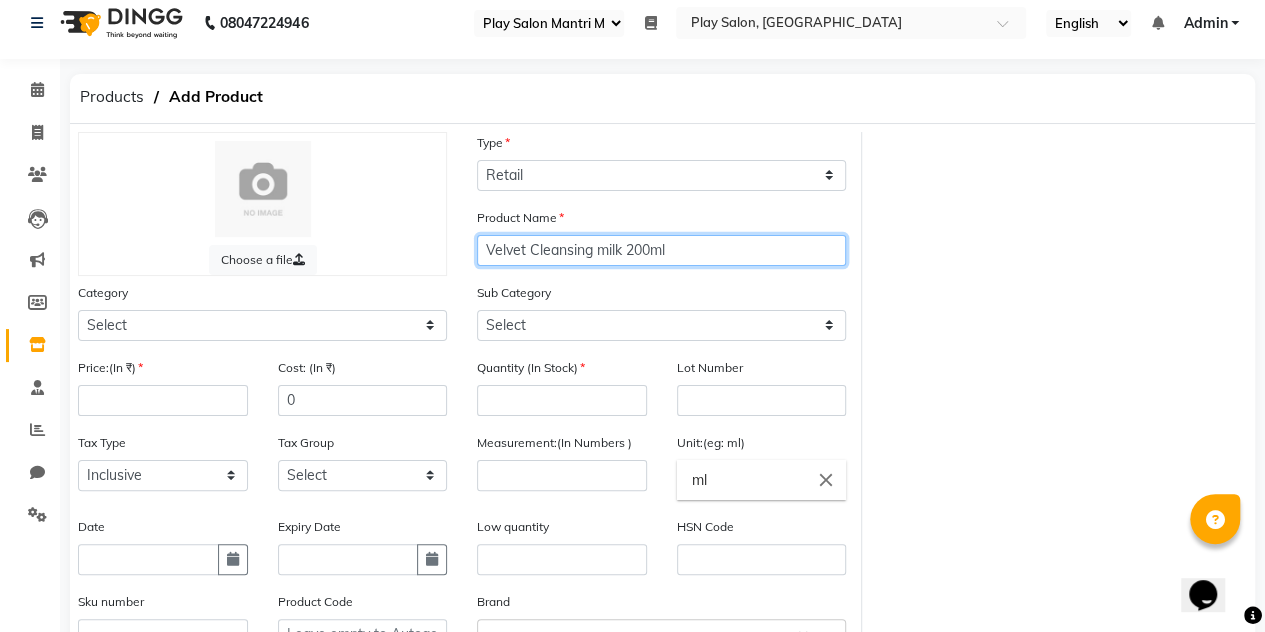 type on "Velvet Cleansing milk 200ml" 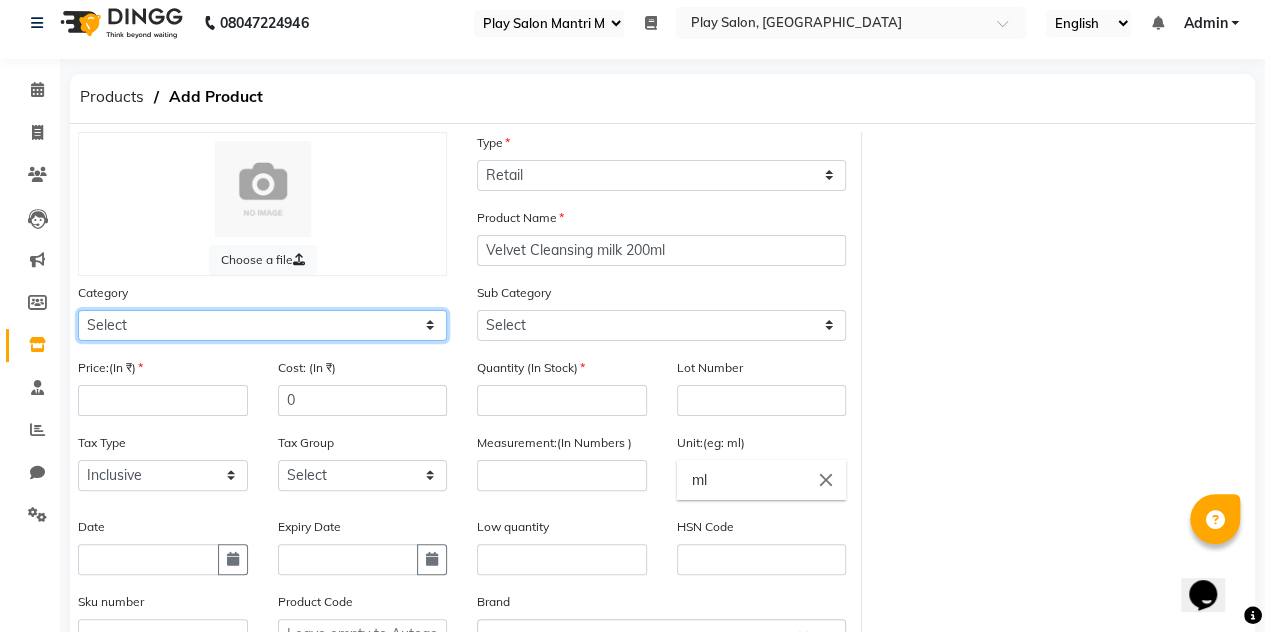 click on "Select Hair Skin Makeup Personal Care Appliances Beard Waxing Disposable Threading Hands and Feet Beauty Planet Botox Cadiveu Casmara Cheryls Loreal Olaplex Loreal retail Loreal Technical Skeyndor Technical Skeyndor Retail Depilive wax Lycon Elim 18.21MANMADE AVL BCL COPACABANA BREATHE AROMATHERAPY Brillare Old Brillare Retail Calecim Bleach Hairotic Thalgo Epres Footlogix old Casmara MK NANOPLASTIA Miscellaneous Vedic Valley Kerastase Retail Kerastase Technical Redken - Retail Redken - Technical Other" 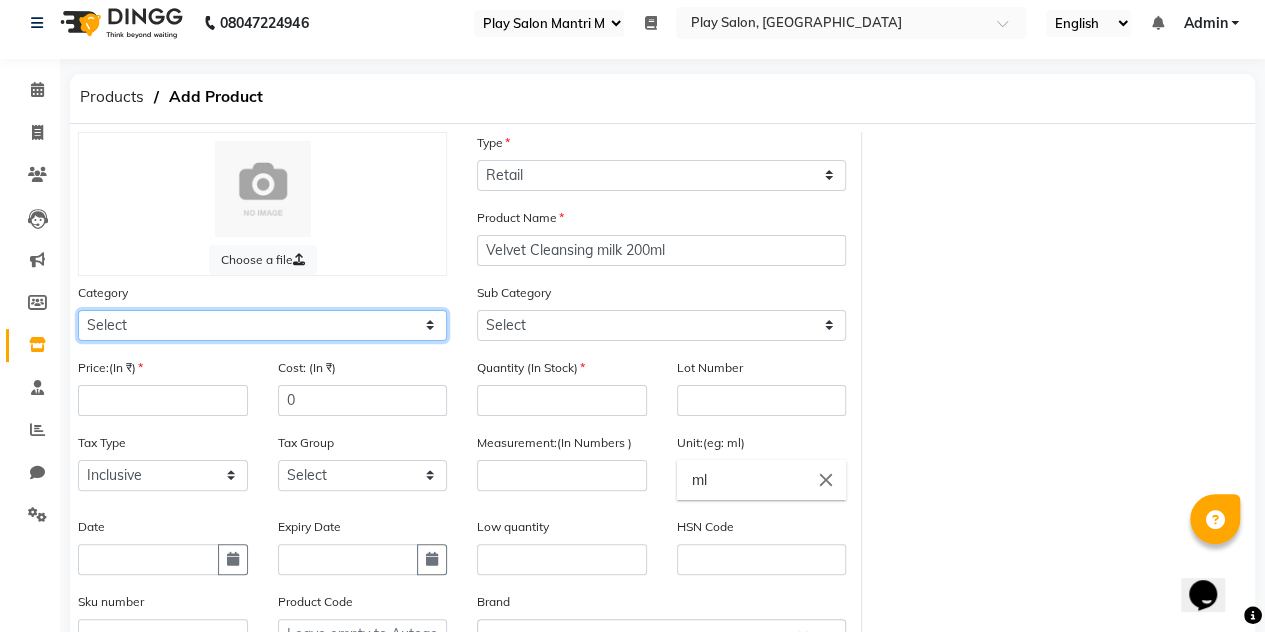 select on "1597904950" 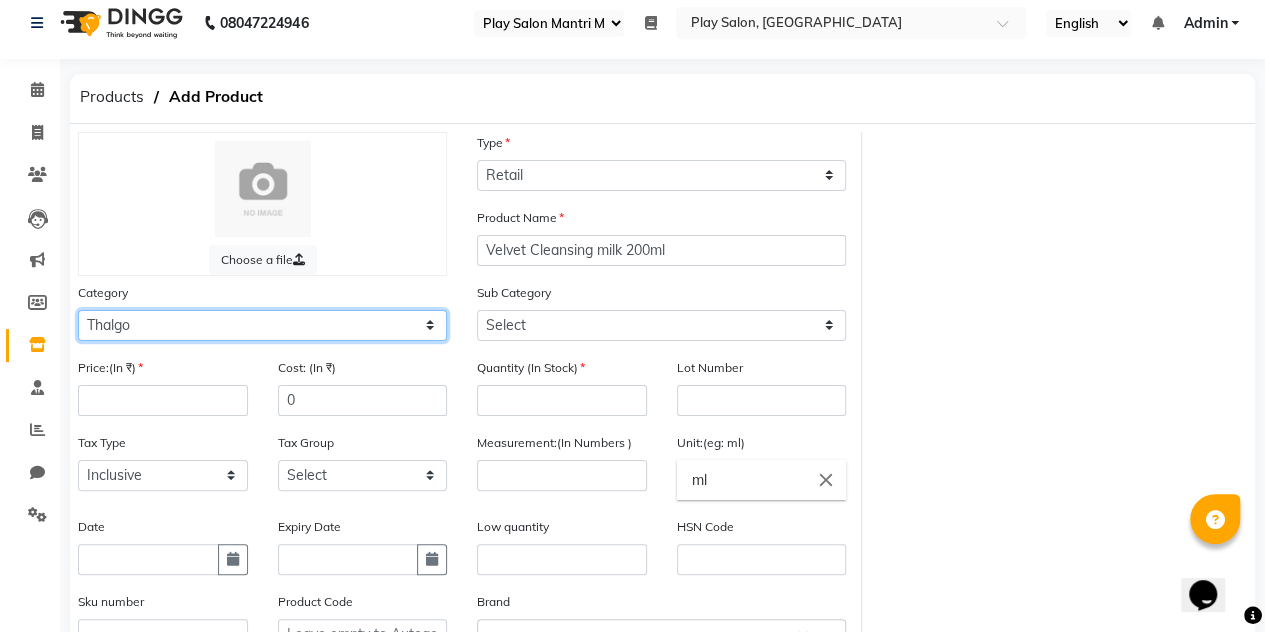 click on "Select Hair Skin Makeup Personal Care Appliances Beard Waxing Disposable Threading Hands and Feet Beauty Planet Botox Cadiveu Casmara Cheryls Loreal Olaplex Loreal retail Loreal Technical Skeyndor Technical Skeyndor Retail Depilive wax Lycon Elim 18.21MANMADE AVL BCL COPACABANA BREATHE AROMATHERAPY Brillare Old Brillare Retail Calecim Bleach Hairotic Thalgo Epres Footlogix old Casmara MK NANOPLASTIA Miscellaneous Vedic Valley Kerastase Retail Kerastase Technical Redken - Retail Redken - Technical Other" 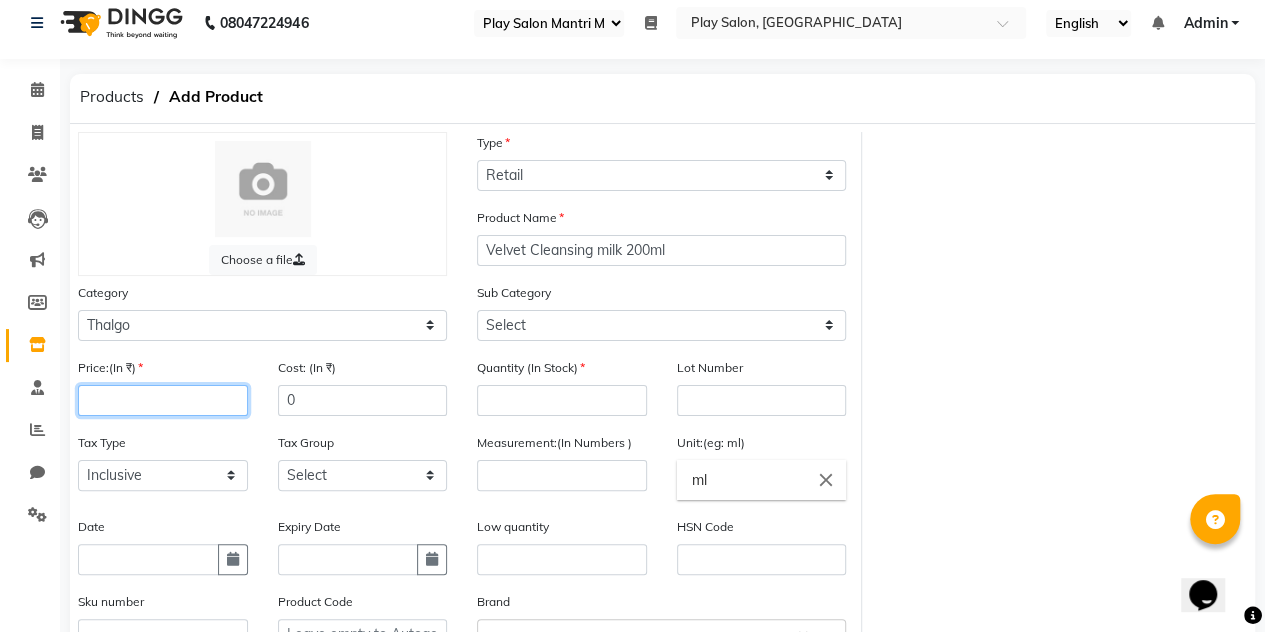 click 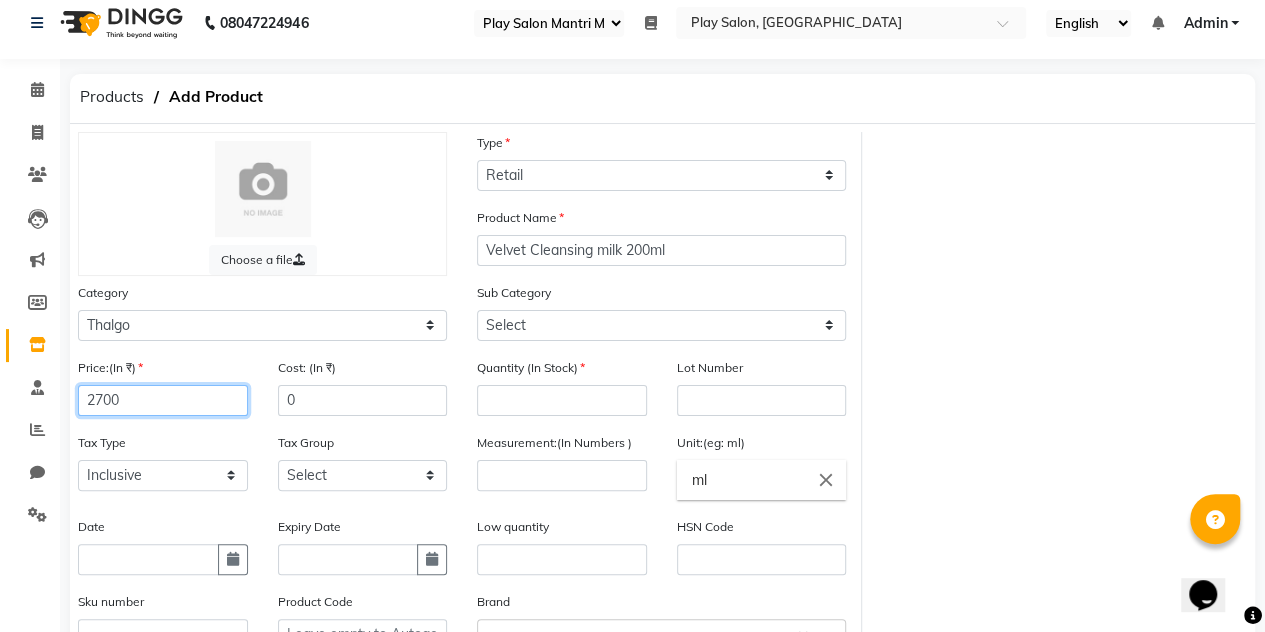 type on "2700" 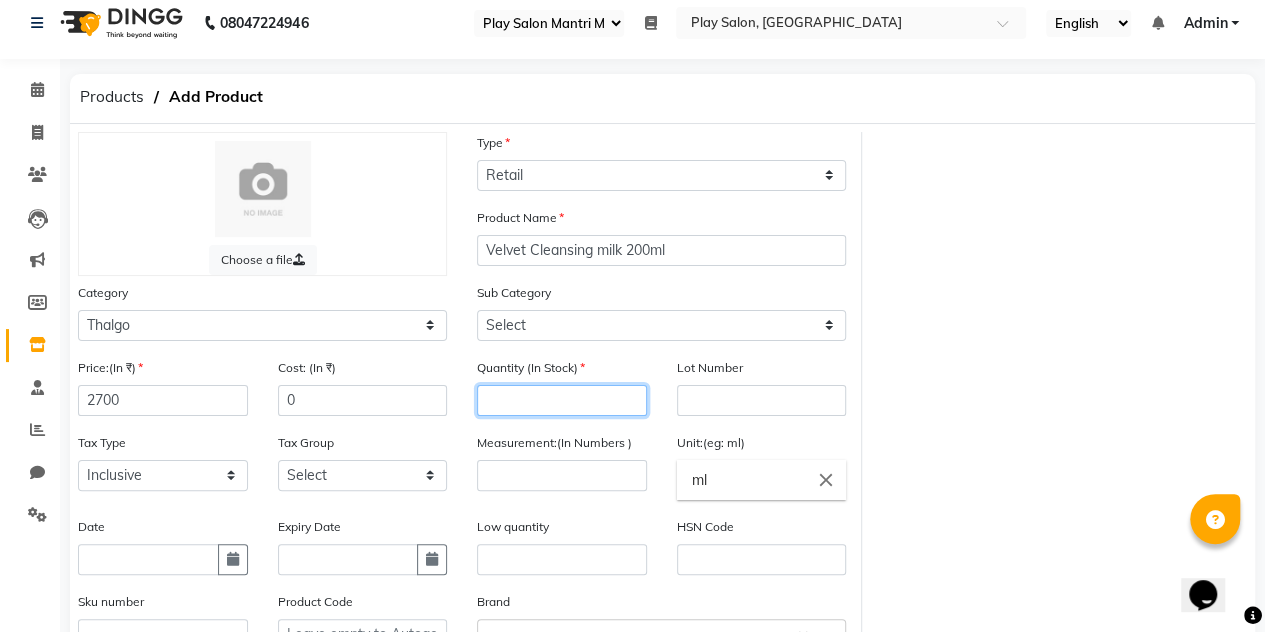 click 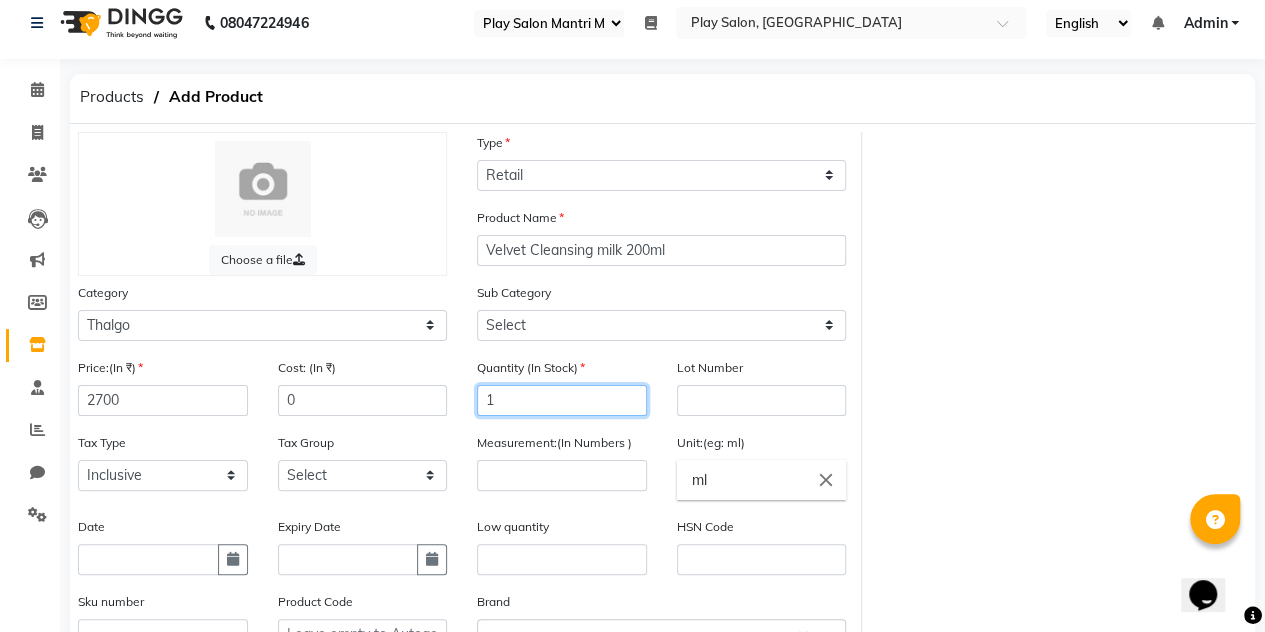 type on "1" 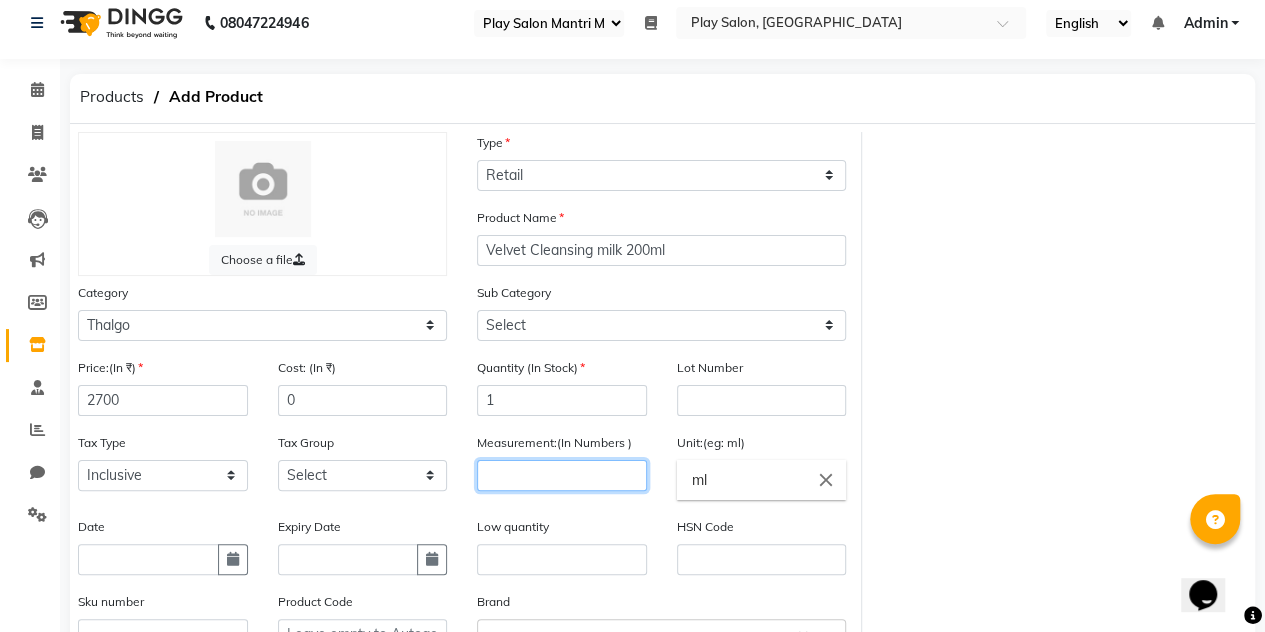 click 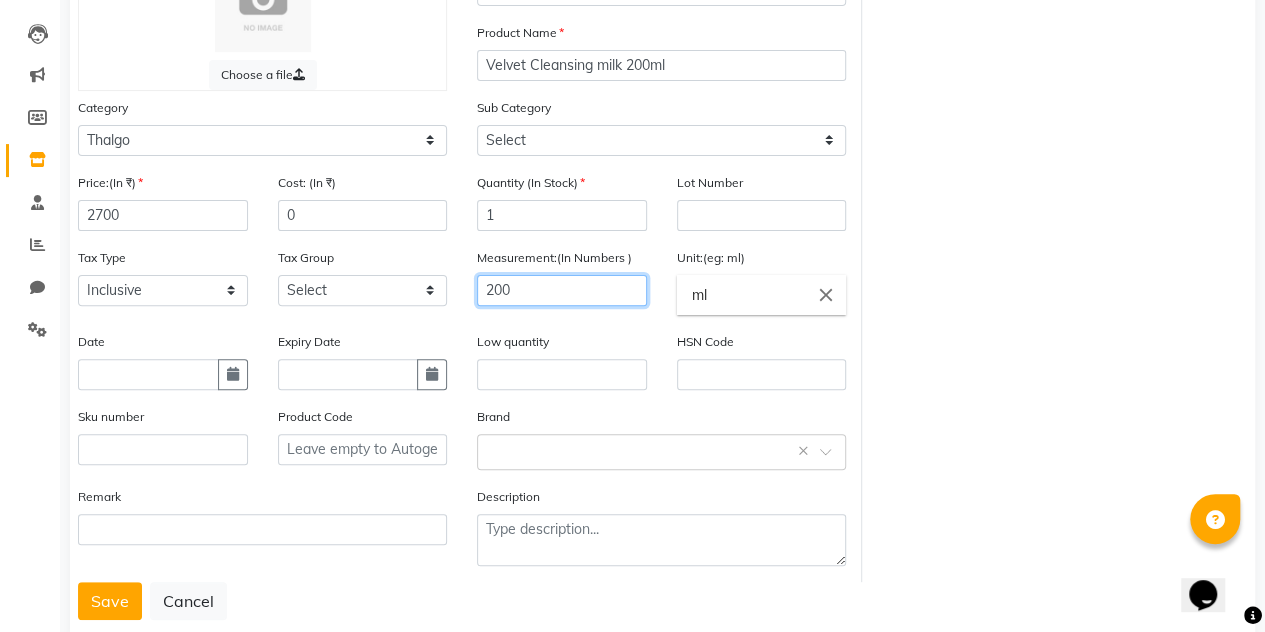 scroll, scrollTop: 199, scrollLeft: 0, axis: vertical 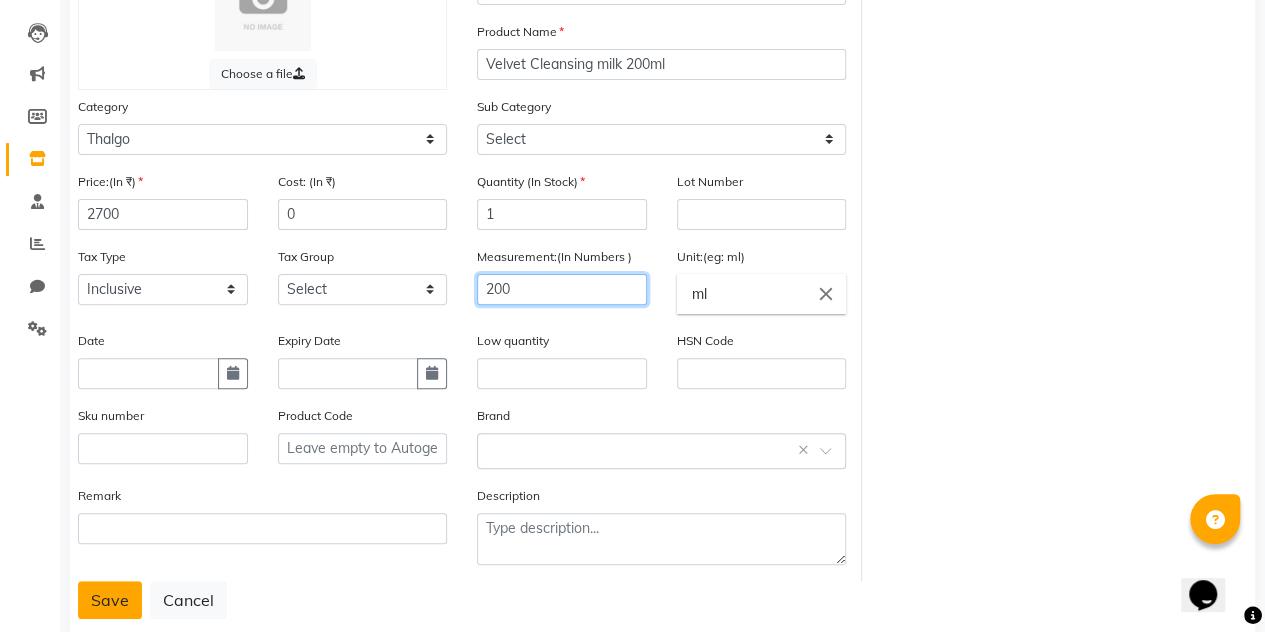 type on "200" 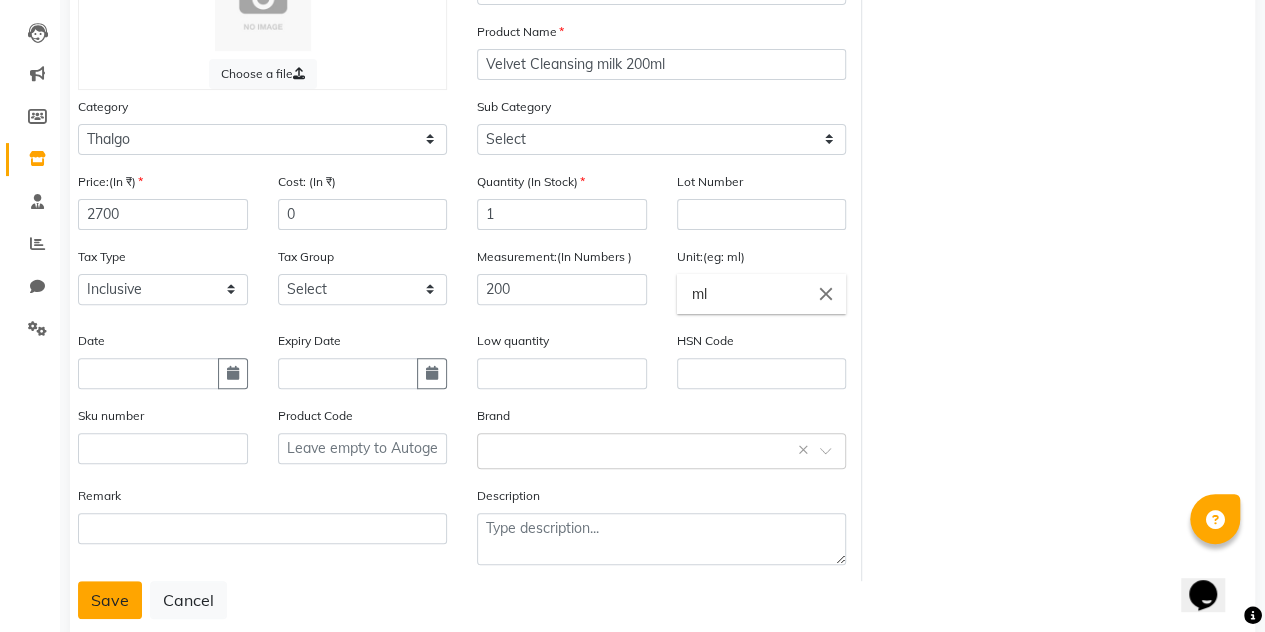 click on "Save" 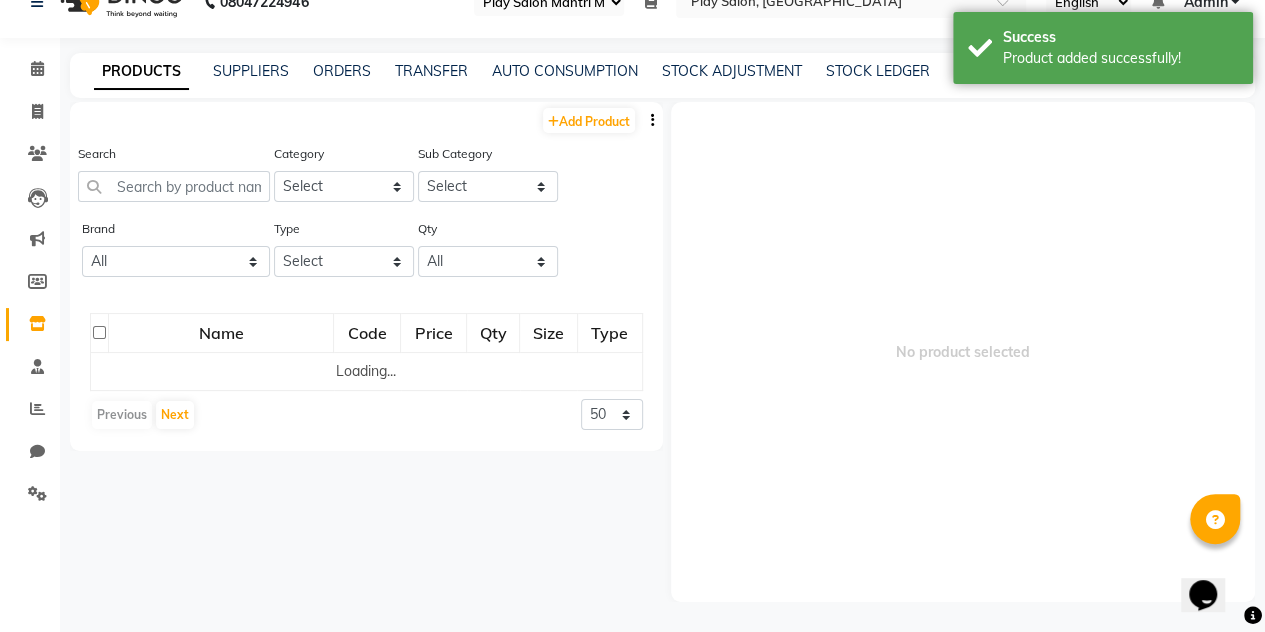scroll, scrollTop: 13, scrollLeft: 0, axis: vertical 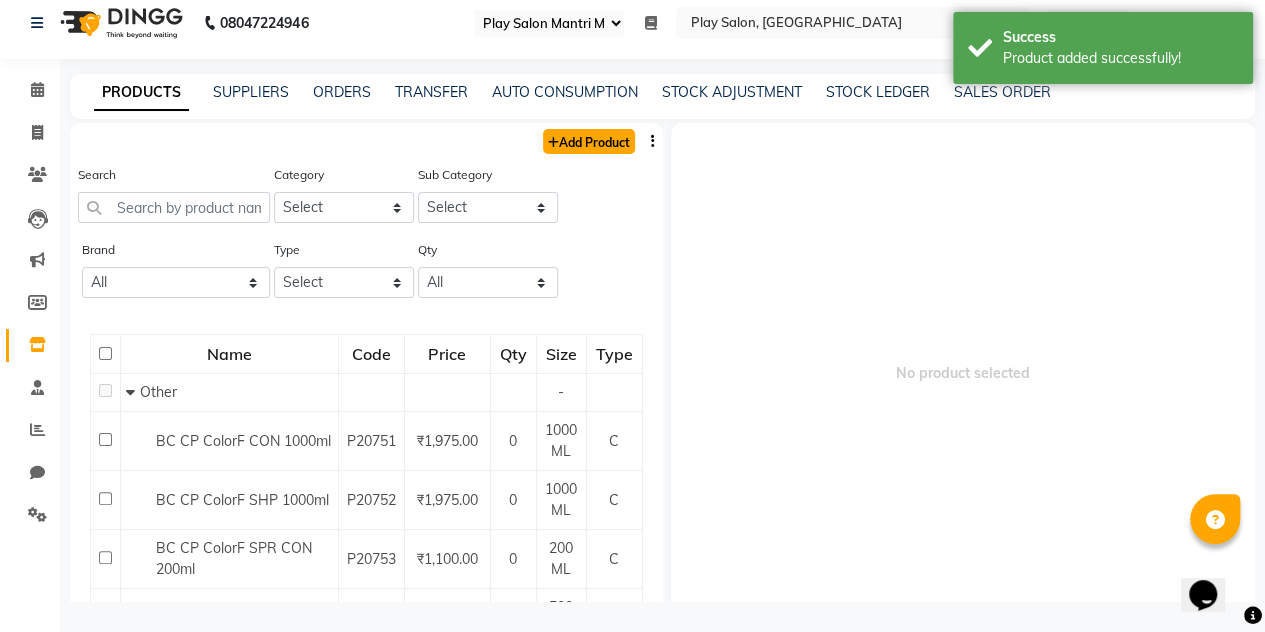 click on "Add Product" 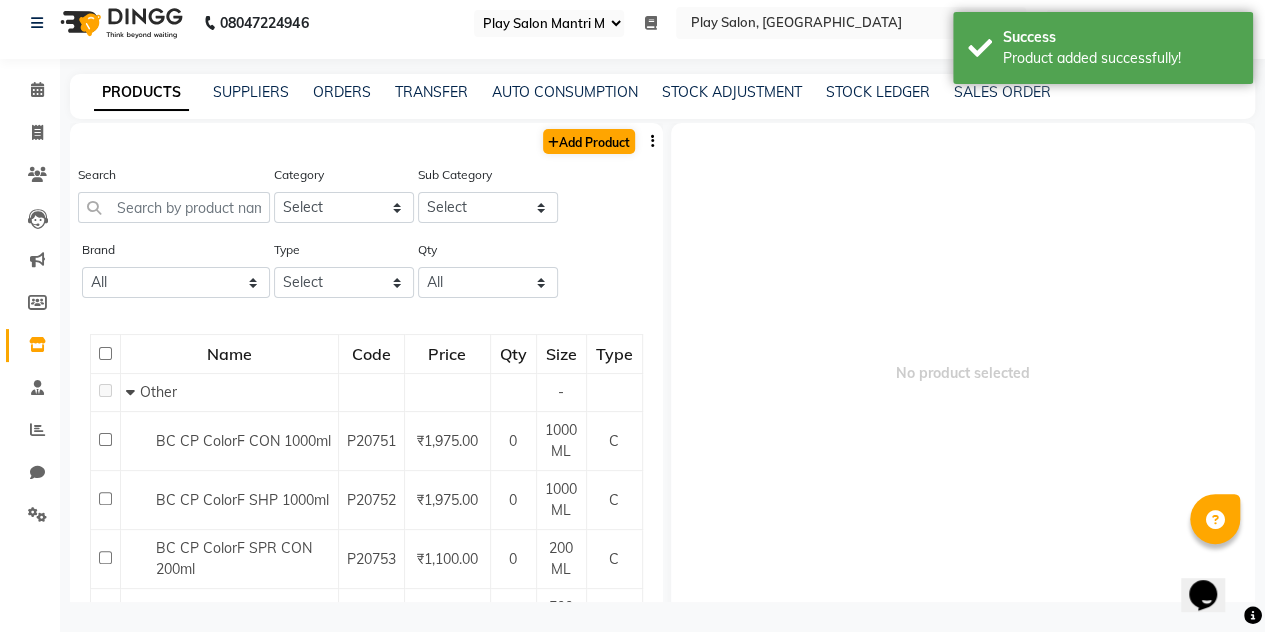 select on "true" 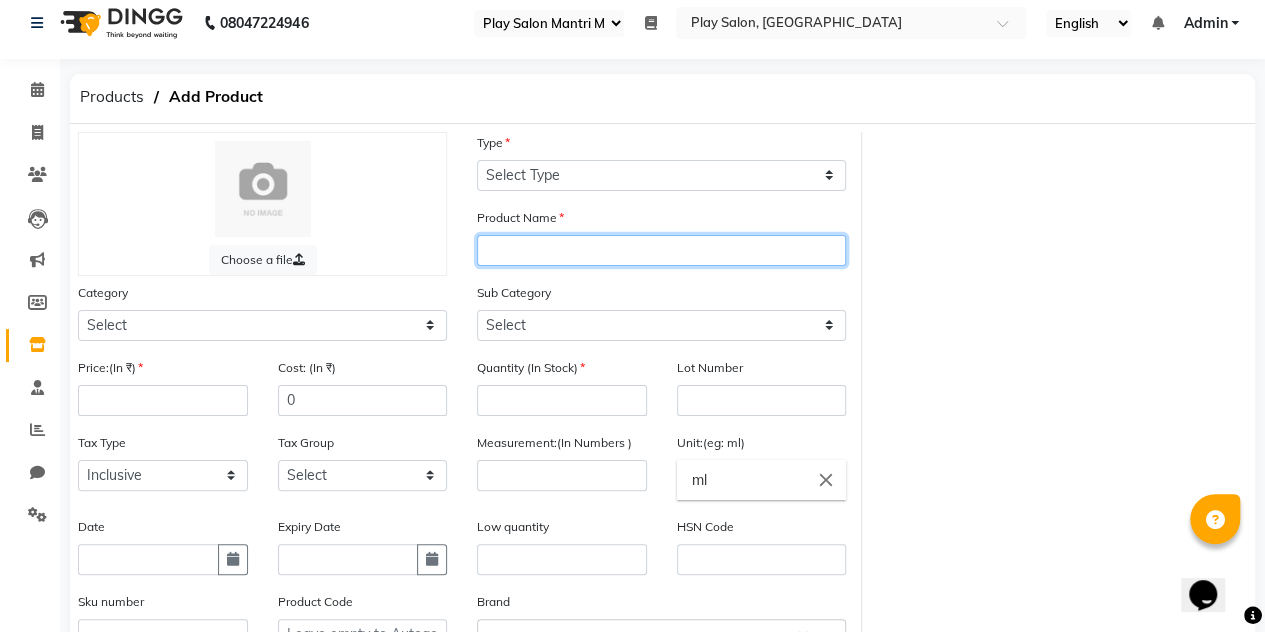 click 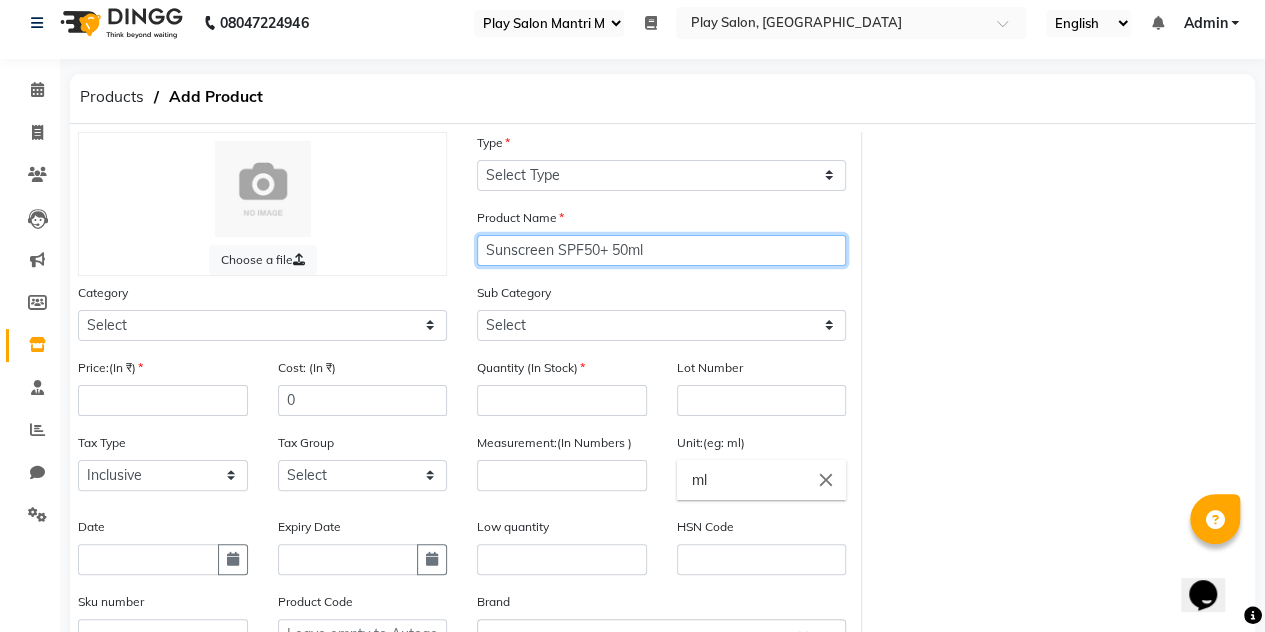 type on "Sunscreen SPF50+ 50ml" 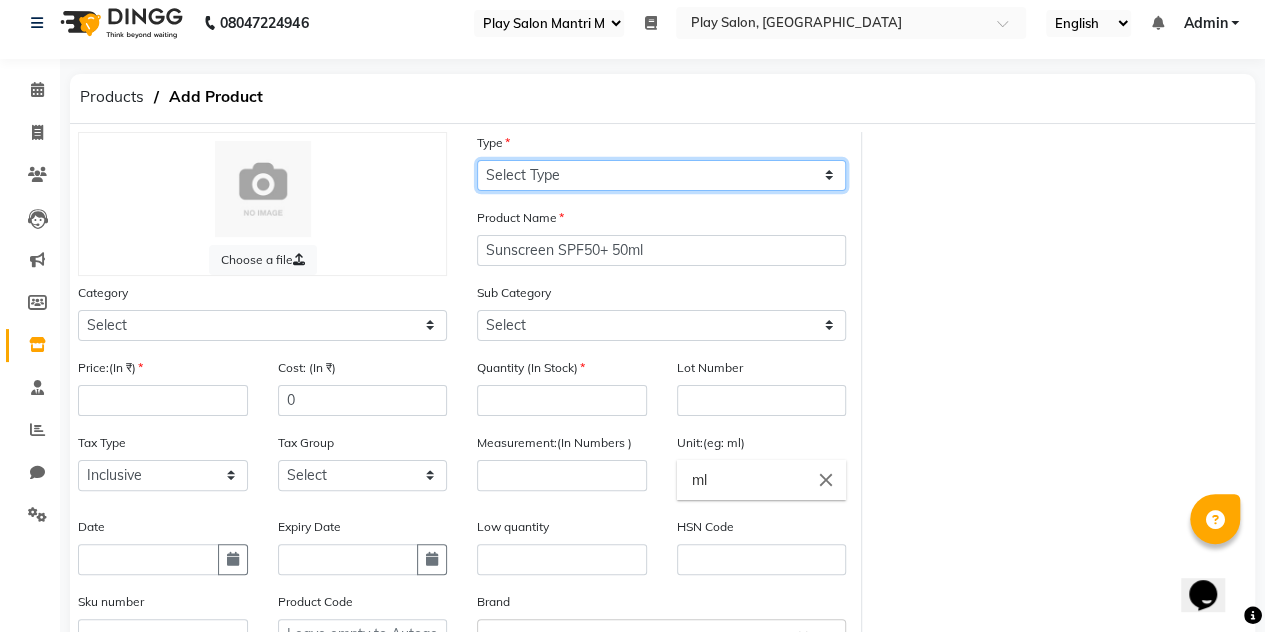 click on "Select Type Both Retail Consumable" 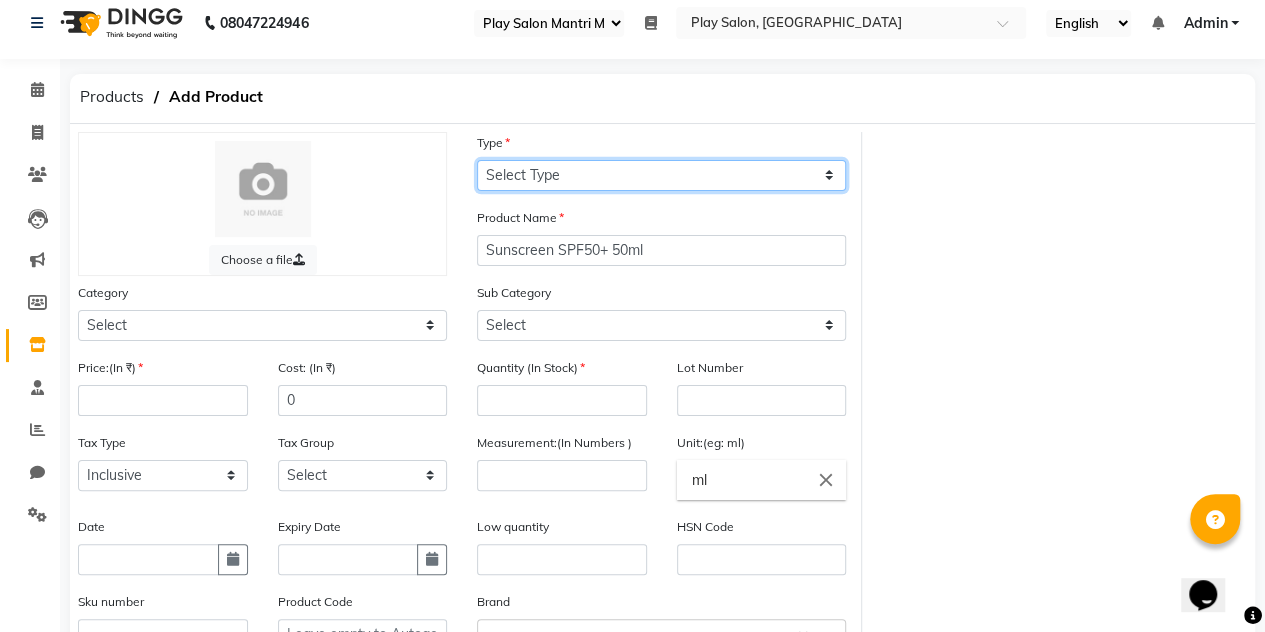 select on "R" 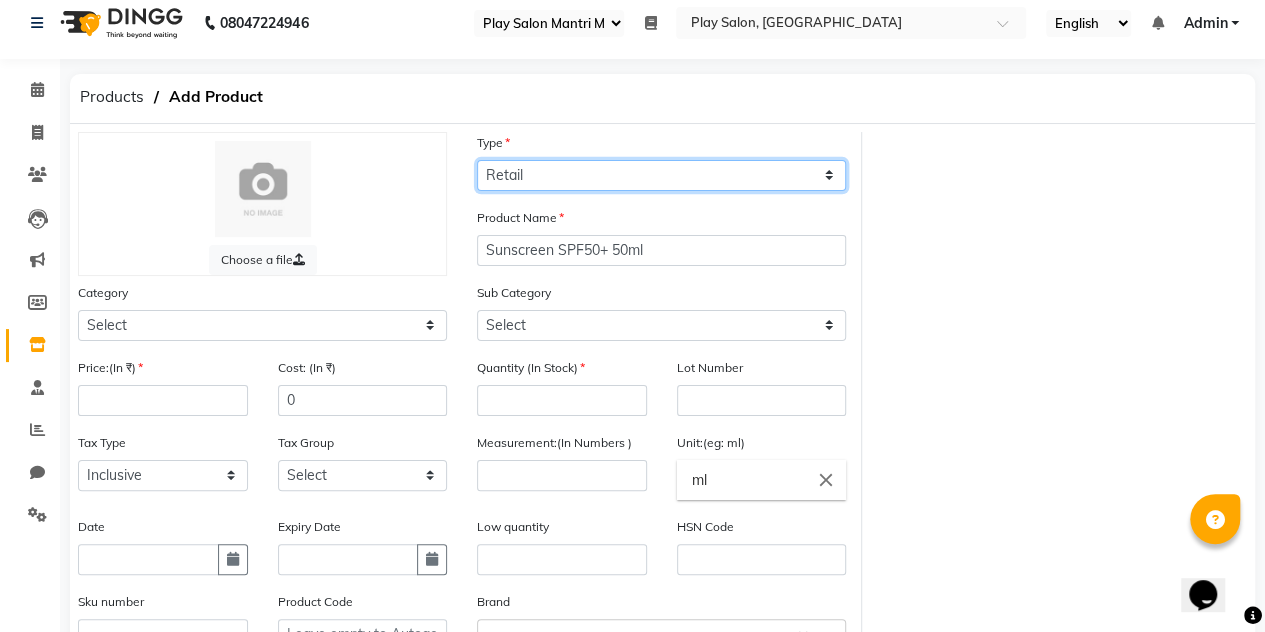 click on "Select Type Both Retail Consumable" 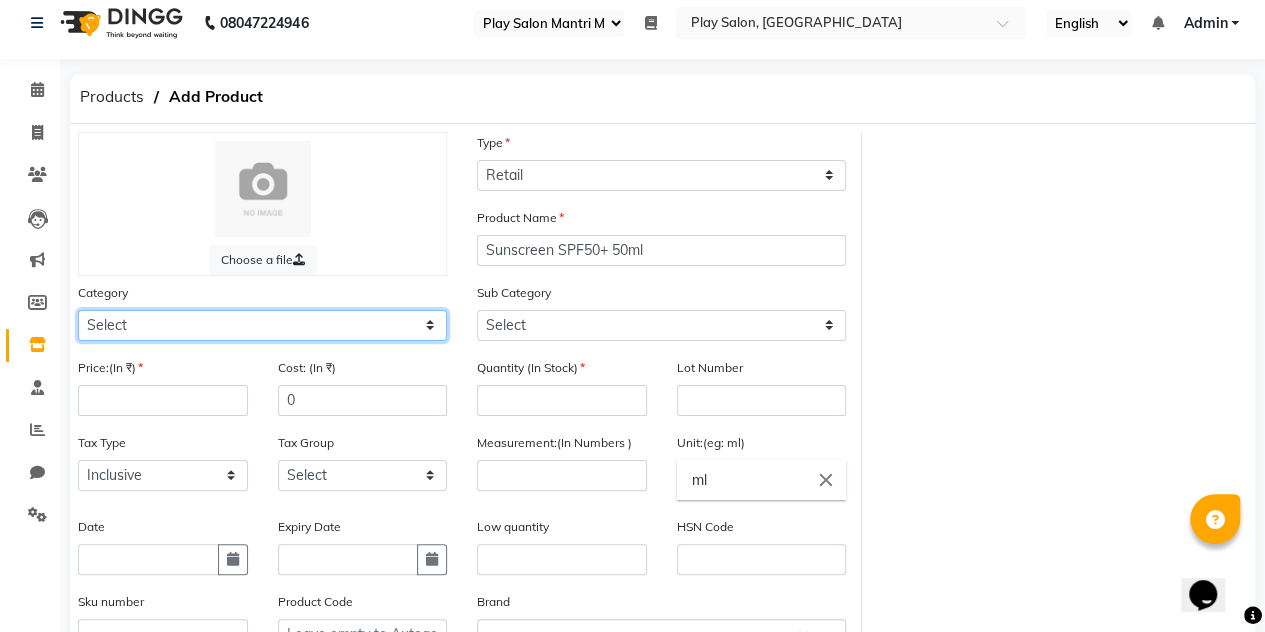 click on "Select Hair Skin Makeup Personal Care Appliances Beard Waxing Disposable Threading Hands and Feet Beauty Planet Botox Cadiveu Casmara Cheryls Loreal Olaplex Loreal retail Loreal Technical Skeyndor Technical Skeyndor Retail Depilive wax Lycon Elim 18.21MANMADE AVL BCL COPACABANA BREATHE AROMATHERAPY Brillare Old Brillare Retail Calecim Bleach Hairotic Thalgo Epres Footlogix old Casmara MK NANOPLASTIA Miscellaneous Vedic Valley Kerastase Retail Kerastase Technical Redken - Retail Redken - Technical Other" 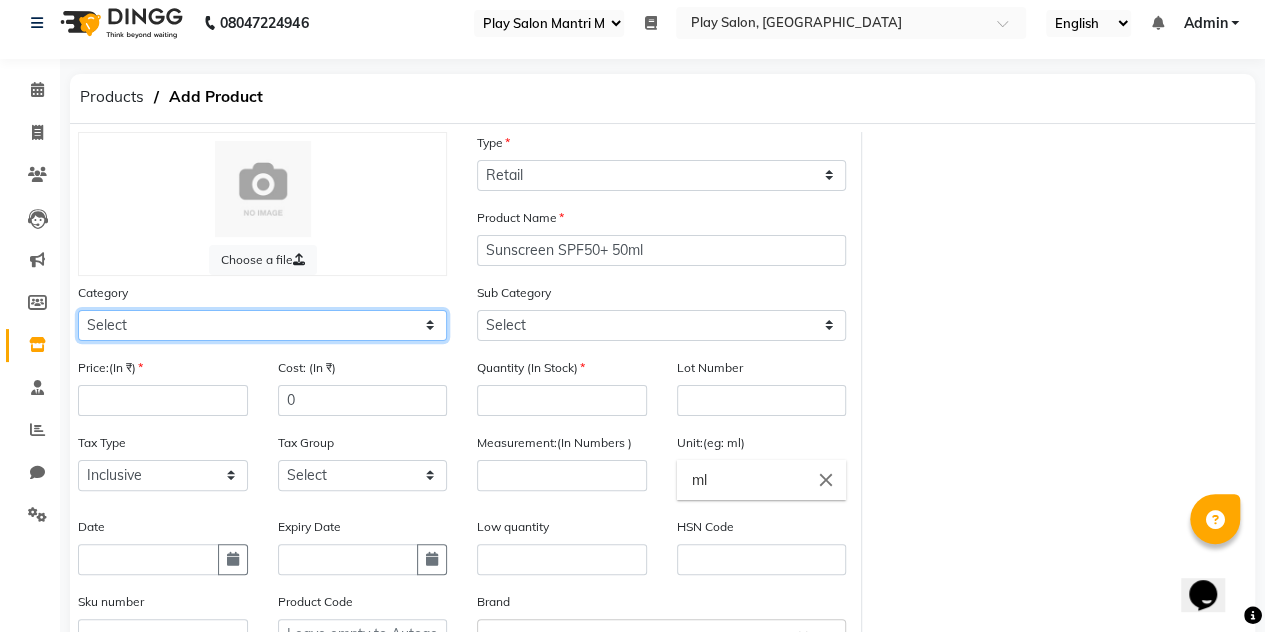 select on "1597904950" 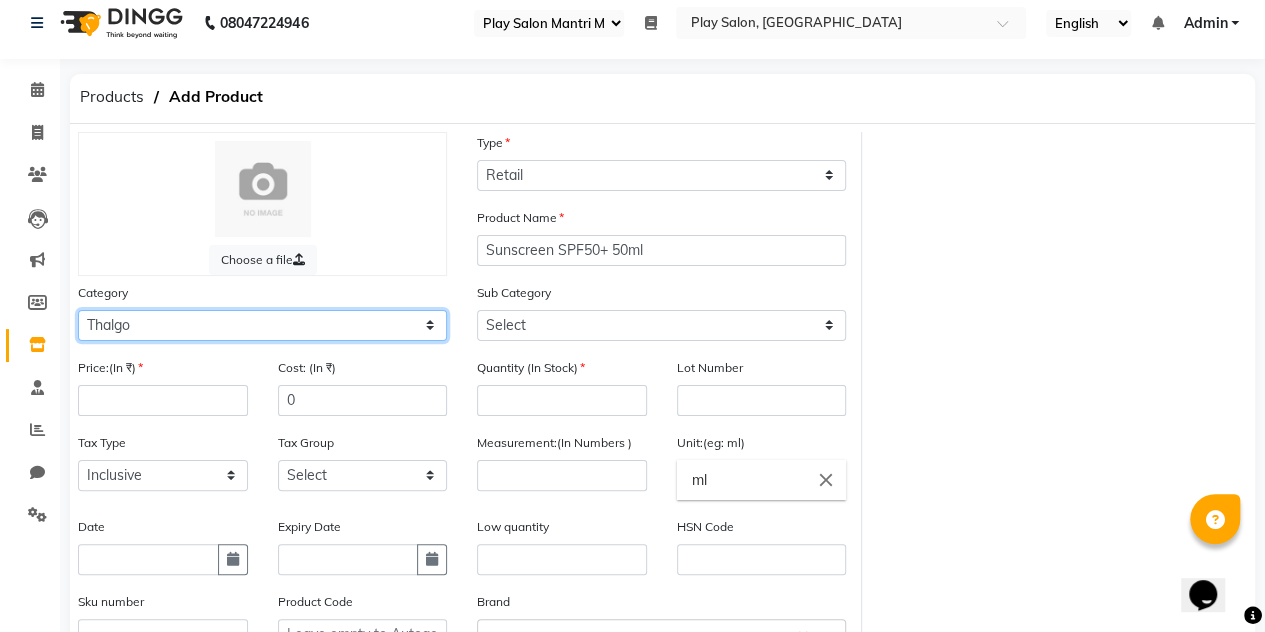 click on "Select Hair Skin Makeup Personal Care Appliances Beard Waxing Disposable Threading Hands and Feet Beauty Planet Botox Cadiveu Casmara Cheryls Loreal Olaplex Loreal retail Loreal Technical Skeyndor Technical Skeyndor Retail Depilive wax Lycon Elim 18.21MANMADE AVL BCL COPACABANA BREATHE AROMATHERAPY Brillare Old Brillare Retail Calecim Bleach Hairotic Thalgo Epres Footlogix old Casmara MK NANOPLASTIA Miscellaneous Vedic Valley Kerastase Retail Kerastase Technical Redken - Retail Redken - Technical Other" 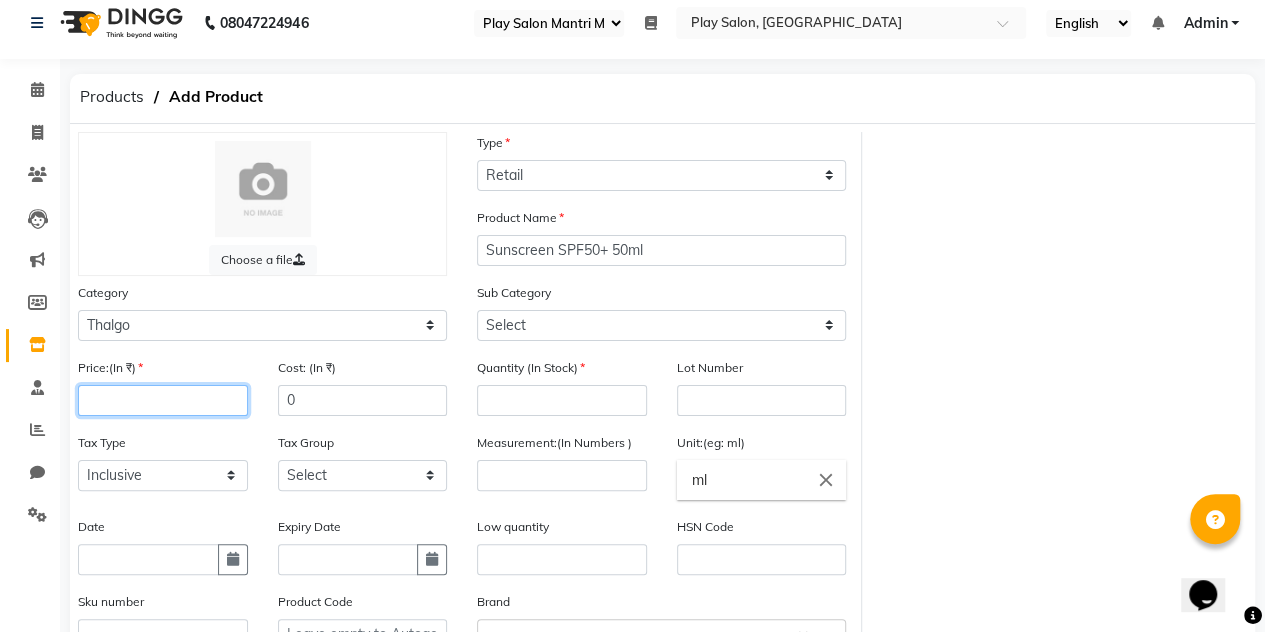 click 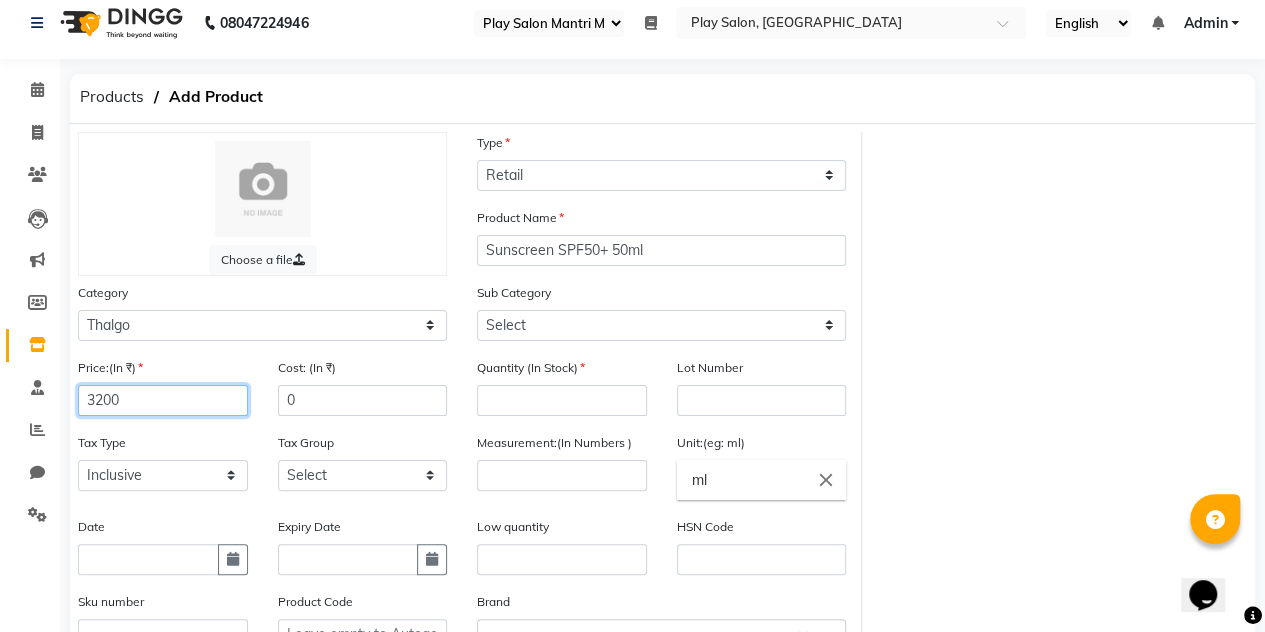 type on "3200" 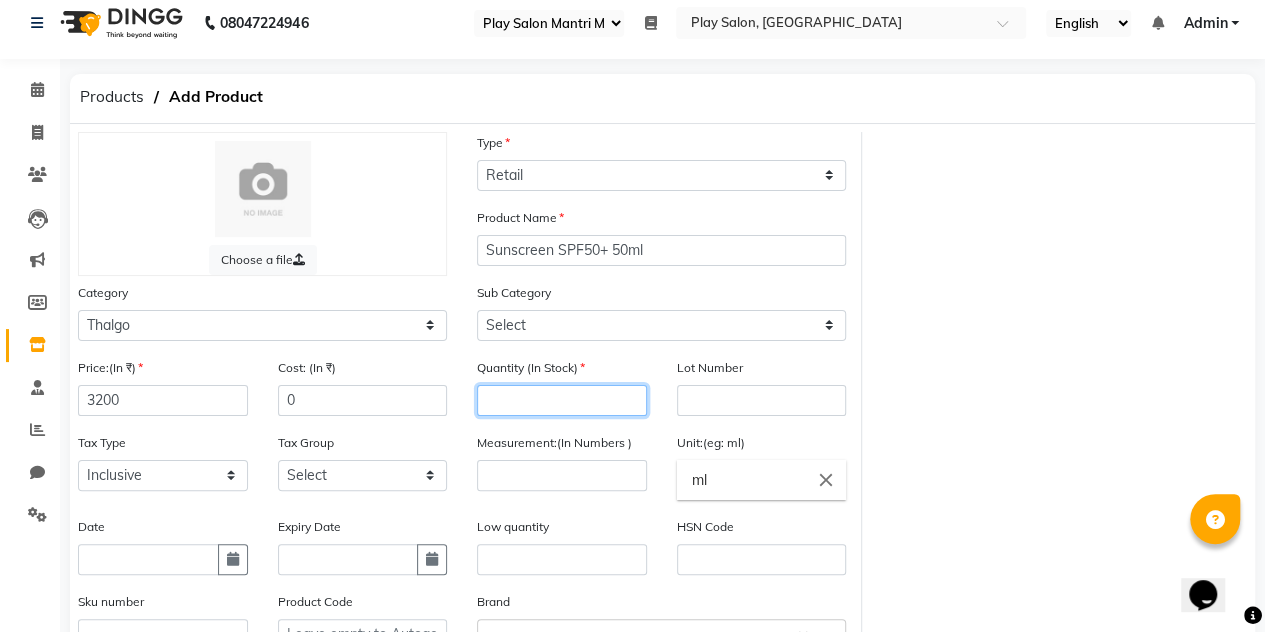 click 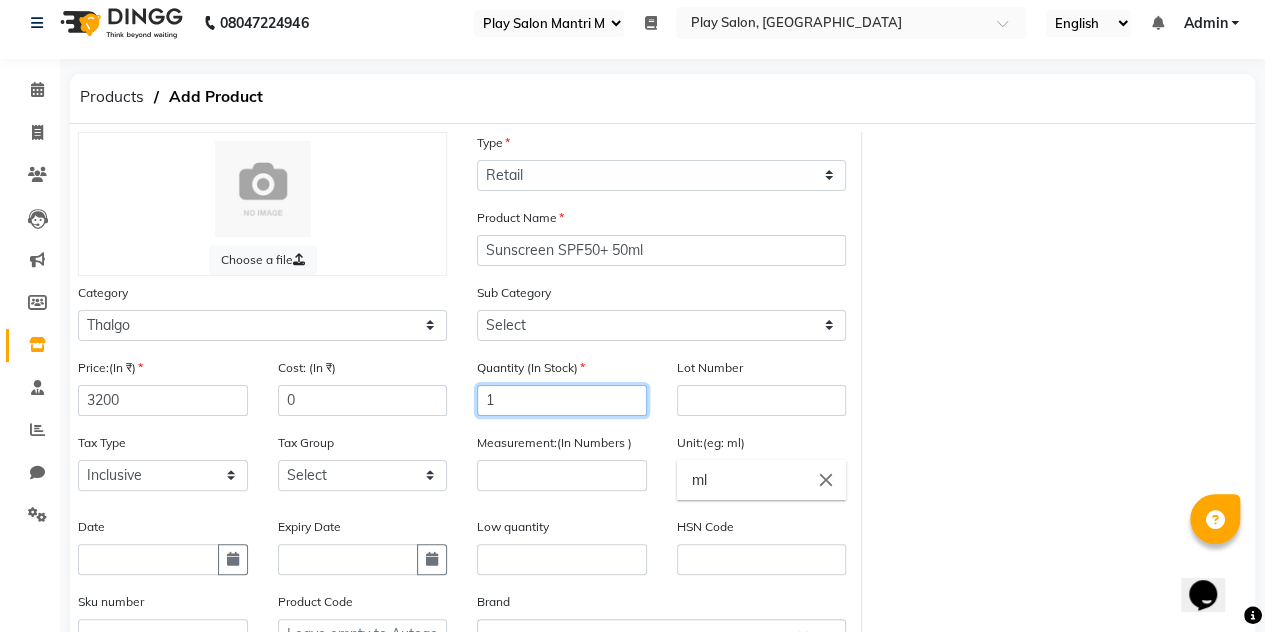 type on "1" 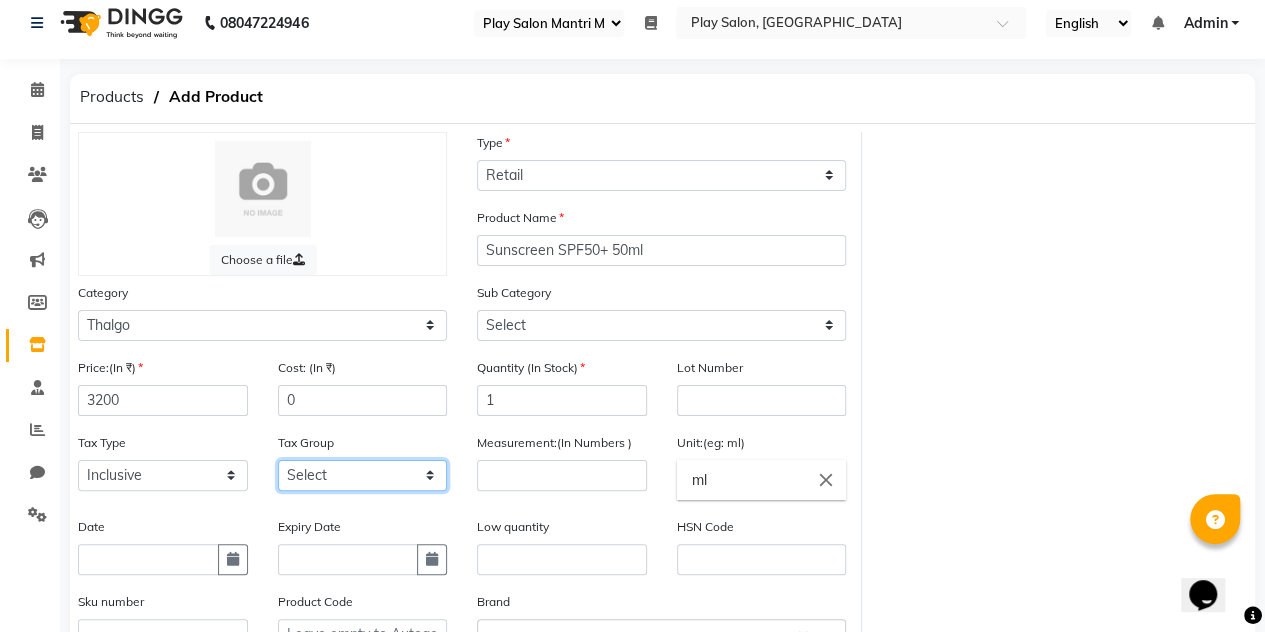 click on "Select GST" 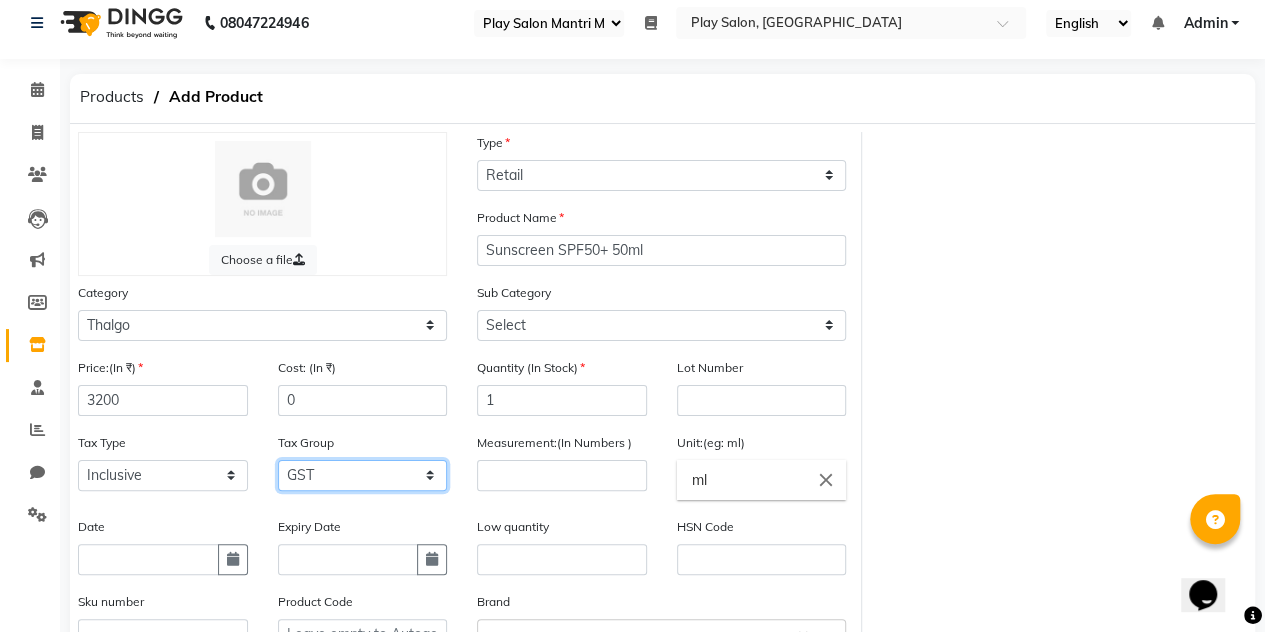 click on "Select GST" 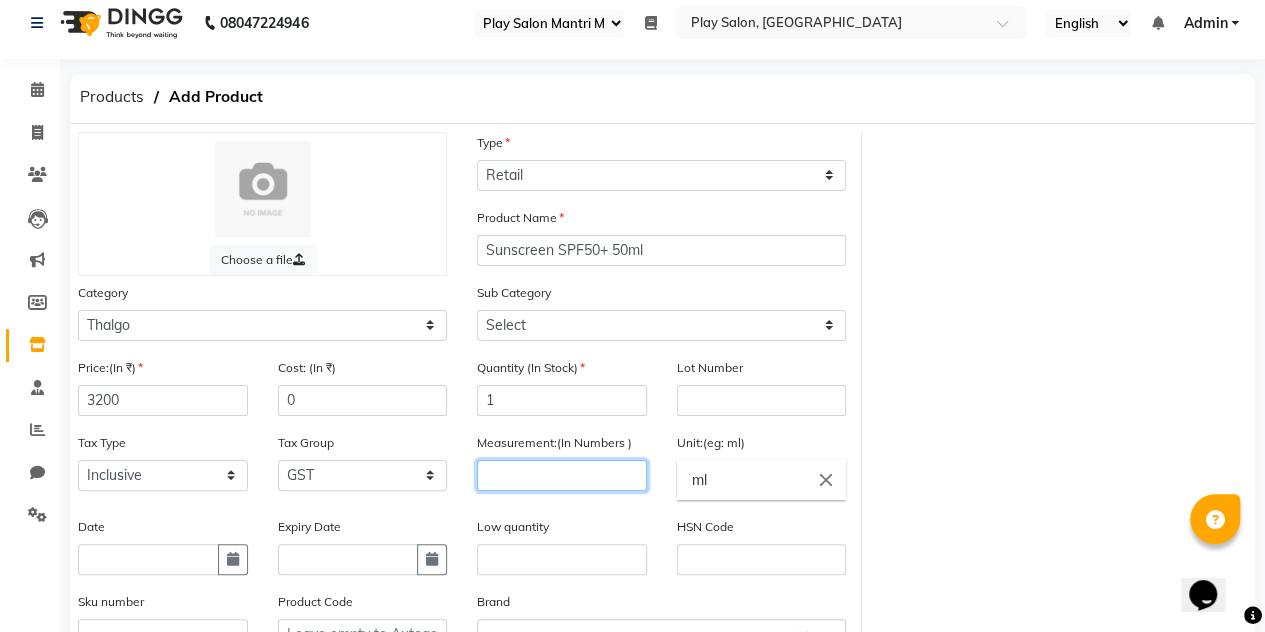 click 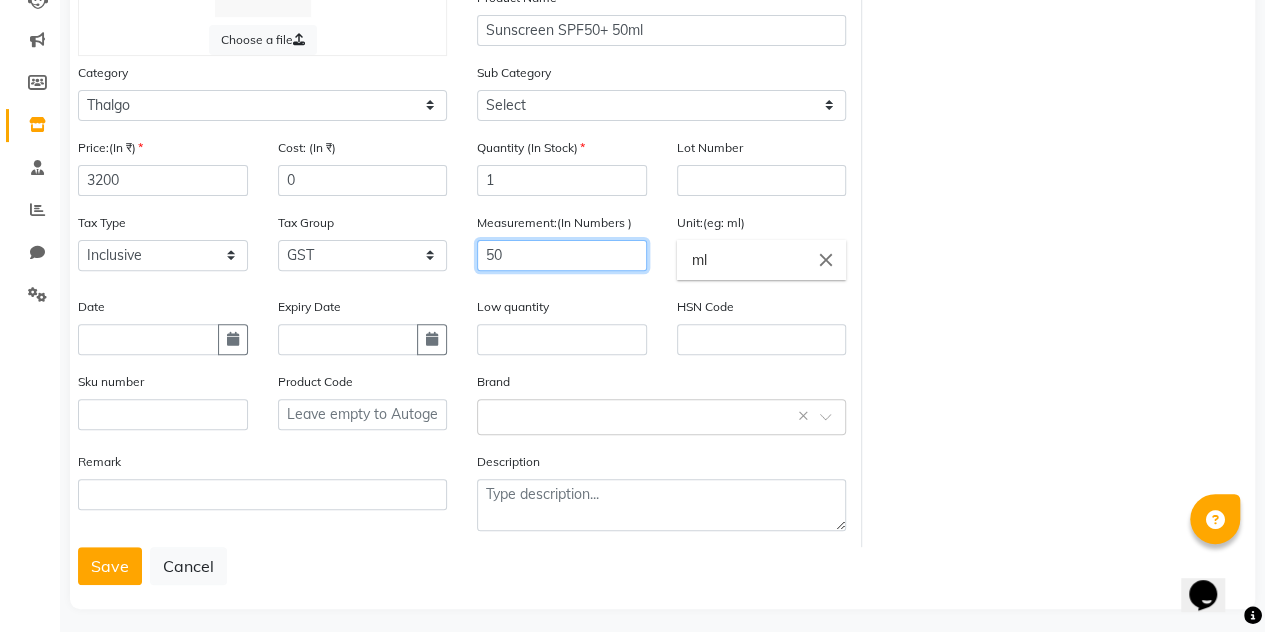 scroll, scrollTop: 242, scrollLeft: 0, axis: vertical 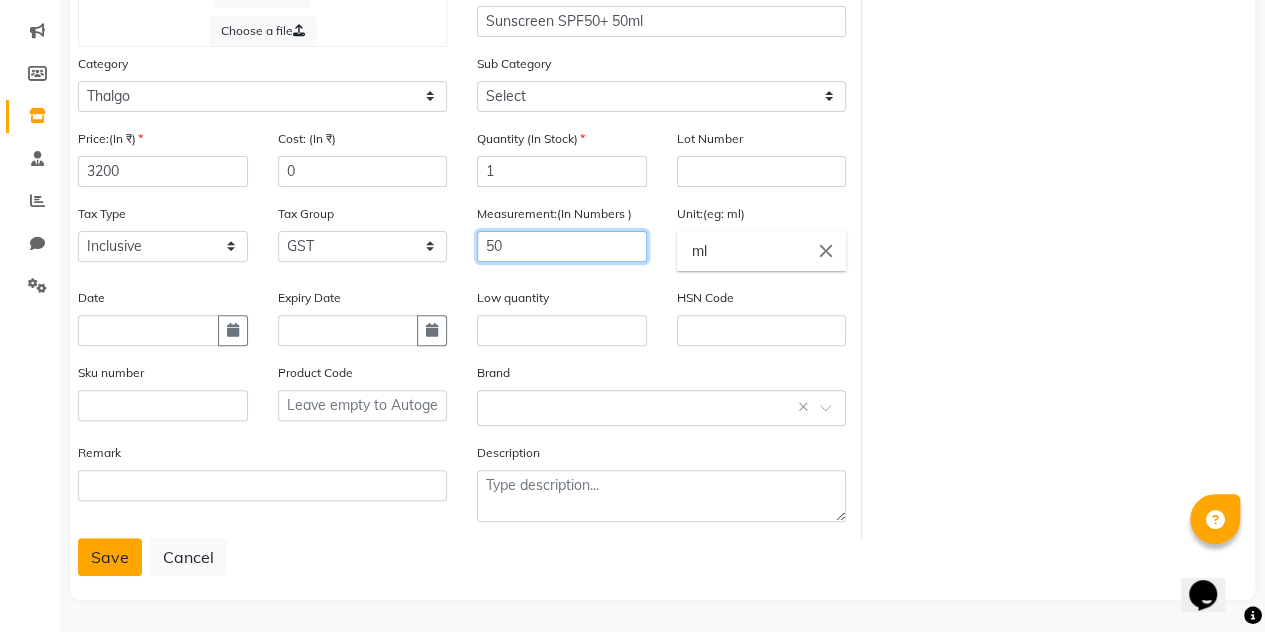 type on "50" 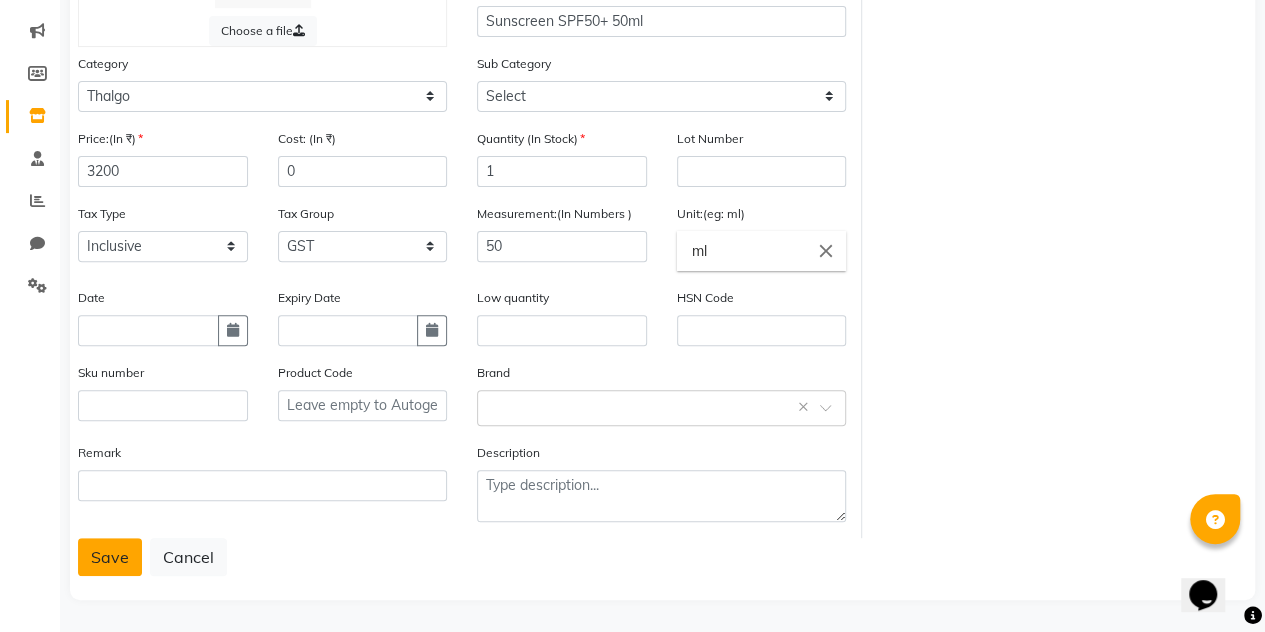 click on "Save" 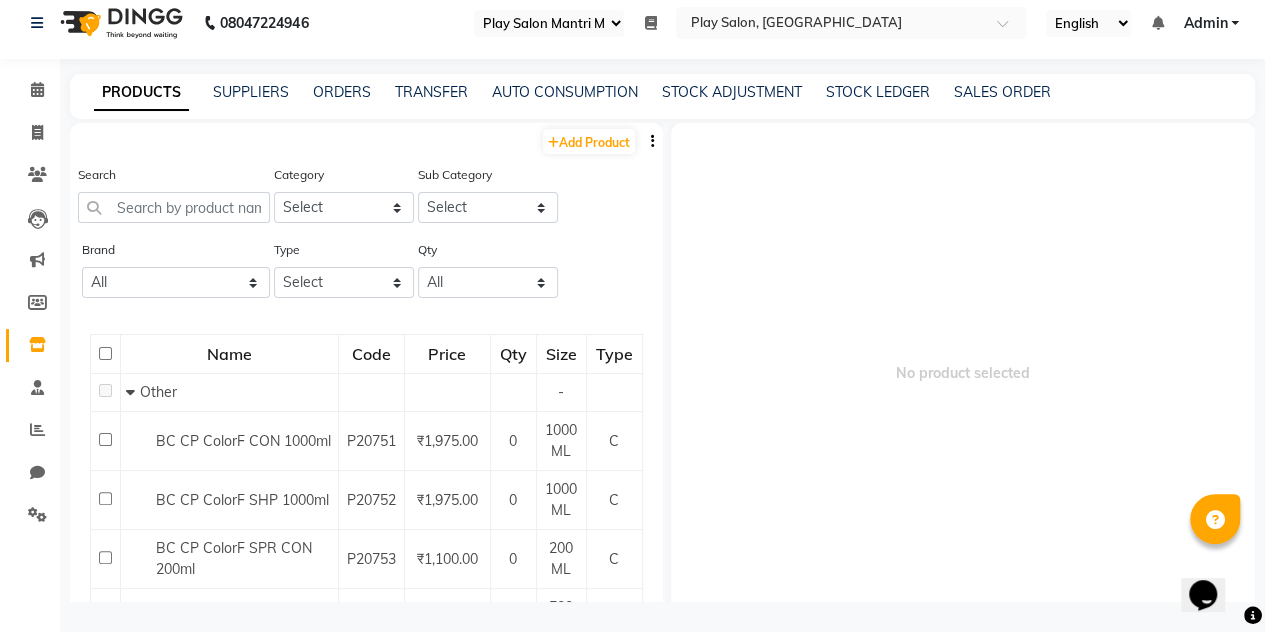 scroll, scrollTop: 0, scrollLeft: 0, axis: both 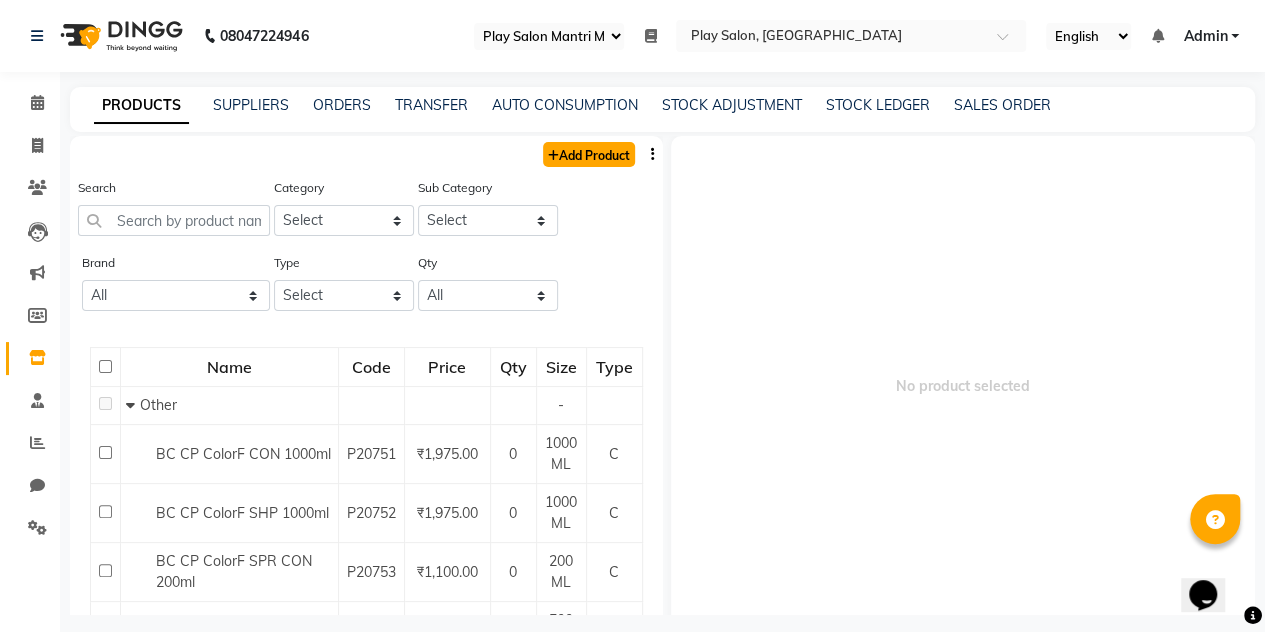 click on "Add Product" 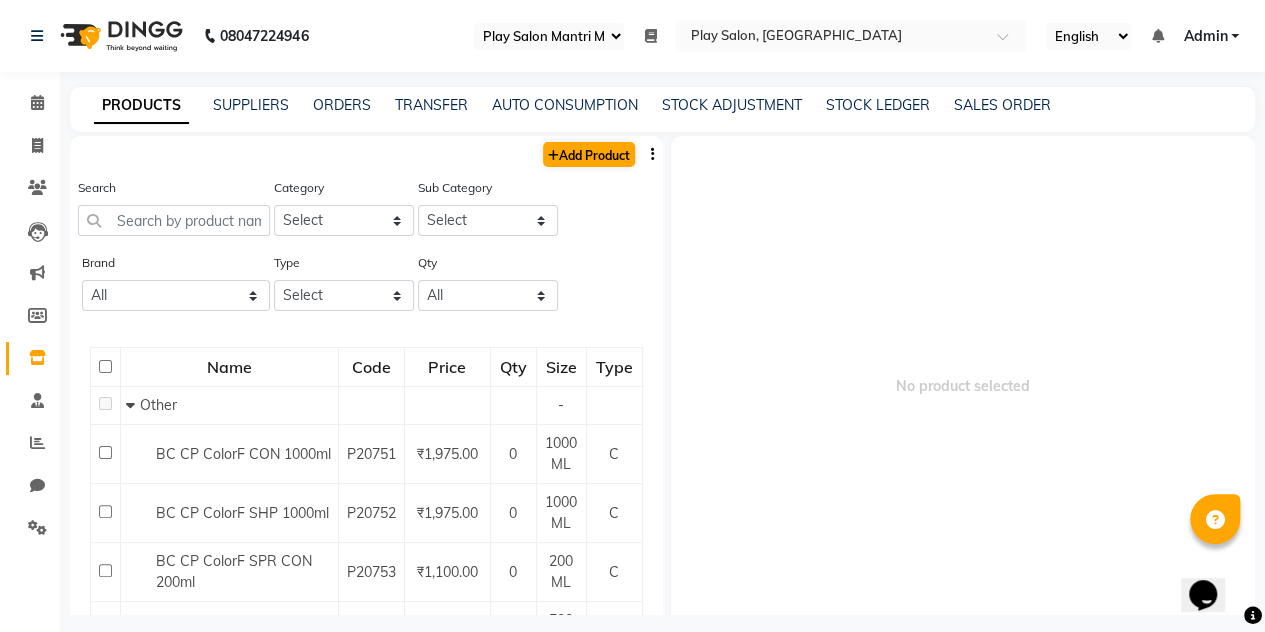 select on "true" 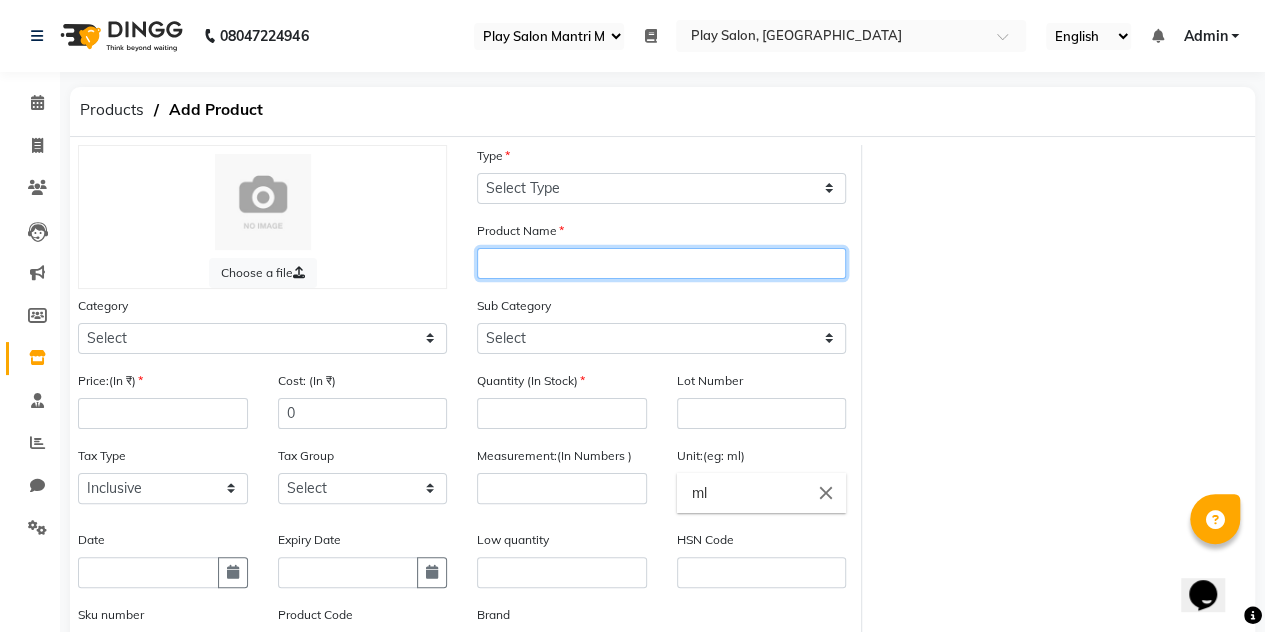 click 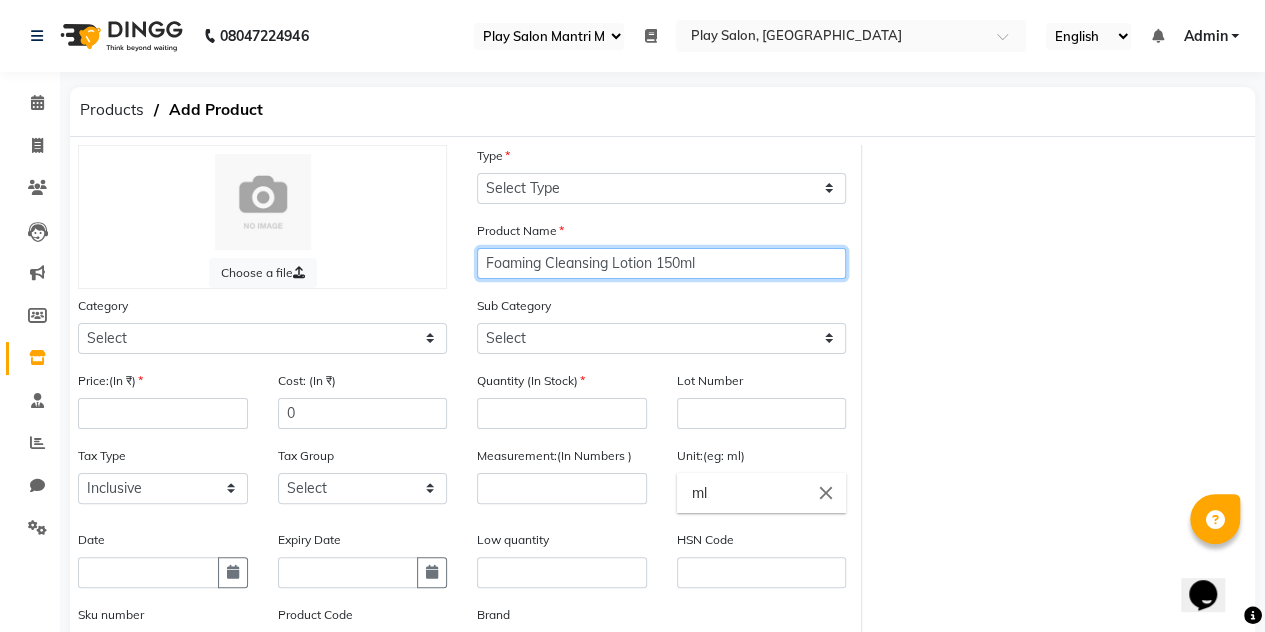 type on "Foaming Cleansing Lotion 150ml" 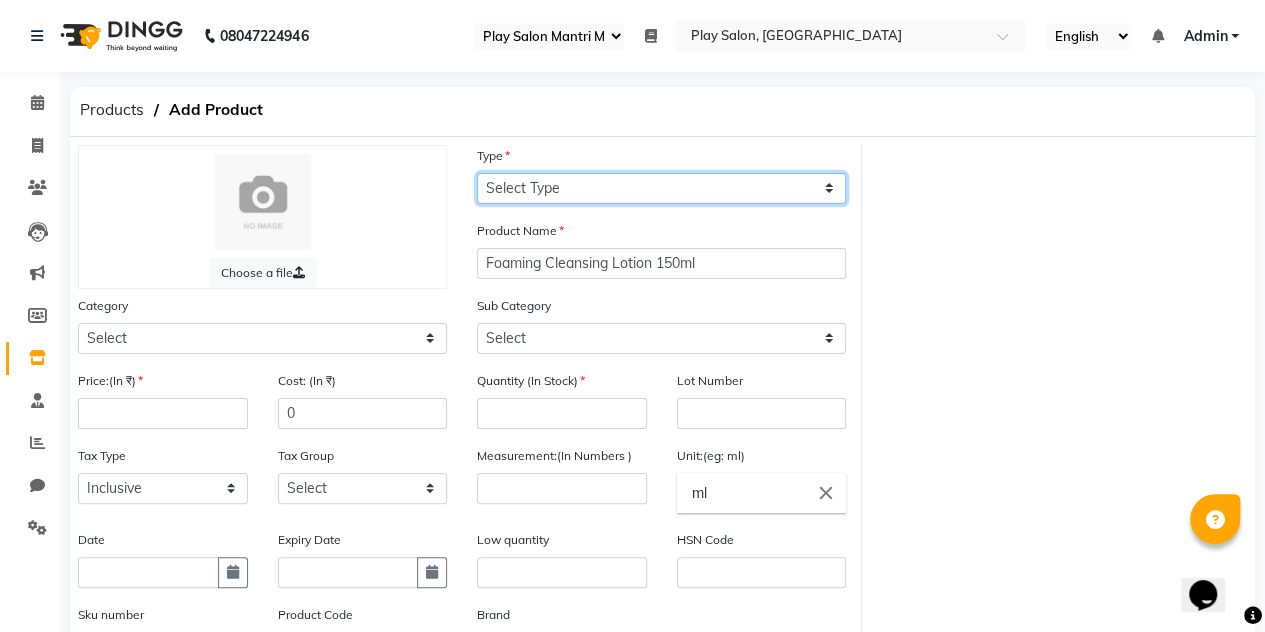 click on "Select Type Both Retail Consumable" 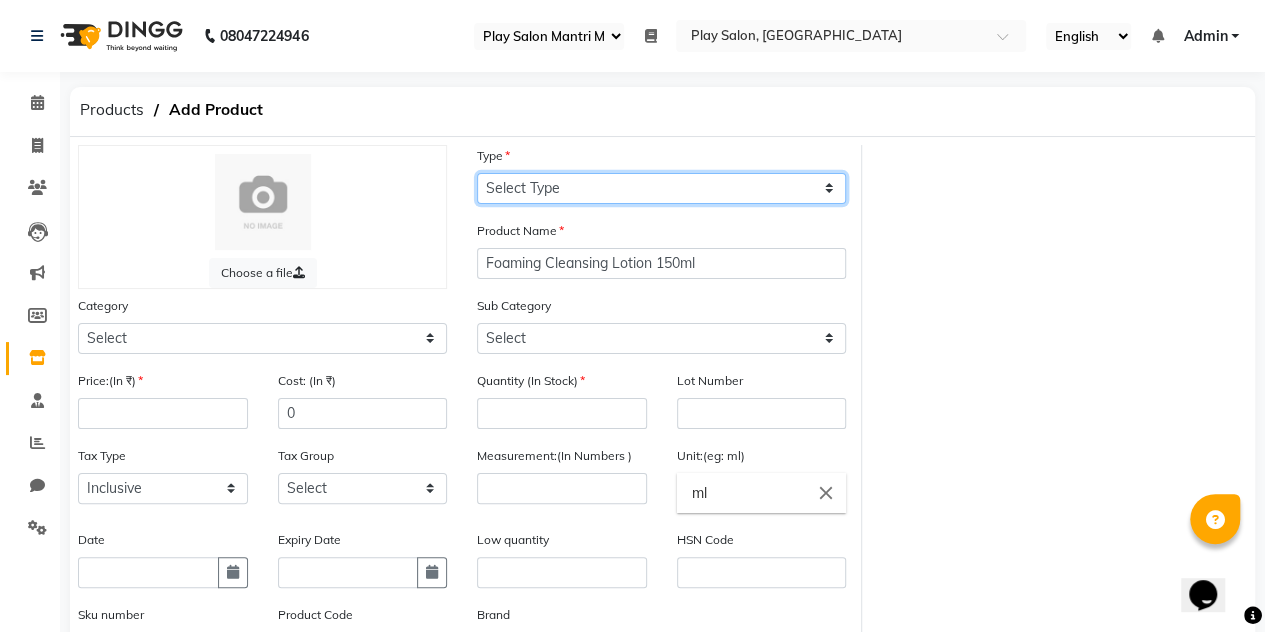 select on "R" 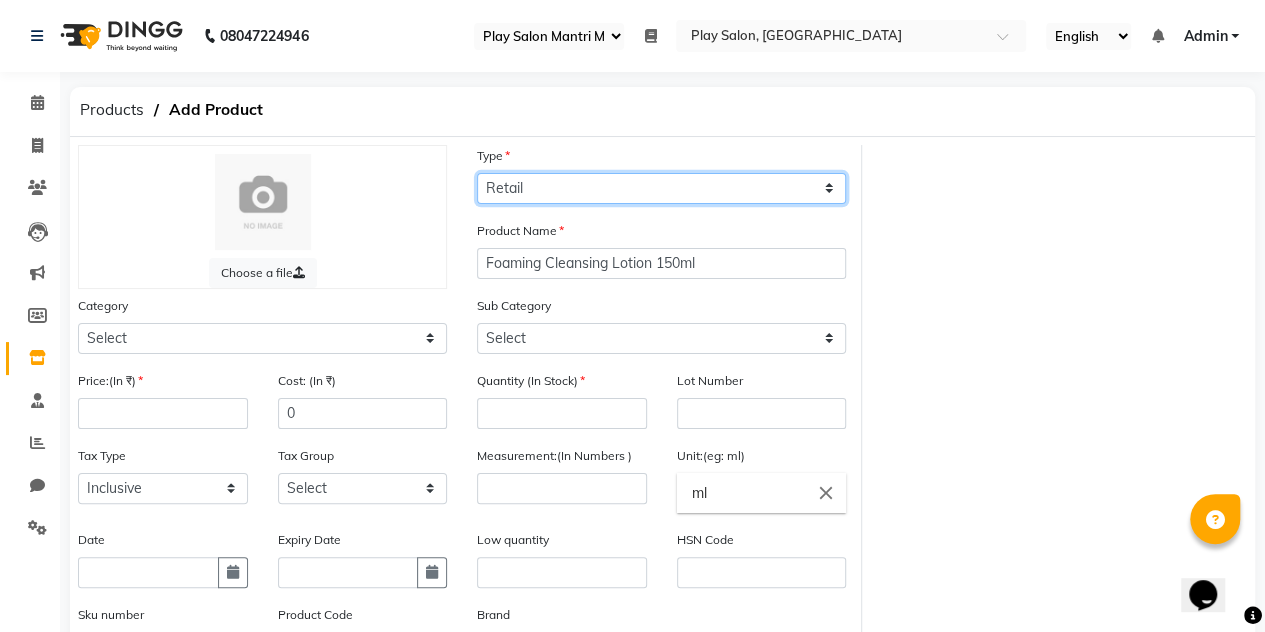 click on "Select Type Both Retail Consumable" 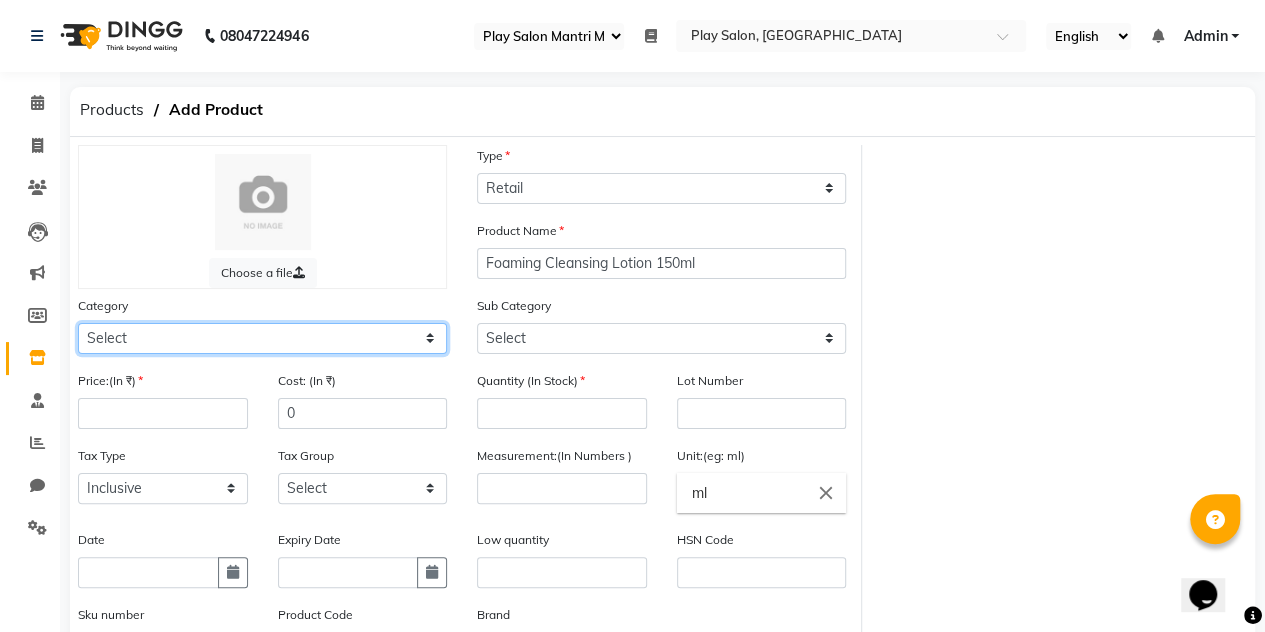 click on "Select Hair Skin Makeup Personal Care Appliances Beard Waxing Disposable Threading Hands and Feet Beauty Planet Botox Cadiveu Casmara Cheryls Loreal Olaplex Loreal retail Loreal Technical Skeyndor Technical Skeyndor Retail Depilive wax Lycon Elim 18.21MANMADE AVL BCL COPACABANA BREATHE AROMATHERAPY Brillare Old Brillare Retail Calecim Bleach Hairotic Thalgo Epres Footlogix old Casmara MK NANOPLASTIA Miscellaneous Vedic Valley Kerastase Retail Kerastase Technical Redken - Retail Redken - Technical Other" 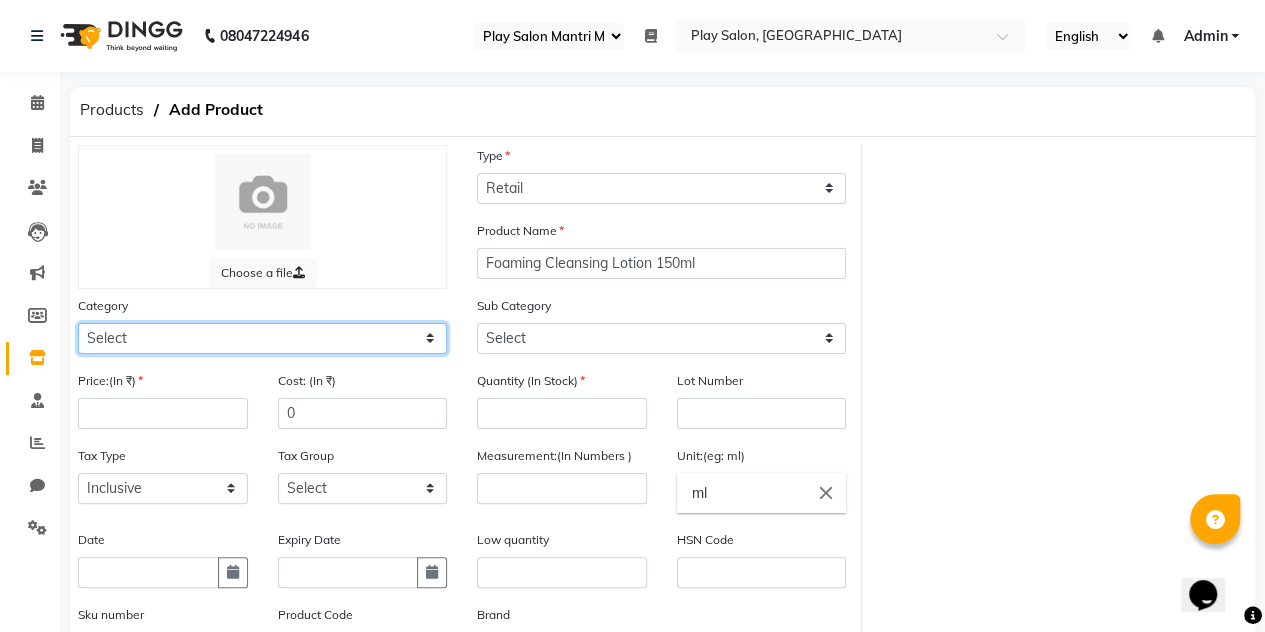 select on "1597904950" 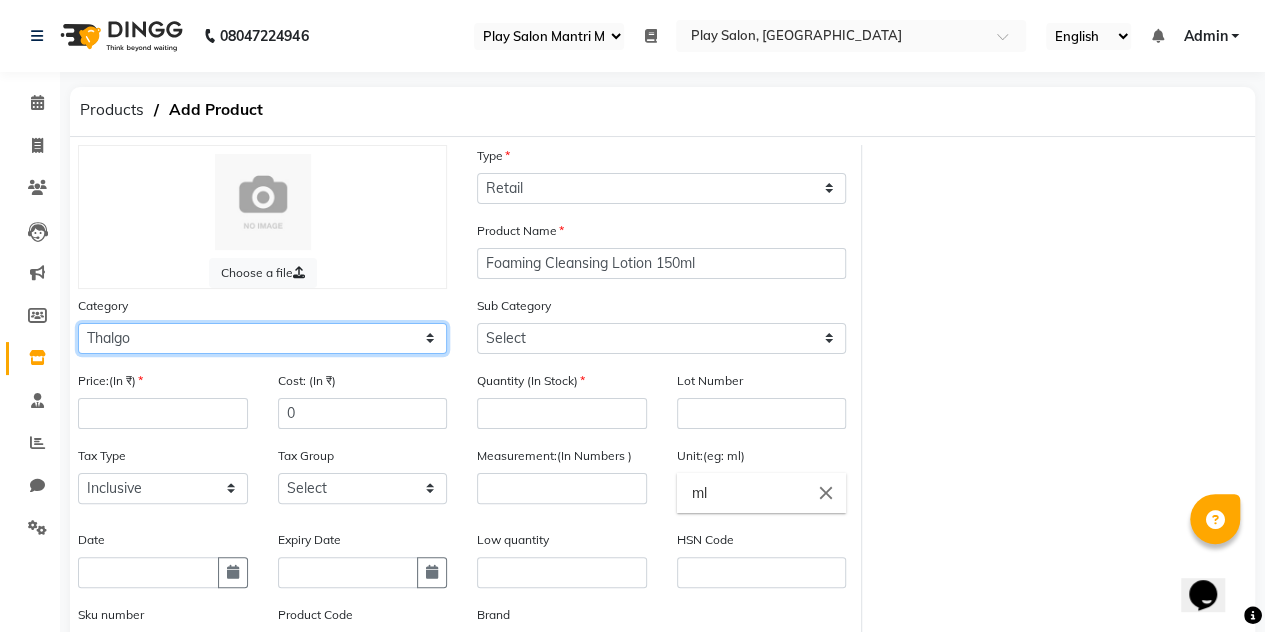 click on "Select Hair Skin Makeup Personal Care Appliances Beard Waxing Disposable Threading Hands and Feet Beauty Planet Botox Cadiveu Casmara Cheryls Loreal Olaplex Loreal retail Loreal Technical Skeyndor Technical Skeyndor Retail Depilive wax Lycon Elim 18.21MANMADE AVL BCL COPACABANA BREATHE AROMATHERAPY Brillare Old Brillare Retail Calecim Bleach Hairotic Thalgo Epres Footlogix old Casmara MK NANOPLASTIA Miscellaneous Vedic Valley Kerastase Retail Kerastase Technical Redken - Retail Redken - Technical Other" 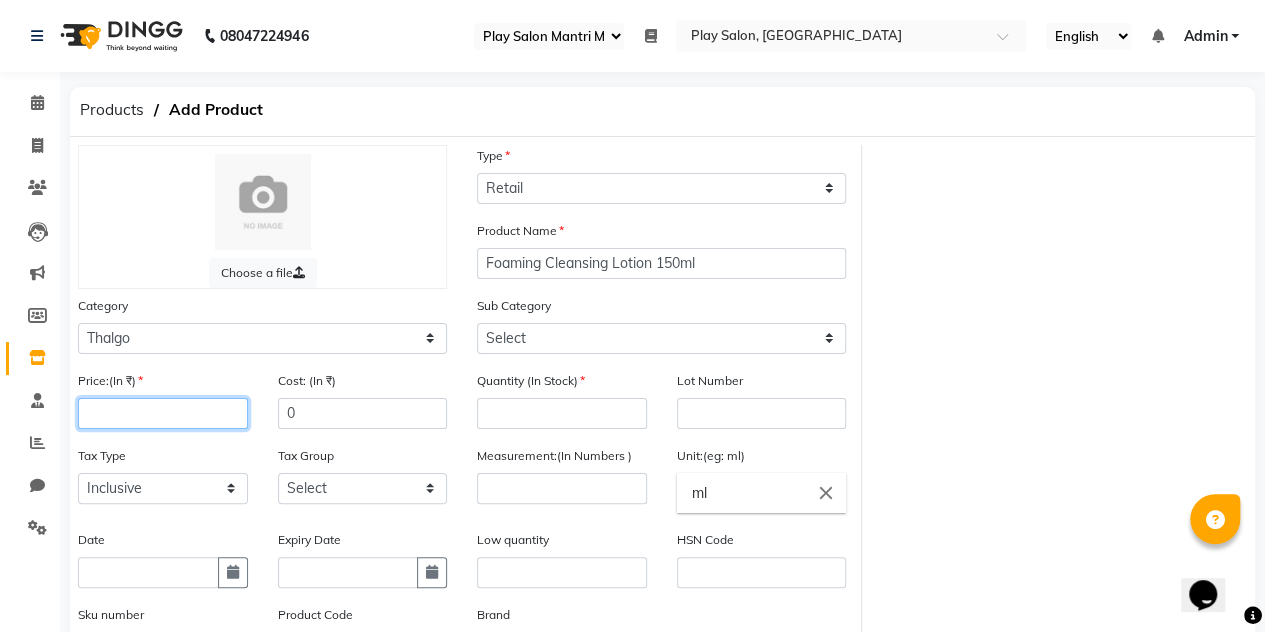 click 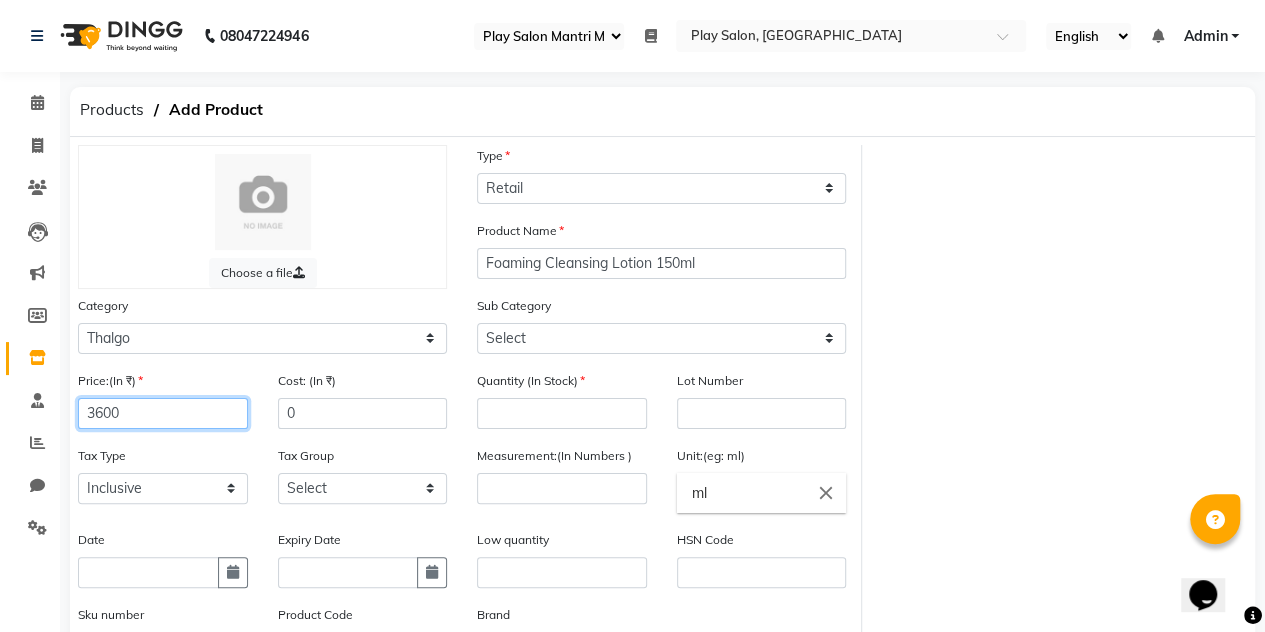 type on "3600" 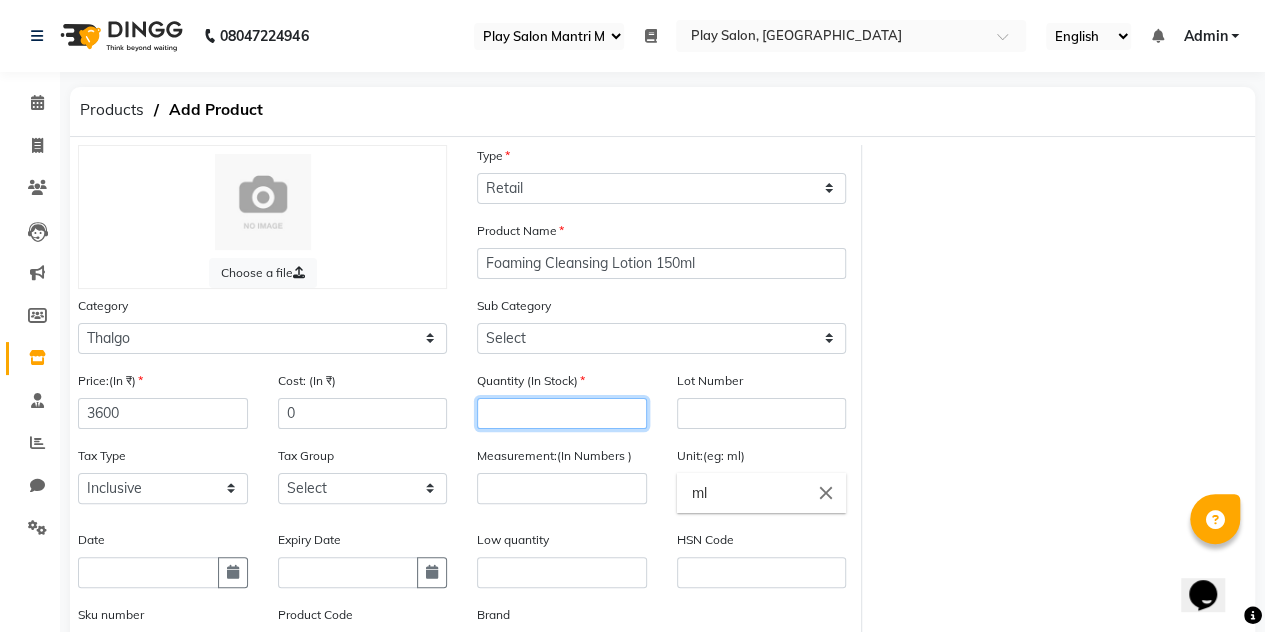click 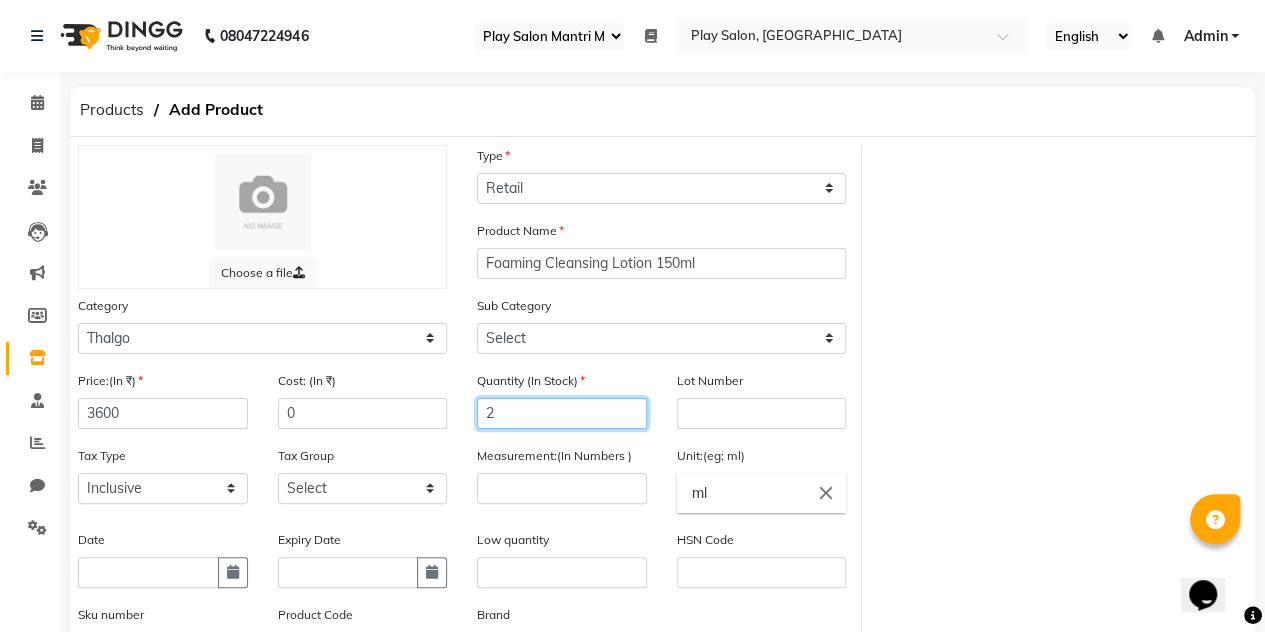 type on "2" 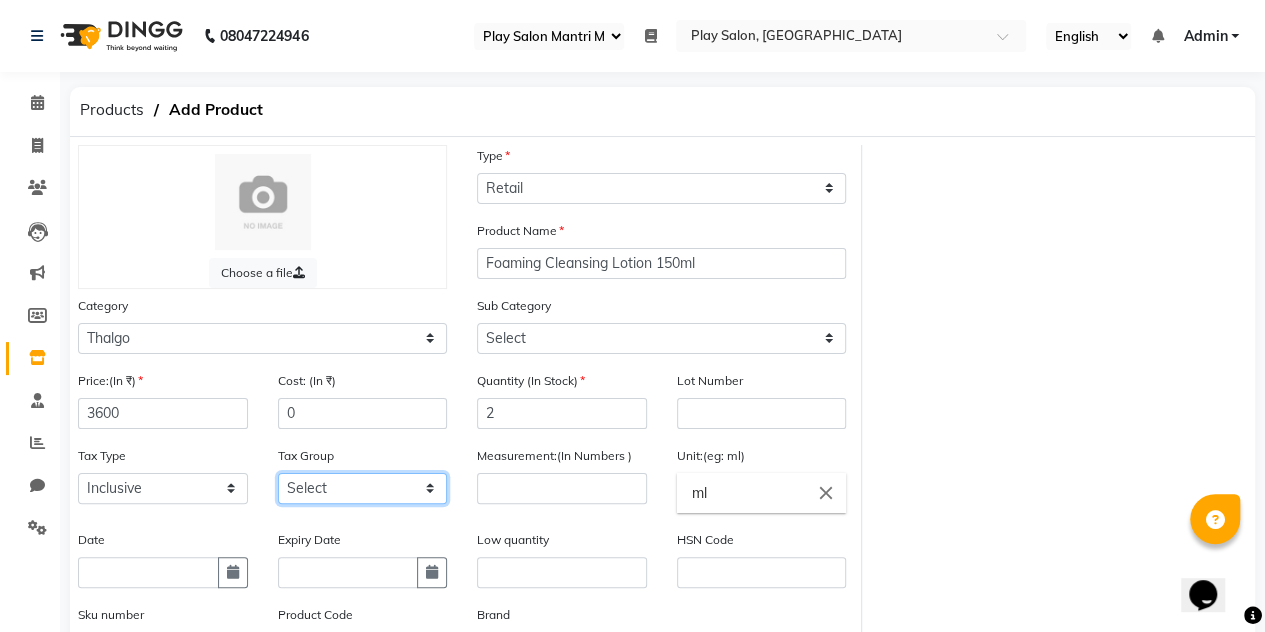 click on "Select GST" 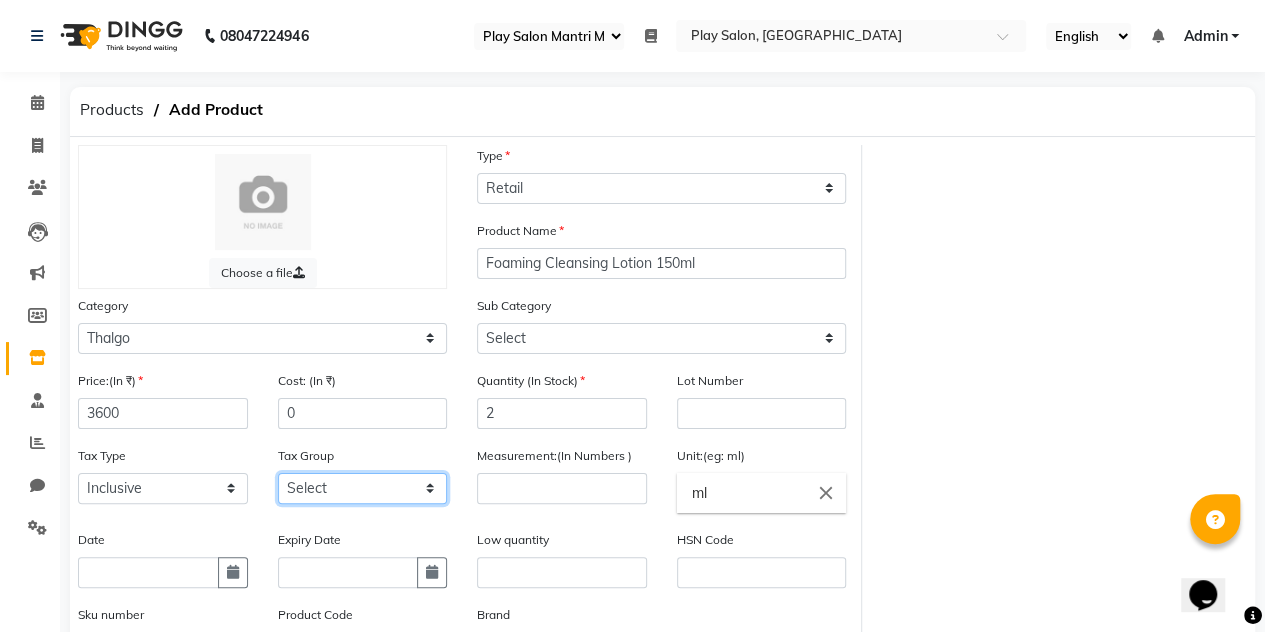 select on "3941" 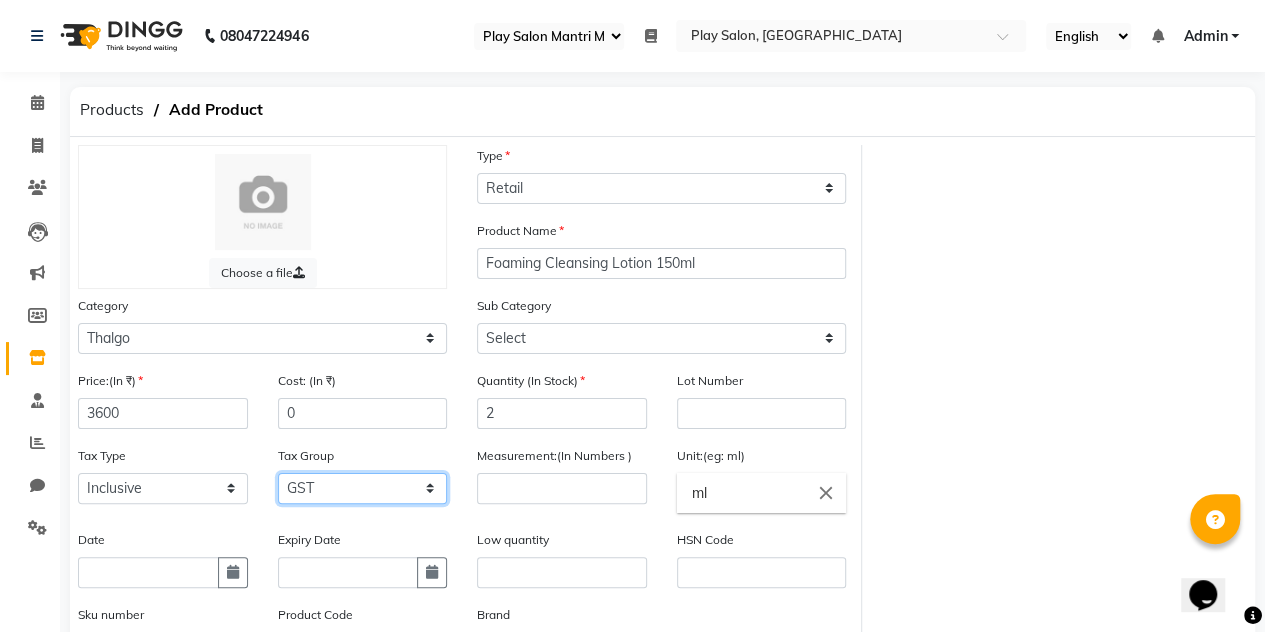 click on "Select GST" 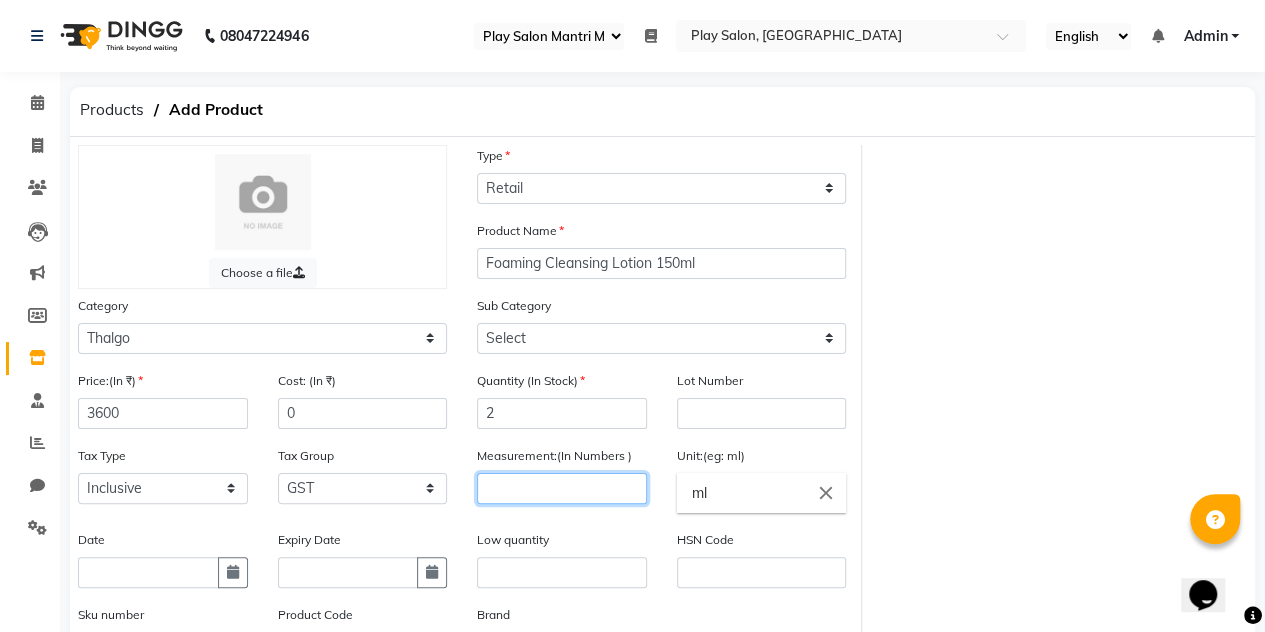 click 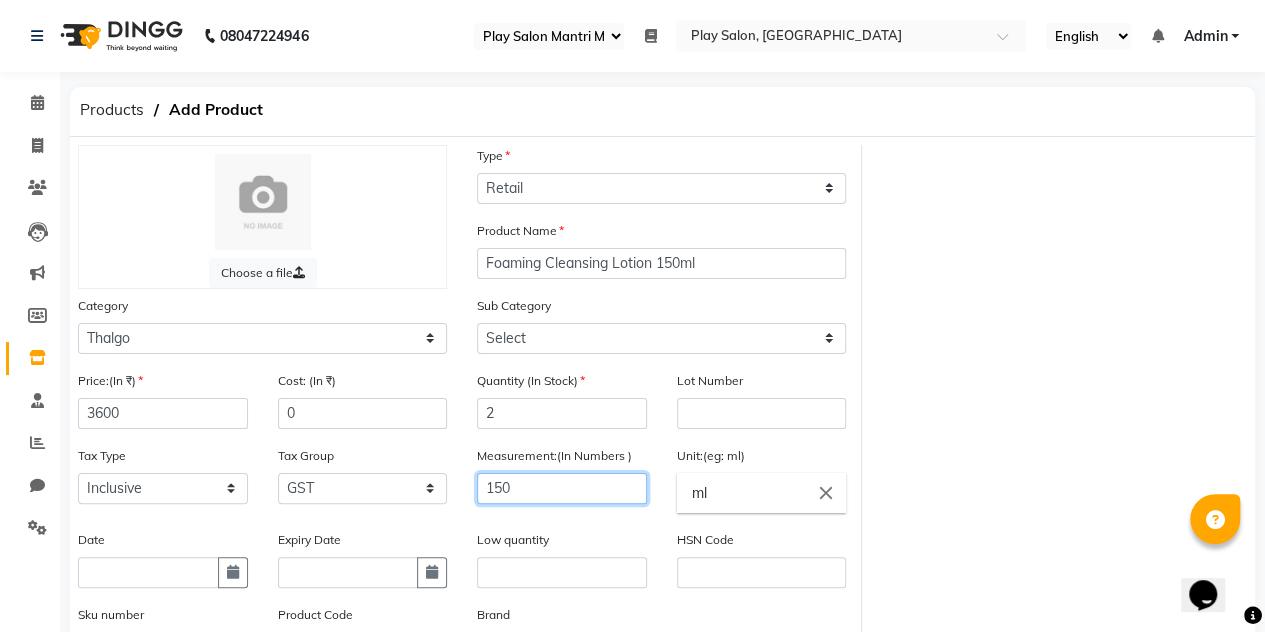 scroll, scrollTop: 242, scrollLeft: 0, axis: vertical 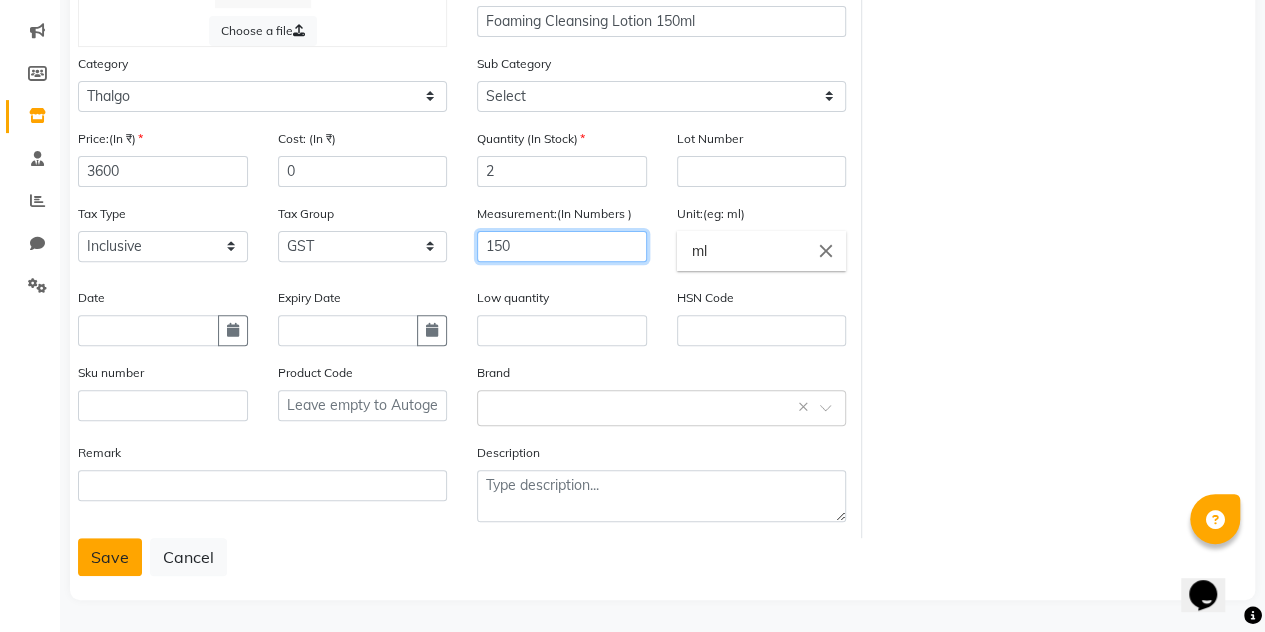 type on "150" 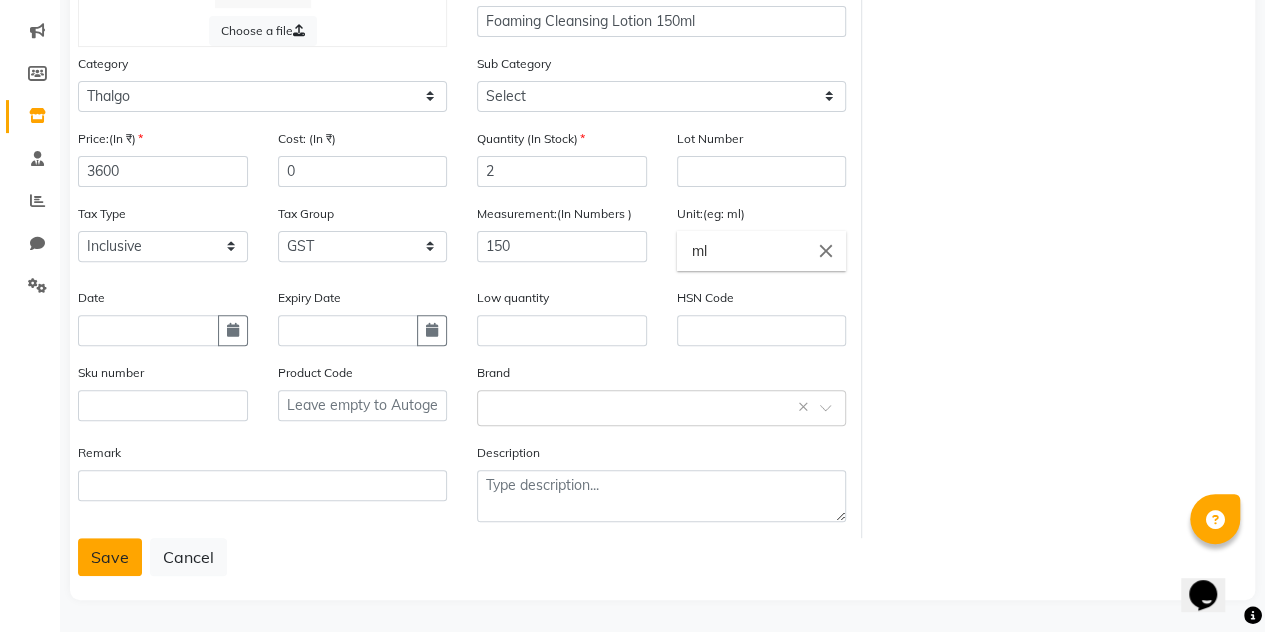 click on "Save" 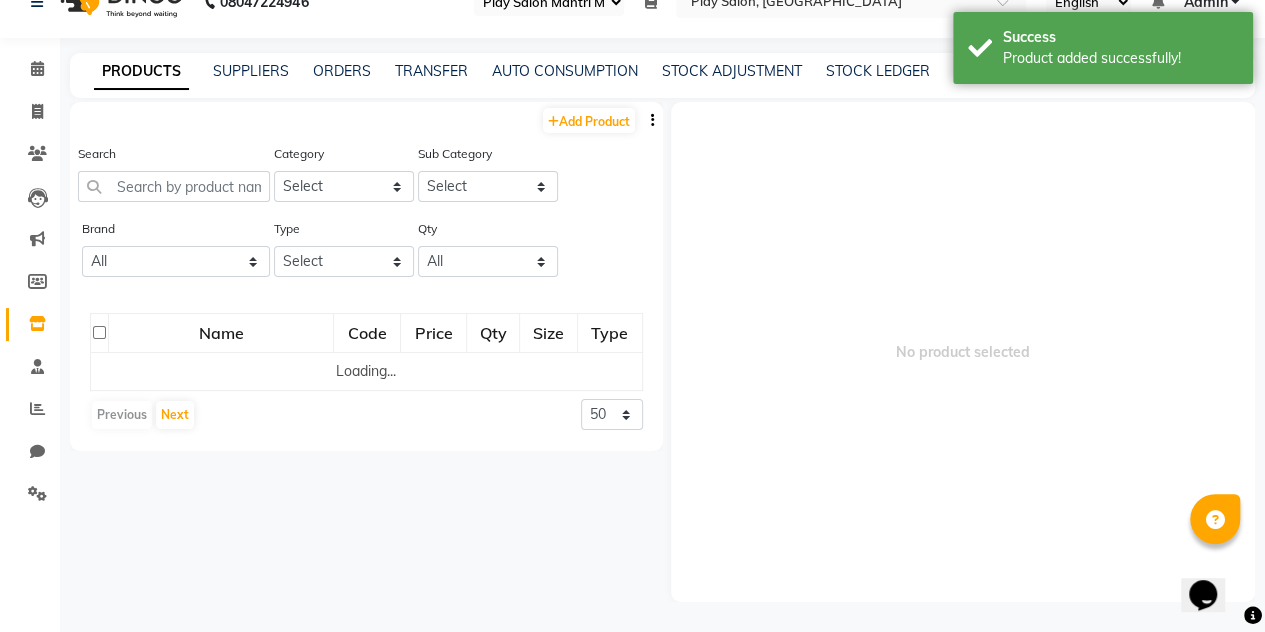 scroll, scrollTop: 0, scrollLeft: 0, axis: both 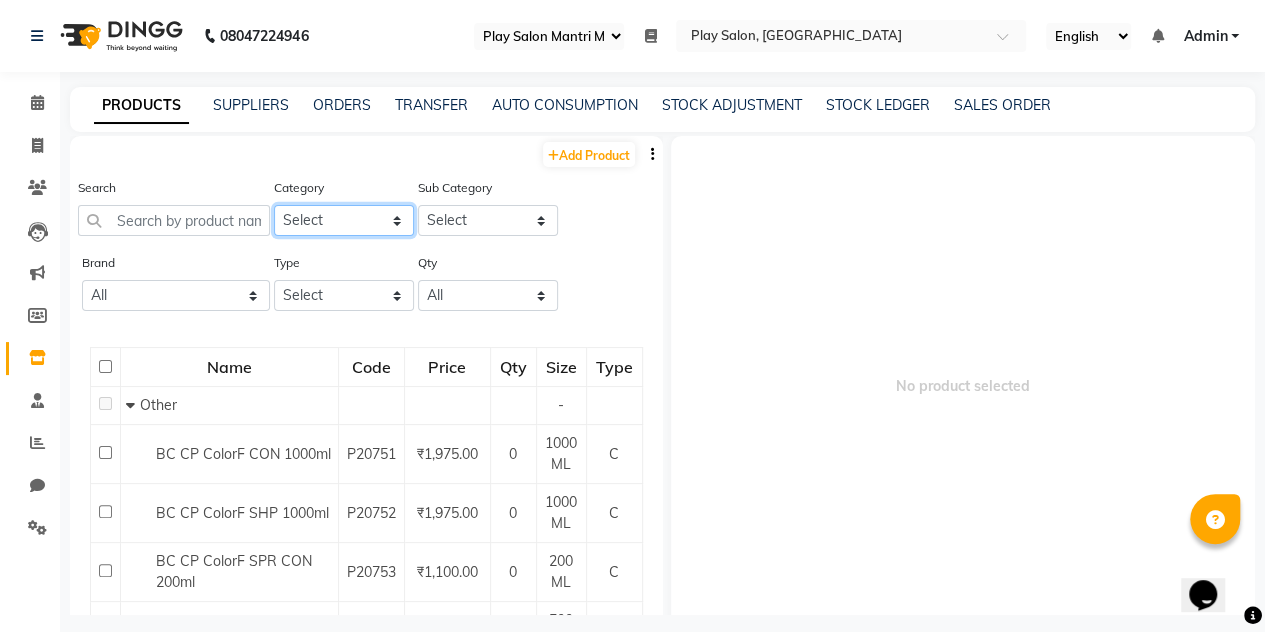 click on "Select Hair Skin Makeup Personal Care Appliances Beard Waxing Disposable Threading Hands and Feet Beauty Planet Botox Cadiveu Casmara Cheryls Loreal Olaplex Loreal retail Loreal Technical Skeyndor Technical Skeyndor Retail Depilive wax Lycon Elim 18.21MANMADE AVL BCL COPACABANA BREATHE AROMATHERAPY Brillare Old Brillare Retail Calecim Bleach Hairotic Thalgo Epres Footlogix old Casmara MK NANOPLASTIA Miscellaneous Vedic Valley Kerastase Retail Kerastase Technical Redken - Retail Redken - Technical Other" 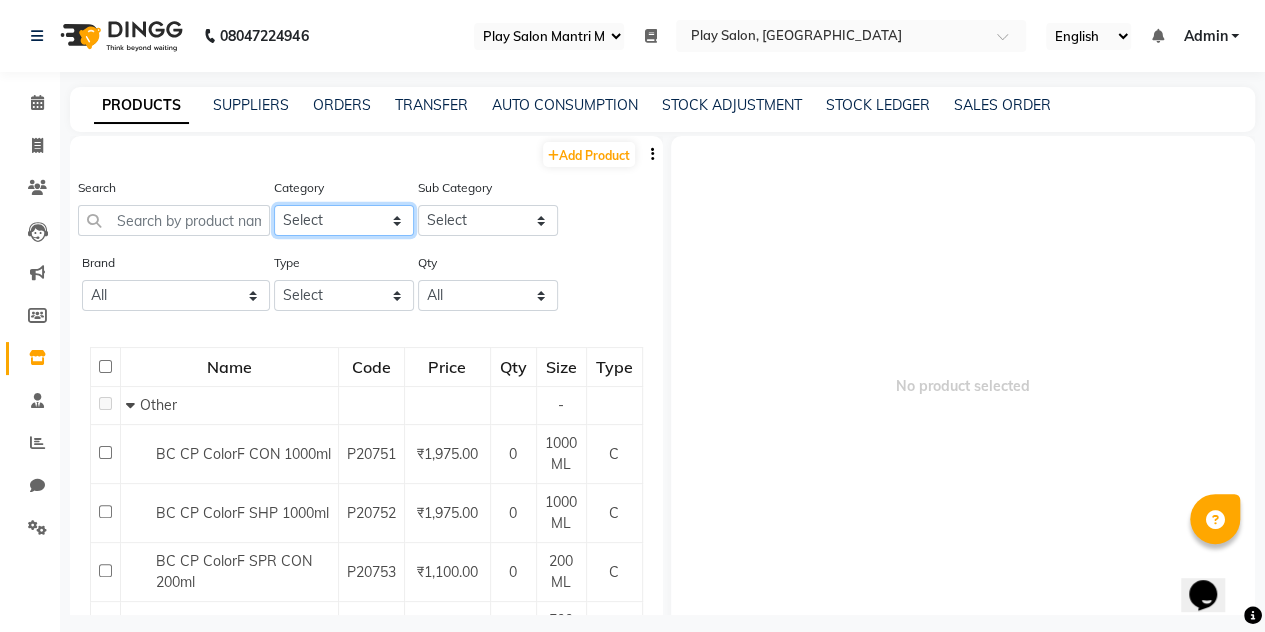 select on "1597904750" 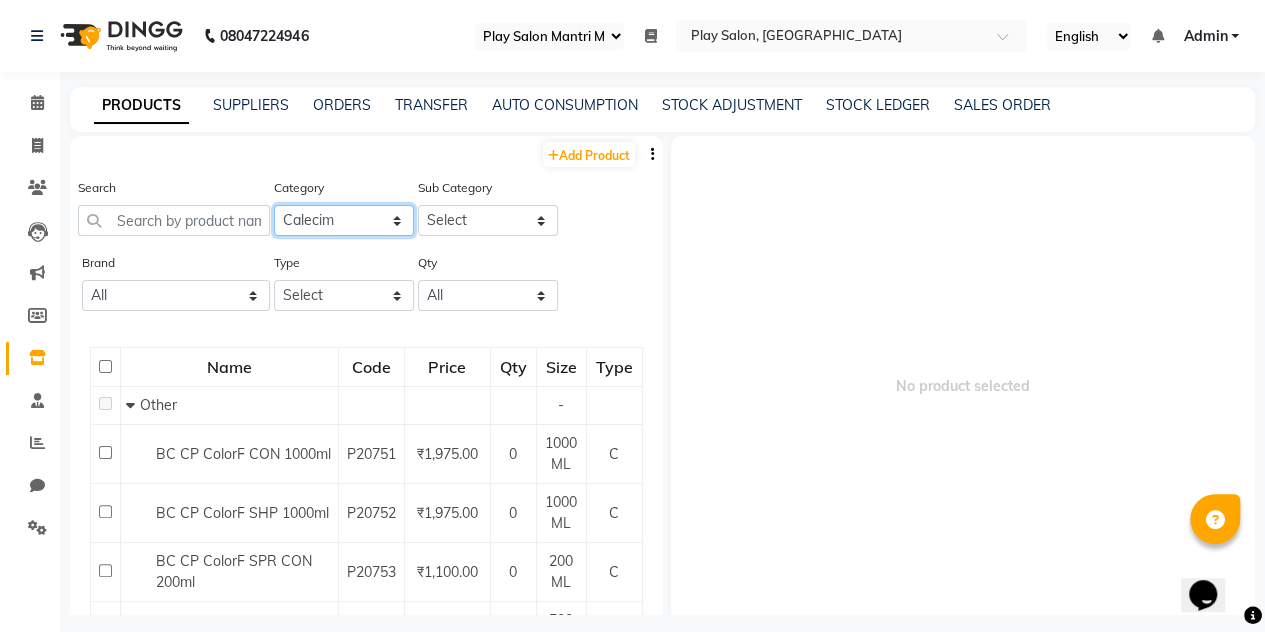 click on "Select Hair Skin Makeup Personal Care Appliances Beard Waxing Disposable Threading Hands and Feet Beauty Planet Botox Cadiveu Casmara Cheryls Loreal Olaplex Loreal retail Loreal Technical Skeyndor Technical Skeyndor Retail Depilive wax Lycon Elim 18.21MANMADE AVL BCL COPACABANA BREATHE AROMATHERAPY Brillare Old Brillare Retail Calecim Bleach Hairotic Thalgo Epres Footlogix old Casmara MK NANOPLASTIA Miscellaneous Vedic Valley Kerastase Retail Kerastase Technical Redken - Retail Redken - Technical Other" 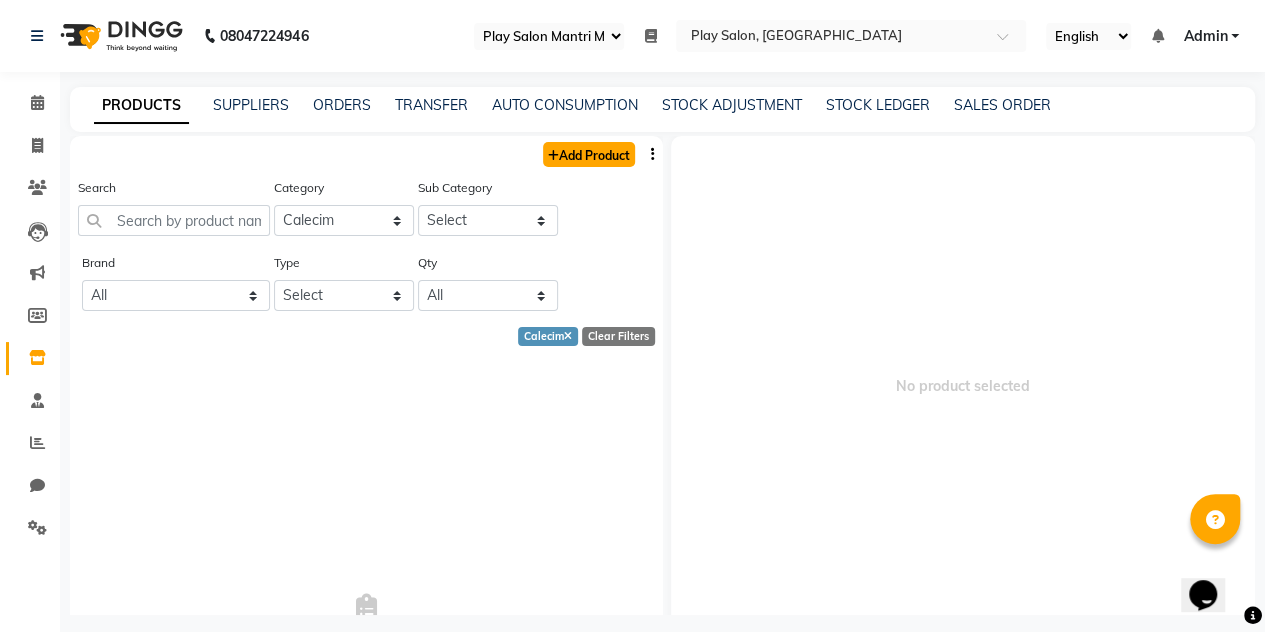 click on "Add Product" 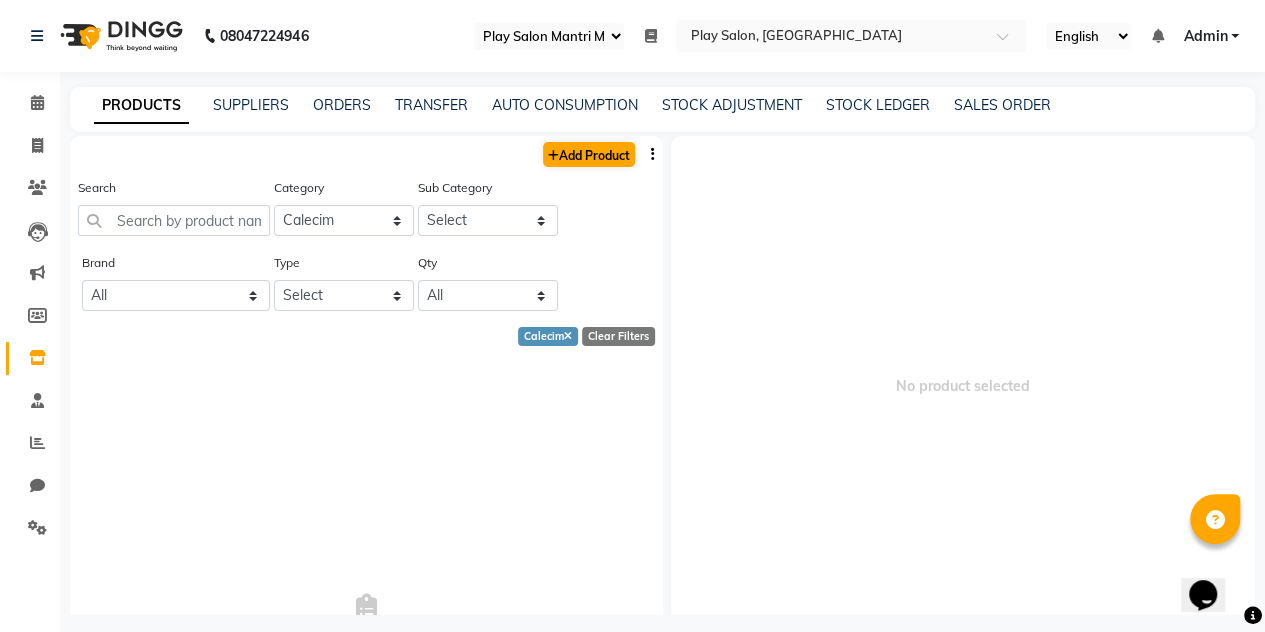 select on "true" 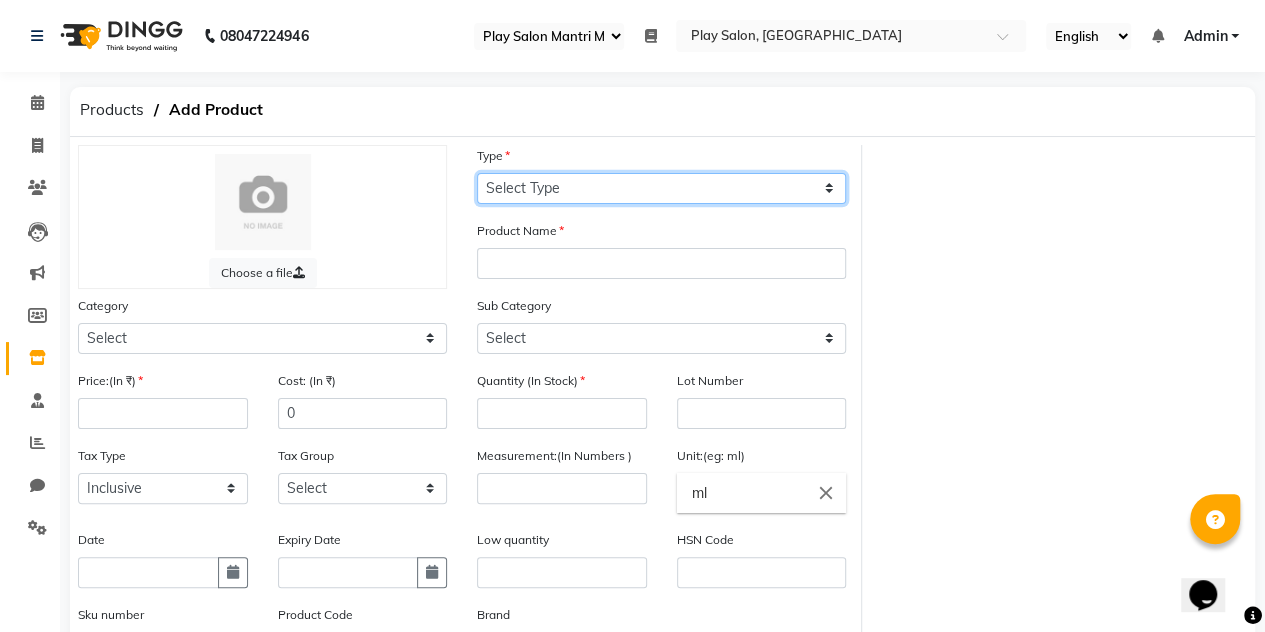 click on "Select Type Both Retail Consumable" 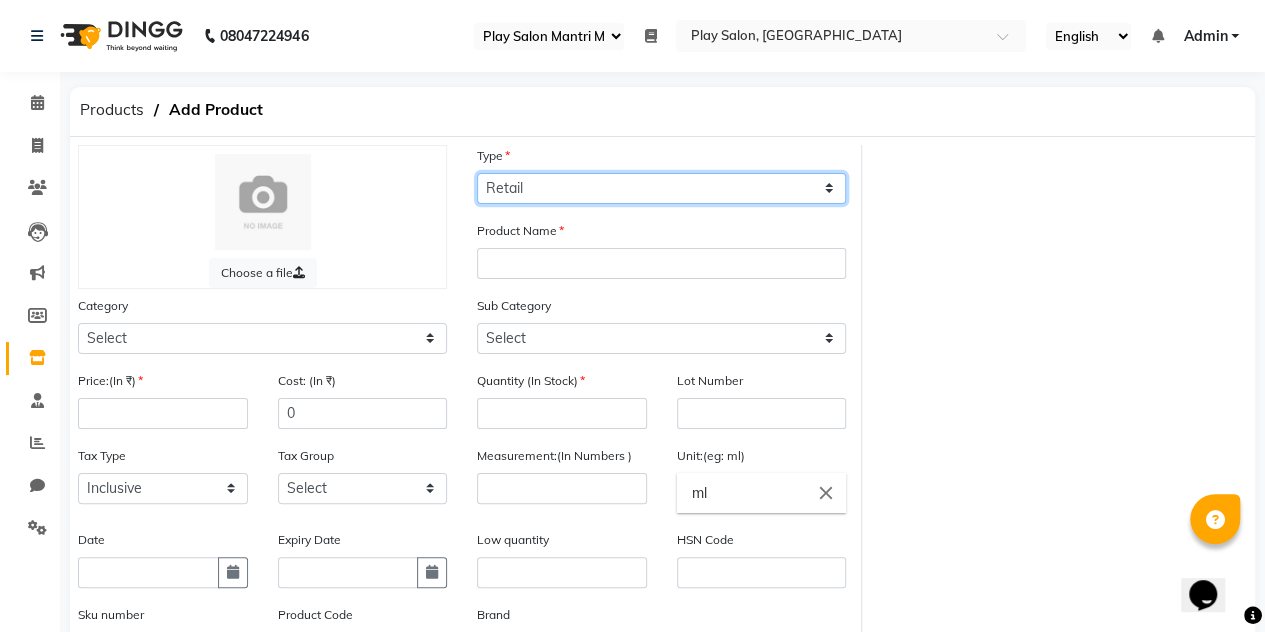 click on "Select Type Both Retail Consumable" 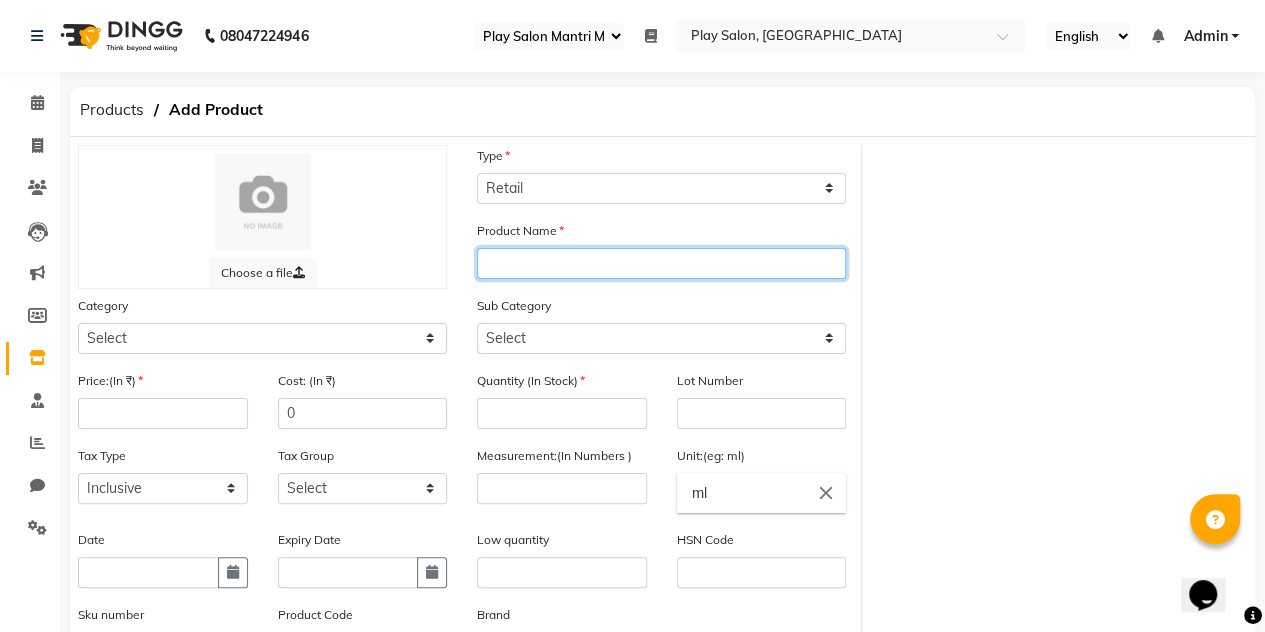 click 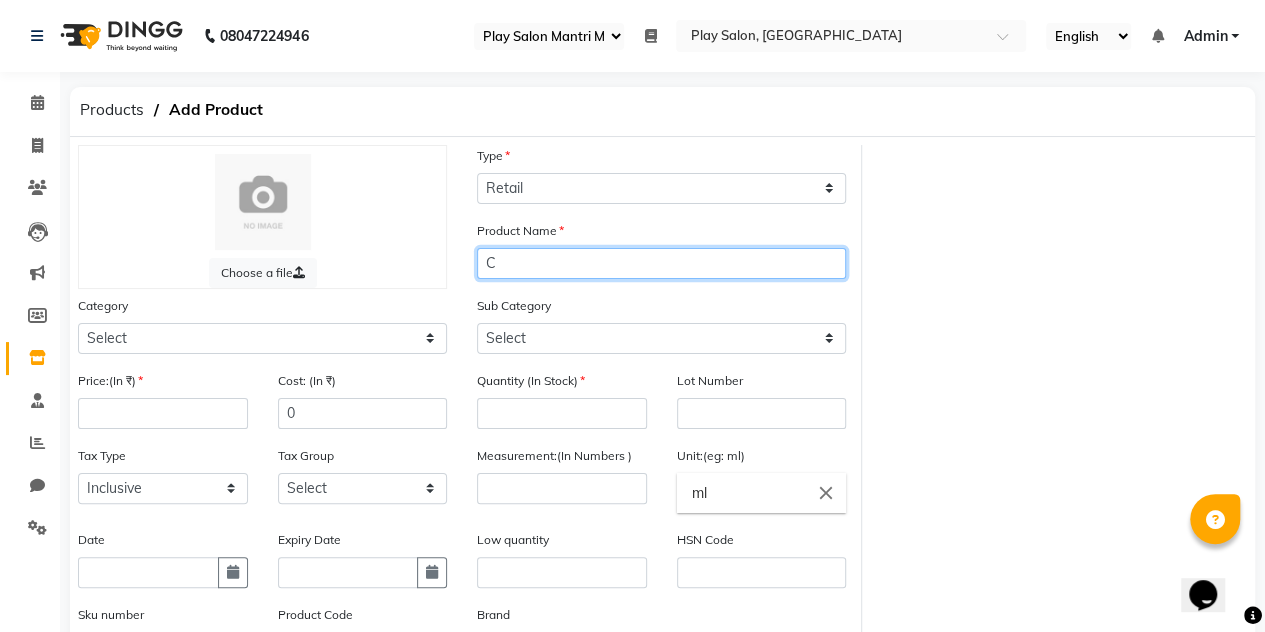 type on "C" 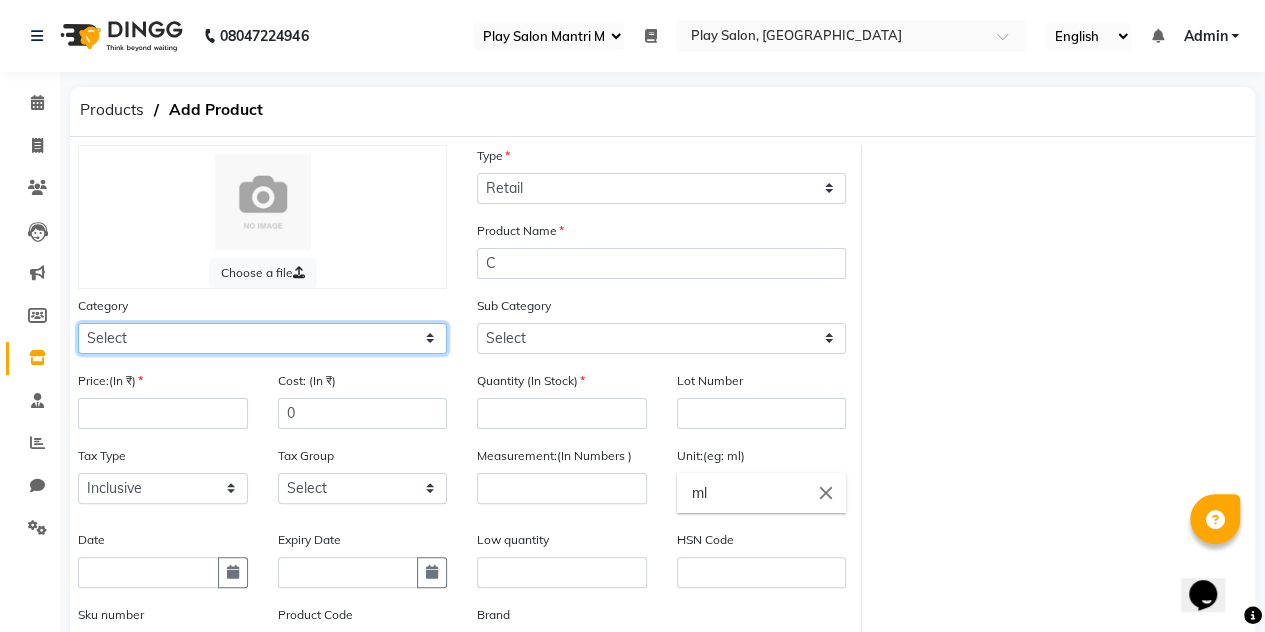 click on "Select Hair Skin Makeup Personal Care Appliances Beard Waxing Disposable Threading Hands and Feet Beauty Planet Botox Cadiveu Casmara Cheryls Loreal Olaplex Loreal retail Loreal Technical Skeyndor Technical Skeyndor Retail Depilive wax Lycon Elim 18.21MANMADE AVL BCL COPACABANA BREATHE AROMATHERAPY Brillare Old Brillare Retail Calecim Bleach Hairotic Thalgo Epres Footlogix old Casmara MK NANOPLASTIA Miscellaneous Vedic Valley Kerastase Retail Kerastase Technical Redken - Retail Redken - Technical Other" 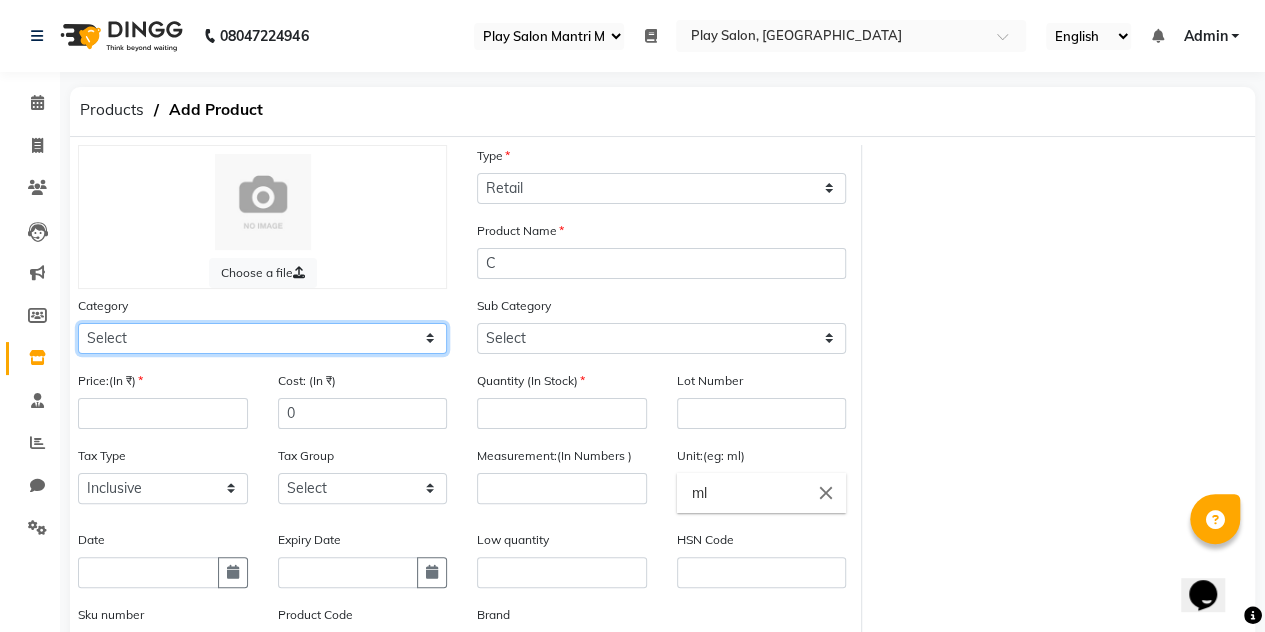 select on "1597904750" 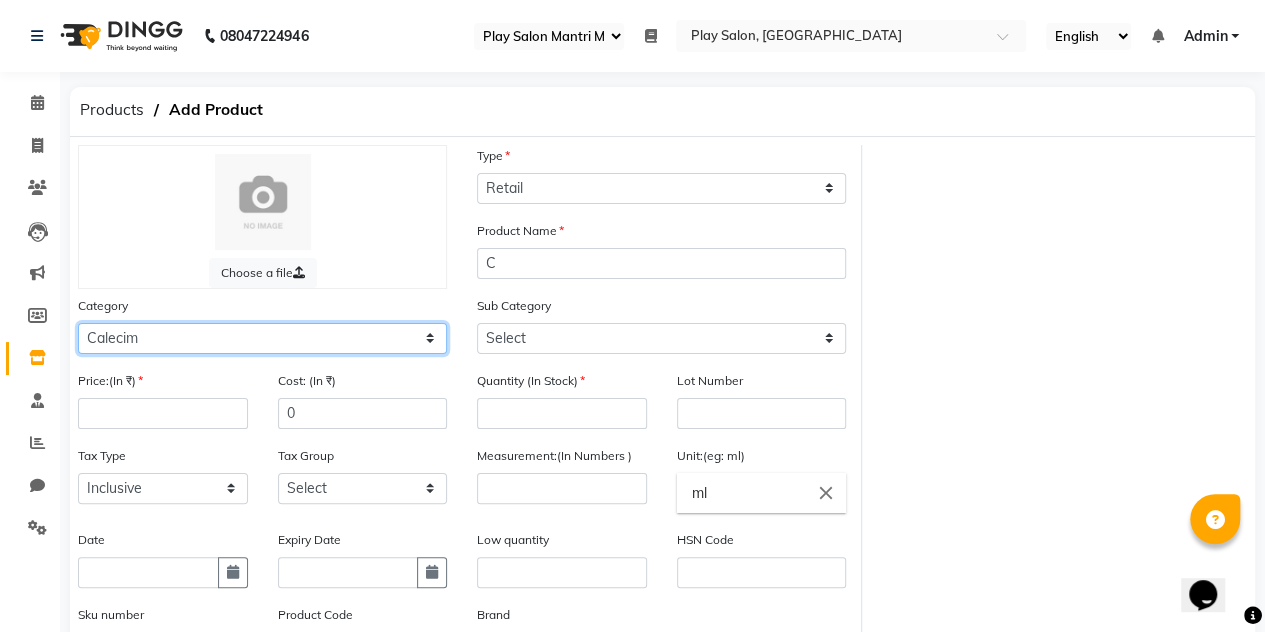 click on "Select Hair Skin Makeup Personal Care Appliances Beard Waxing Disposable Threading Hands and Feet Beauty Planet Botox Cadiveu Casmara Cheryls Loreal Olaplex Loreal retail Loreal Technical Skeyndor Technical Skeyndor Retail Depilive wax Lycon Elim 18.21MANMADE AVL BCL COPACABANA BREATHE AROMATHERAPY Brillare Old Brillare Retail Calecim Bleach Hairotic Thalgo Epres Footlogix old Casmara MK NANOPLASTIA Miscellaneous Vedic Valley Kerastase Retail Kerastase Technical Redken - Retail Redken - Technical Other" 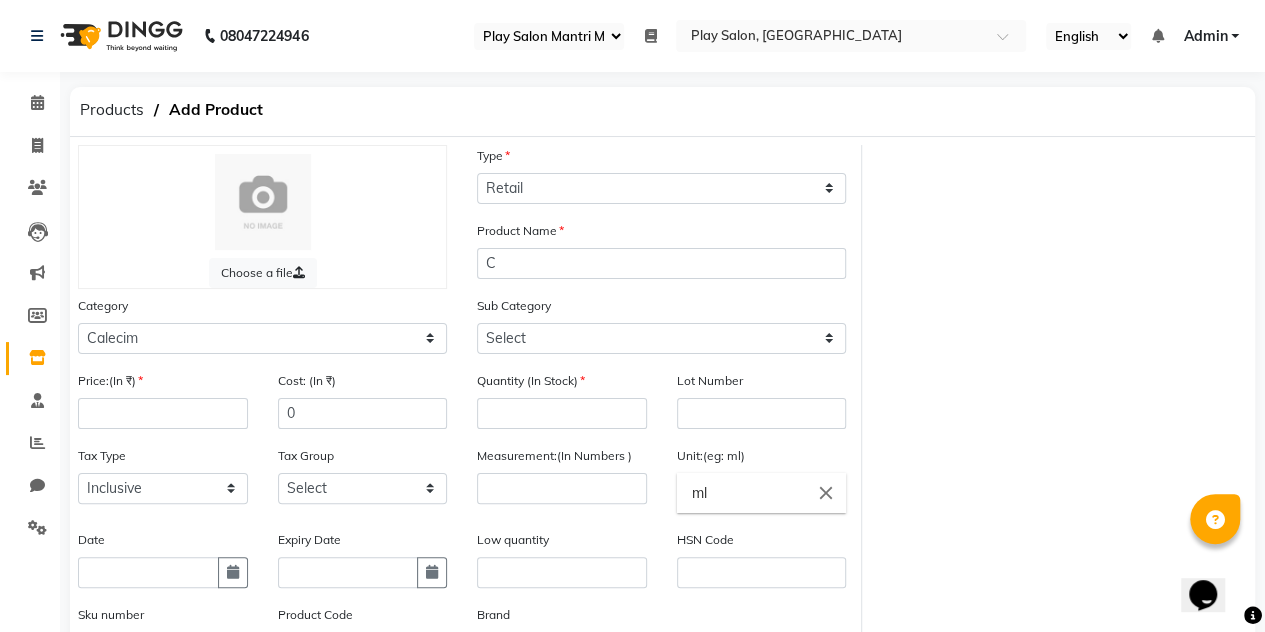 click on "Product Name C" 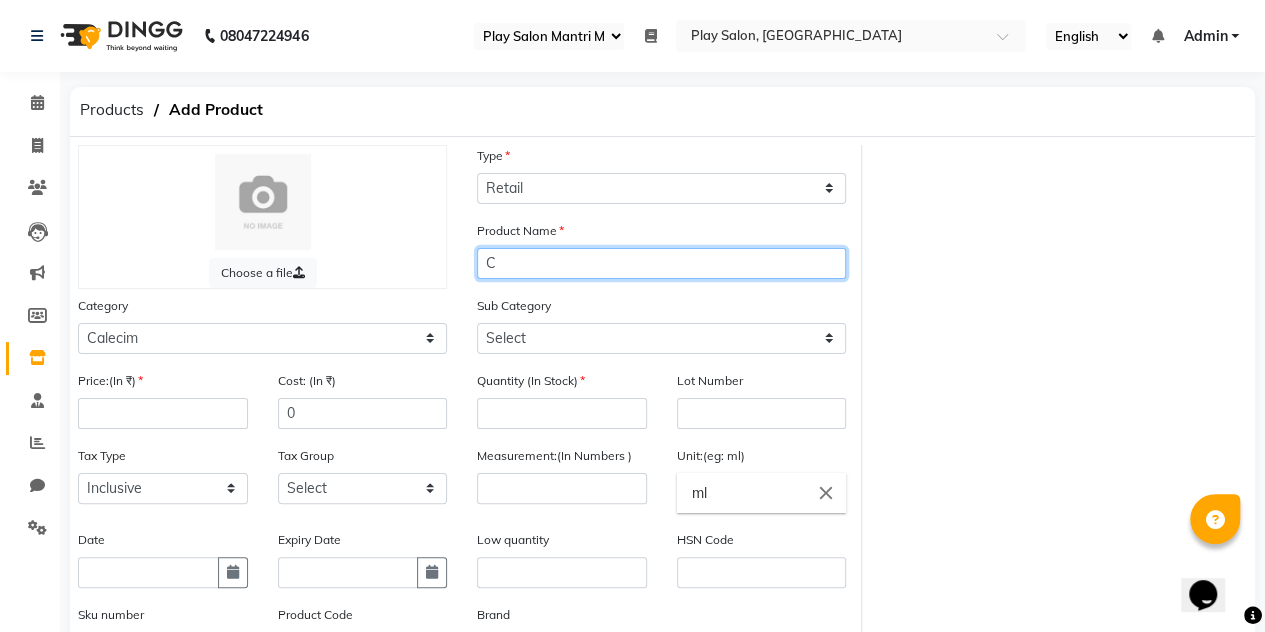 click on "C" 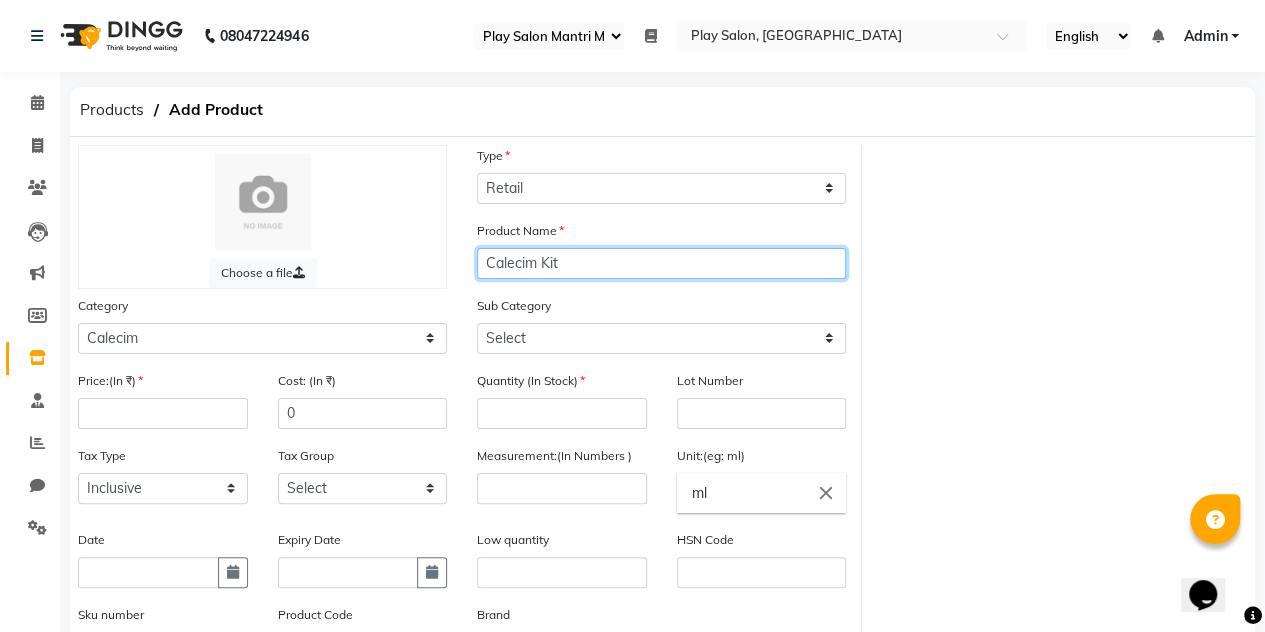 type on "Calecim Kit" 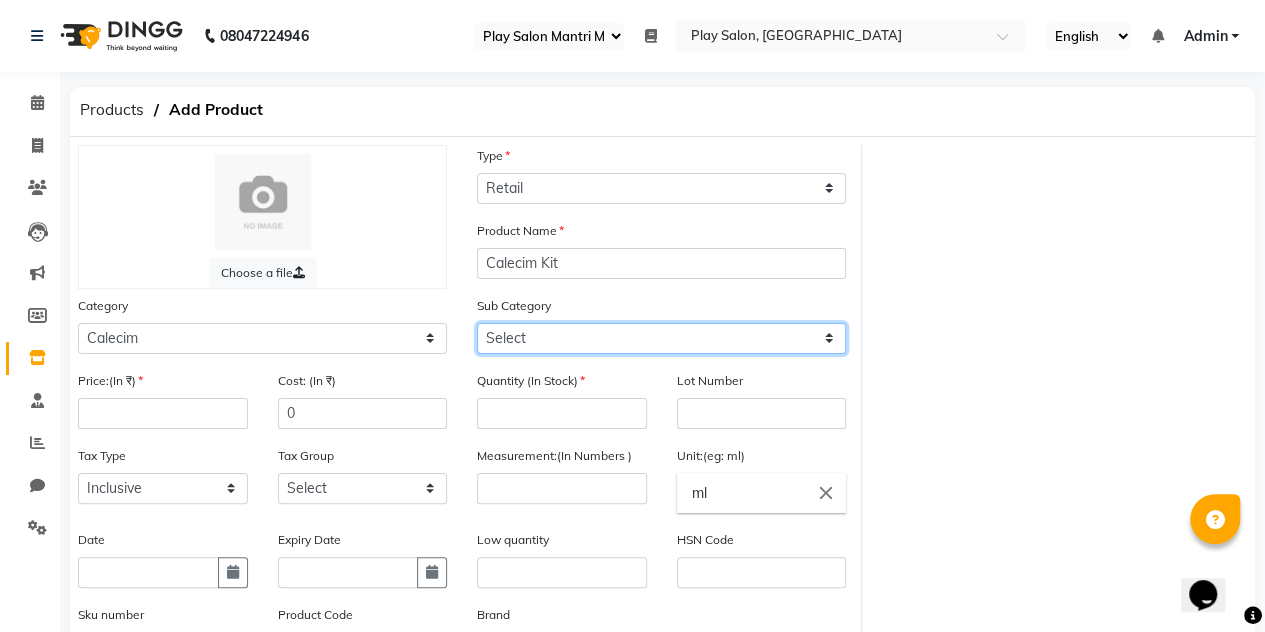 click on "Select Calecim" 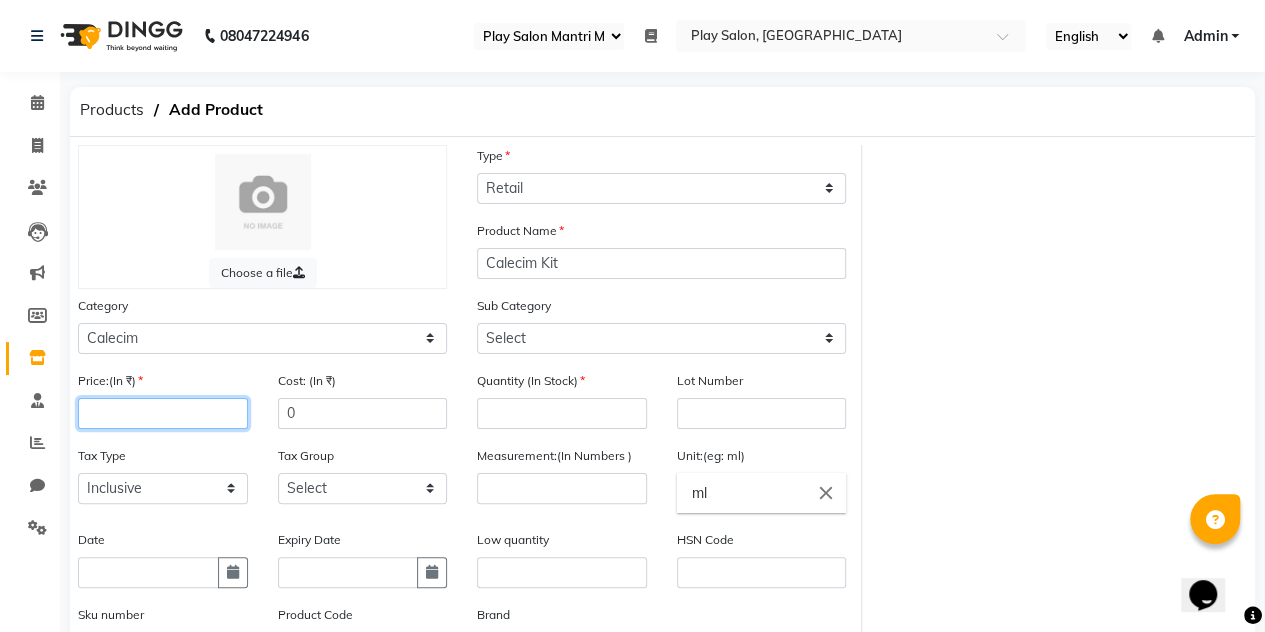 click 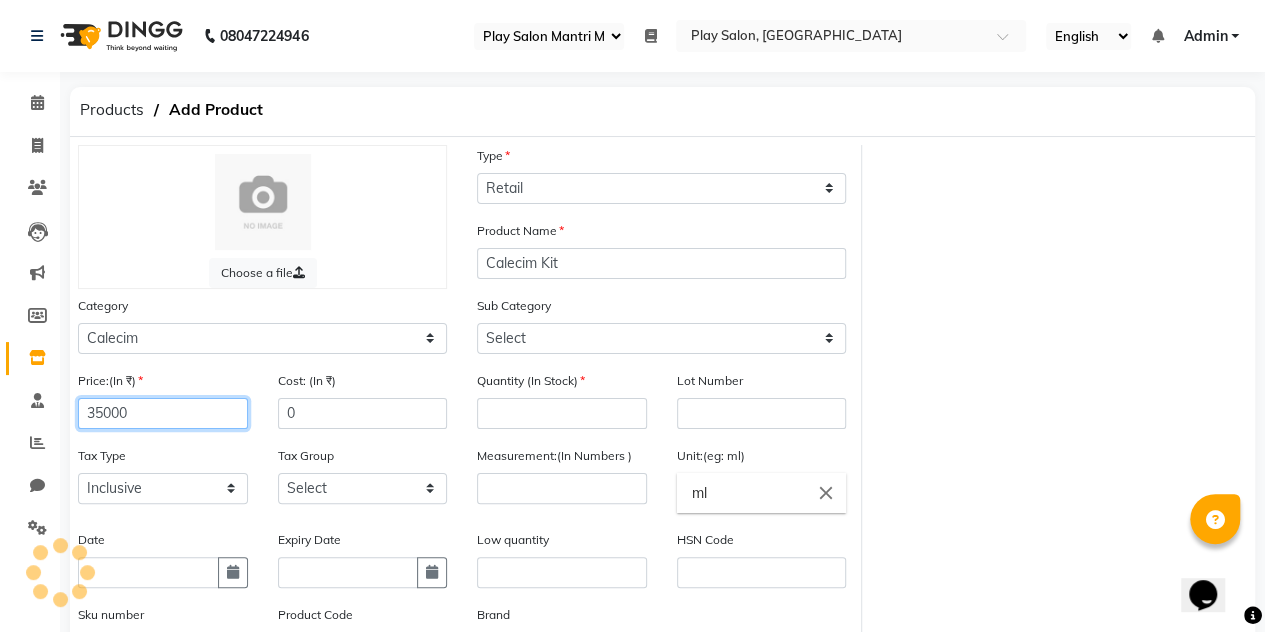 type on "35000" 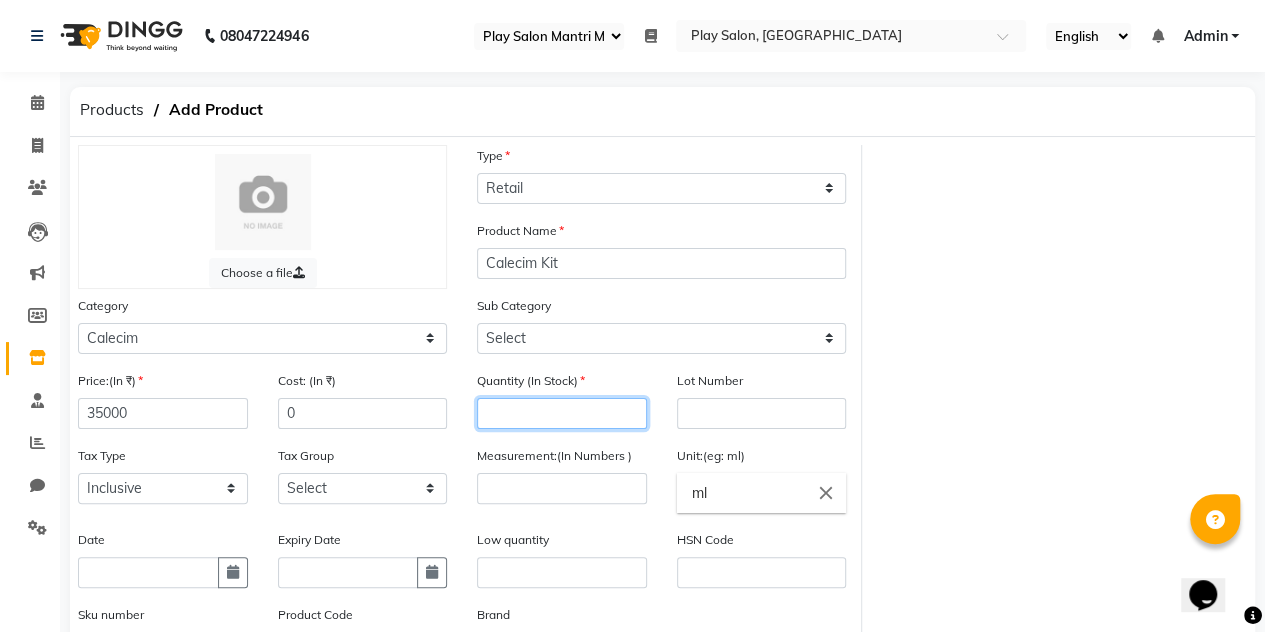 click 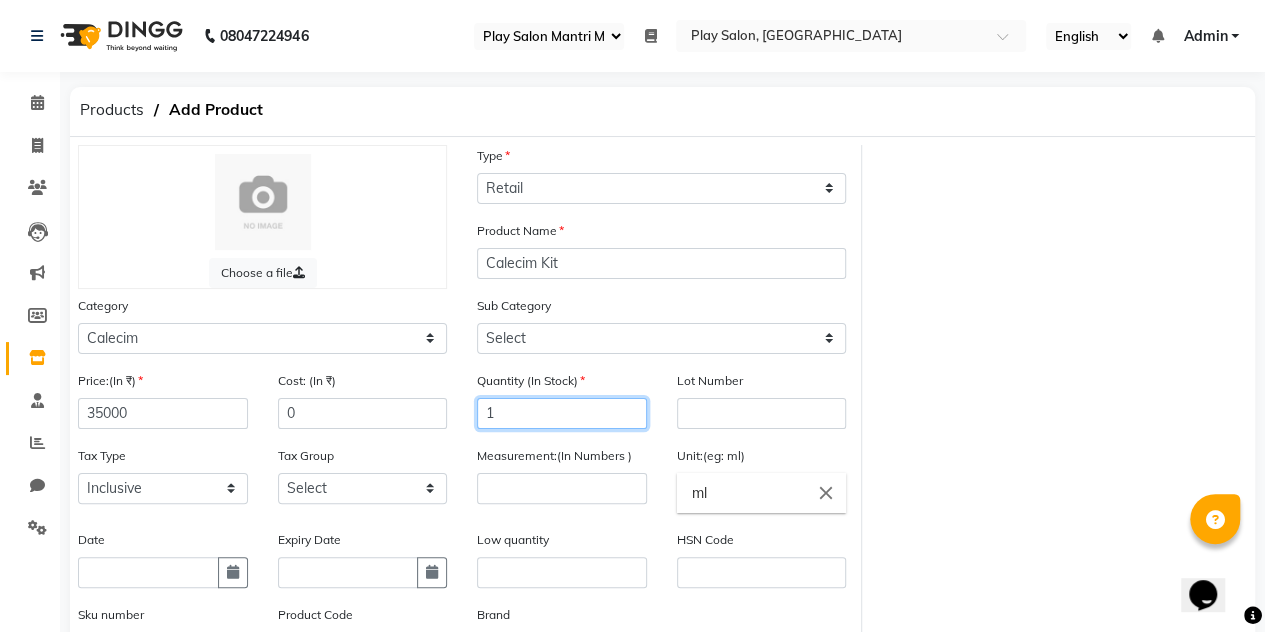 type on "1" 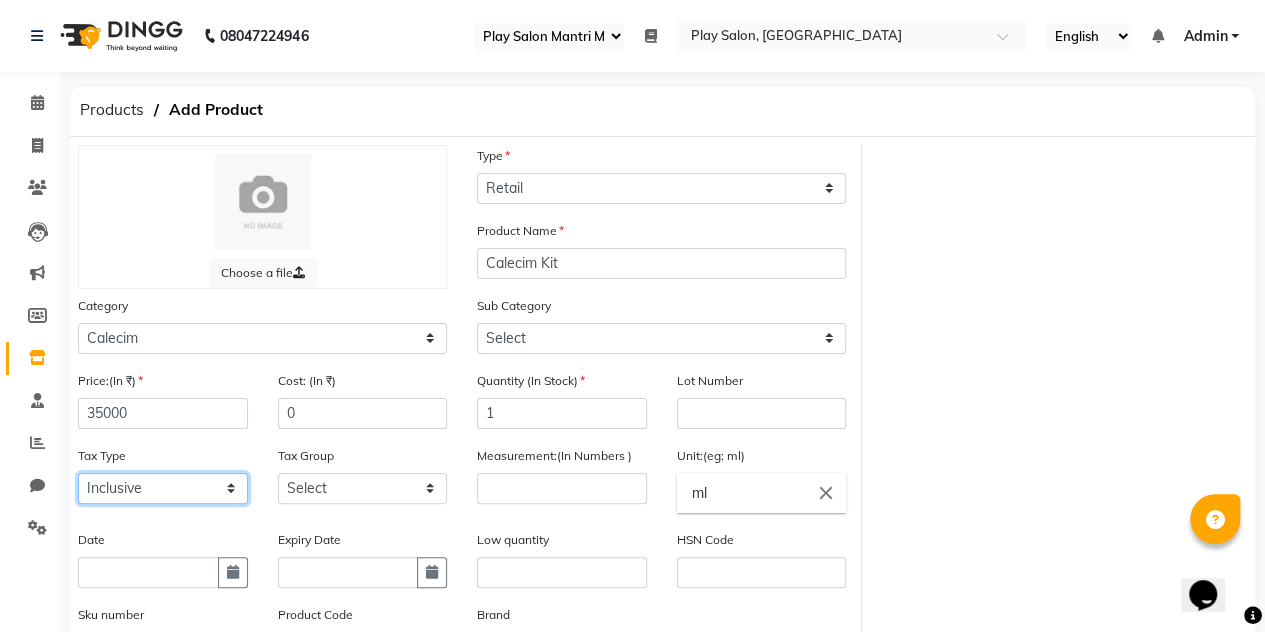 click on "Select Inclusive Exclusive" 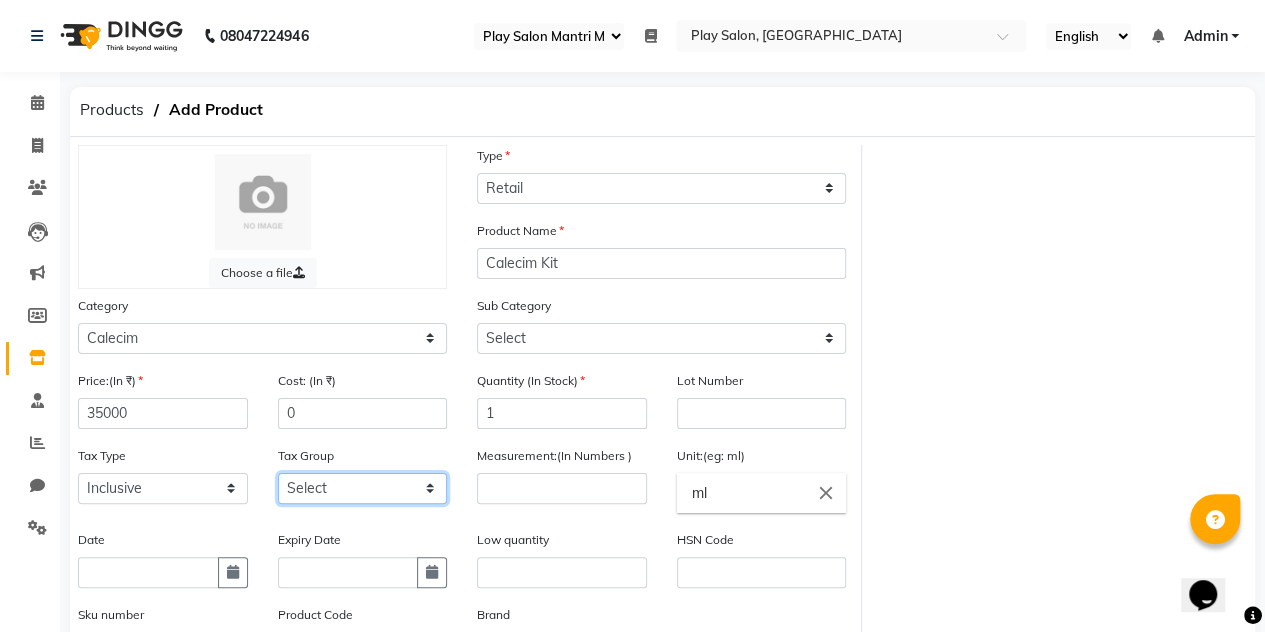 click on "Select GST" 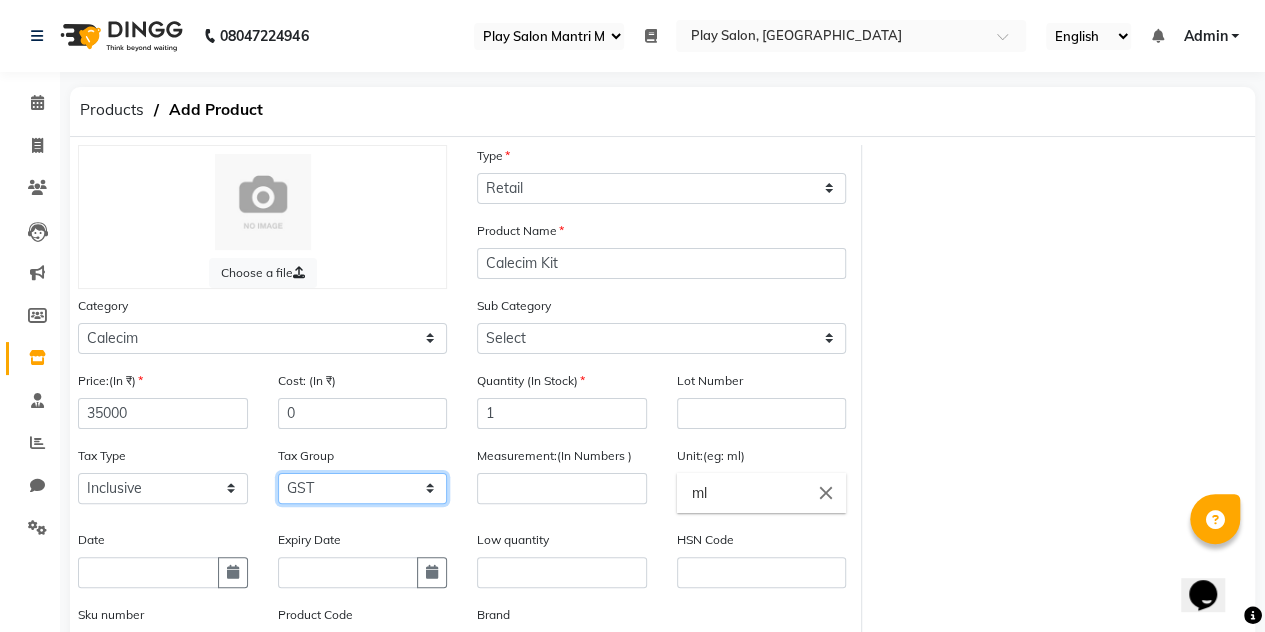 click on "Select GST" 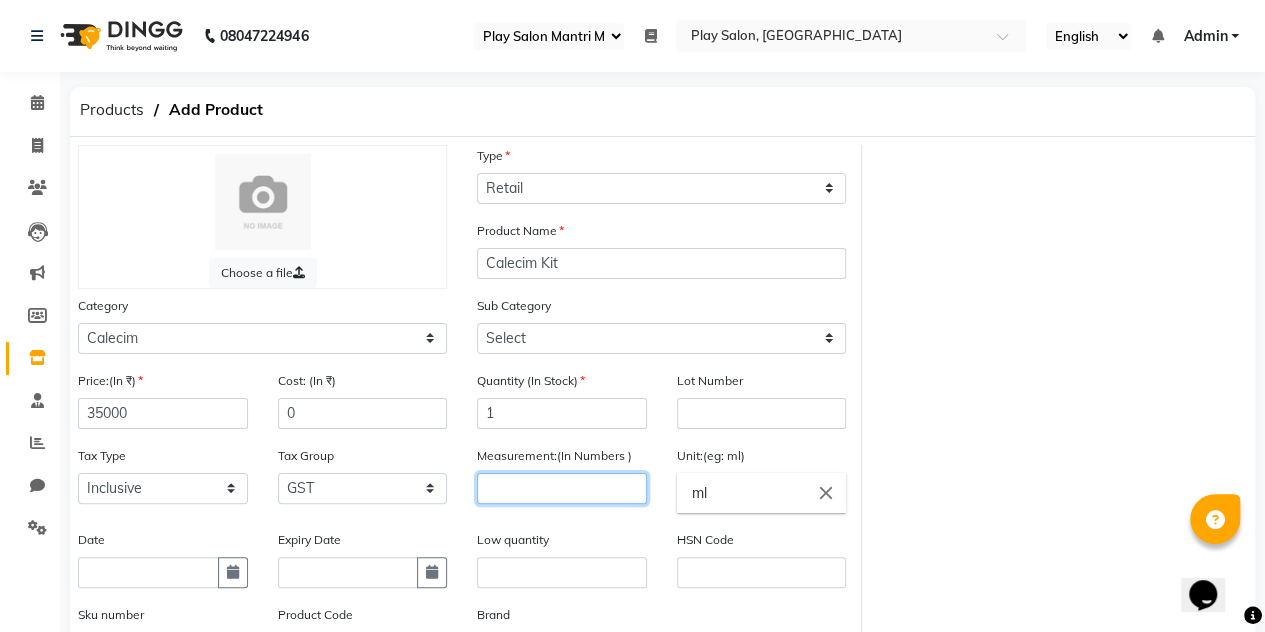 click 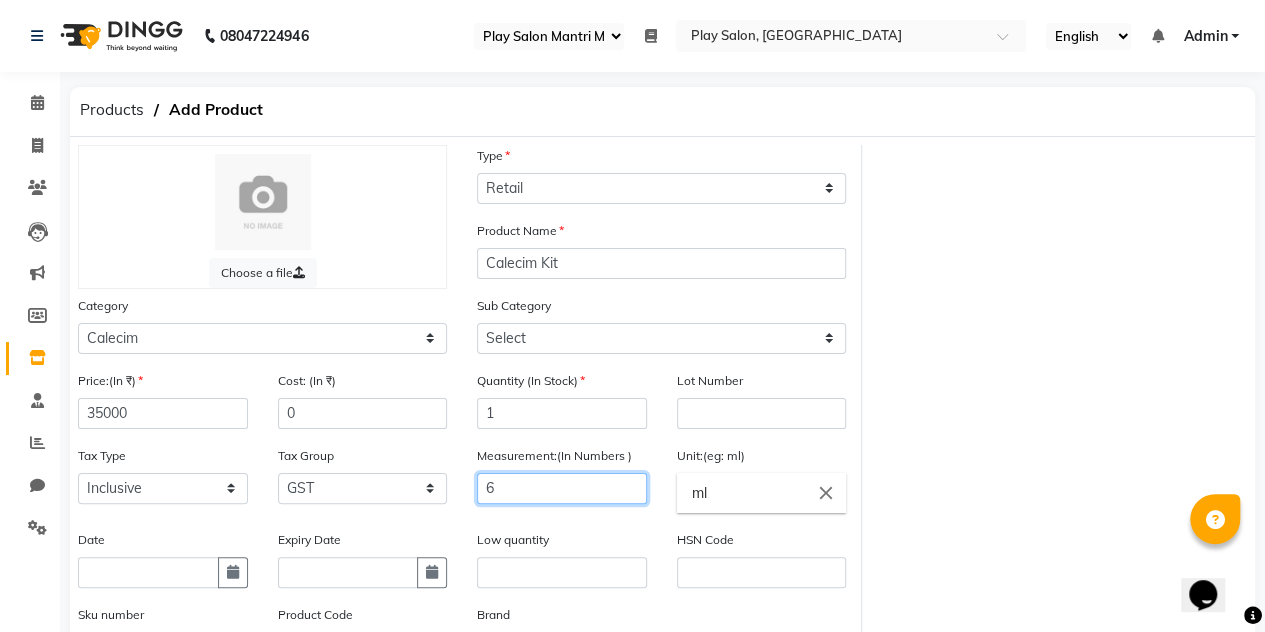 type on "6" 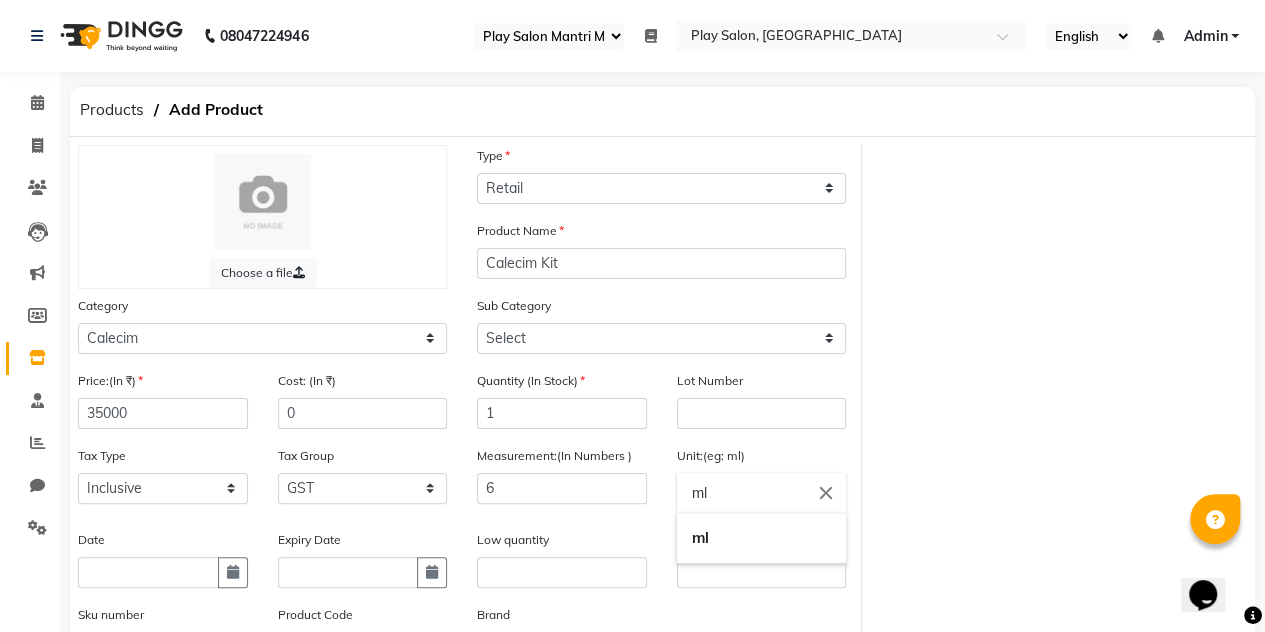 click on "ml" 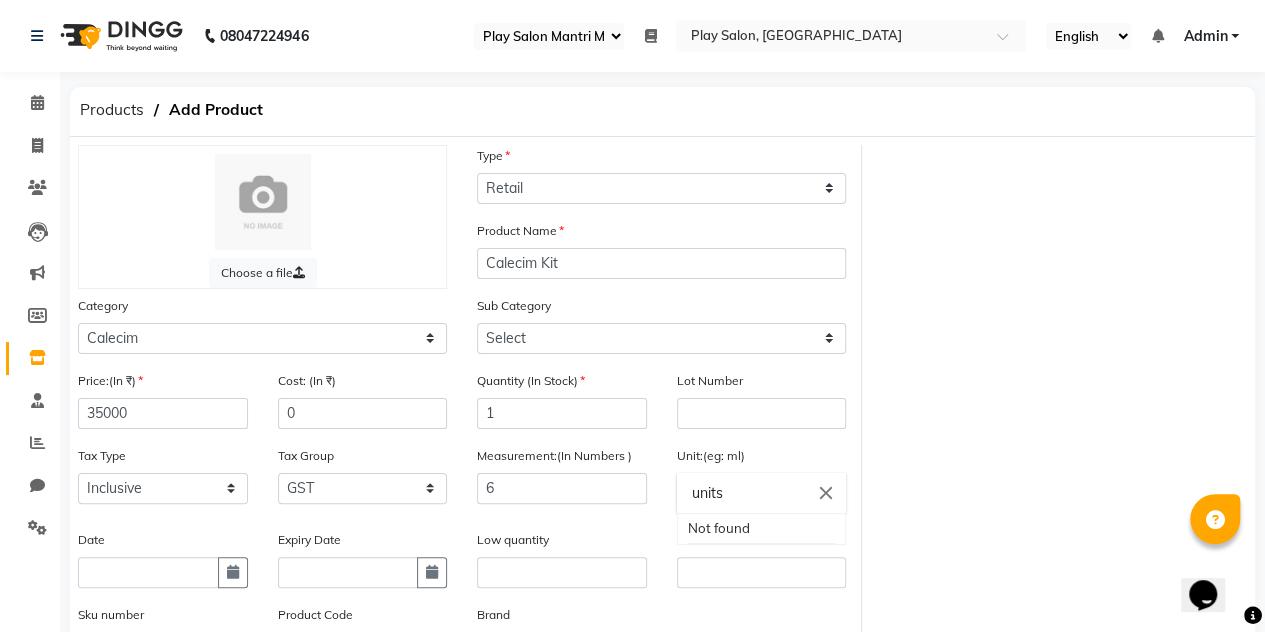 type on "units" 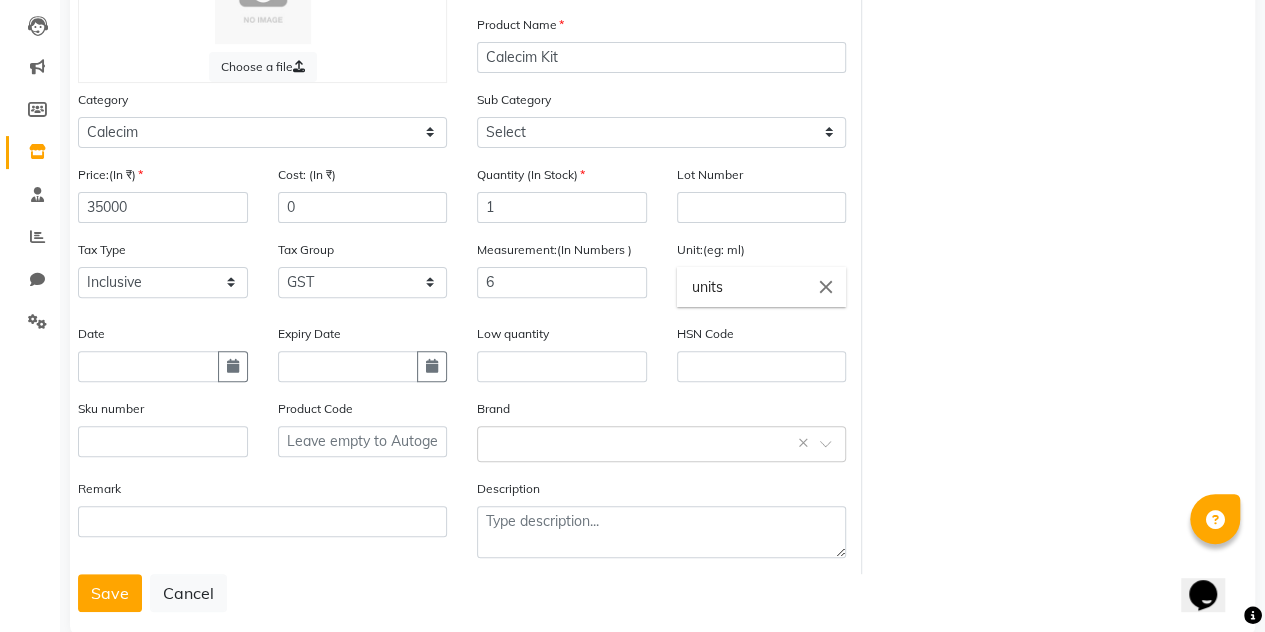scroll, scrollTop: 242, scrollLeft: 0, axis: vertical 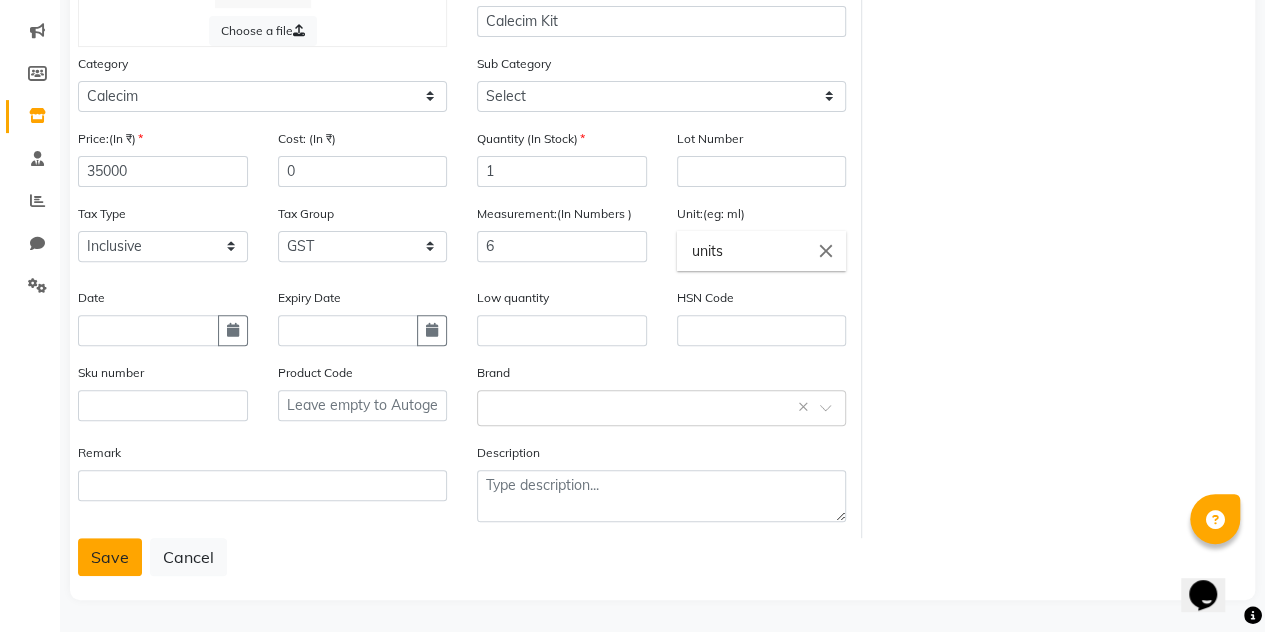 click on "Save" 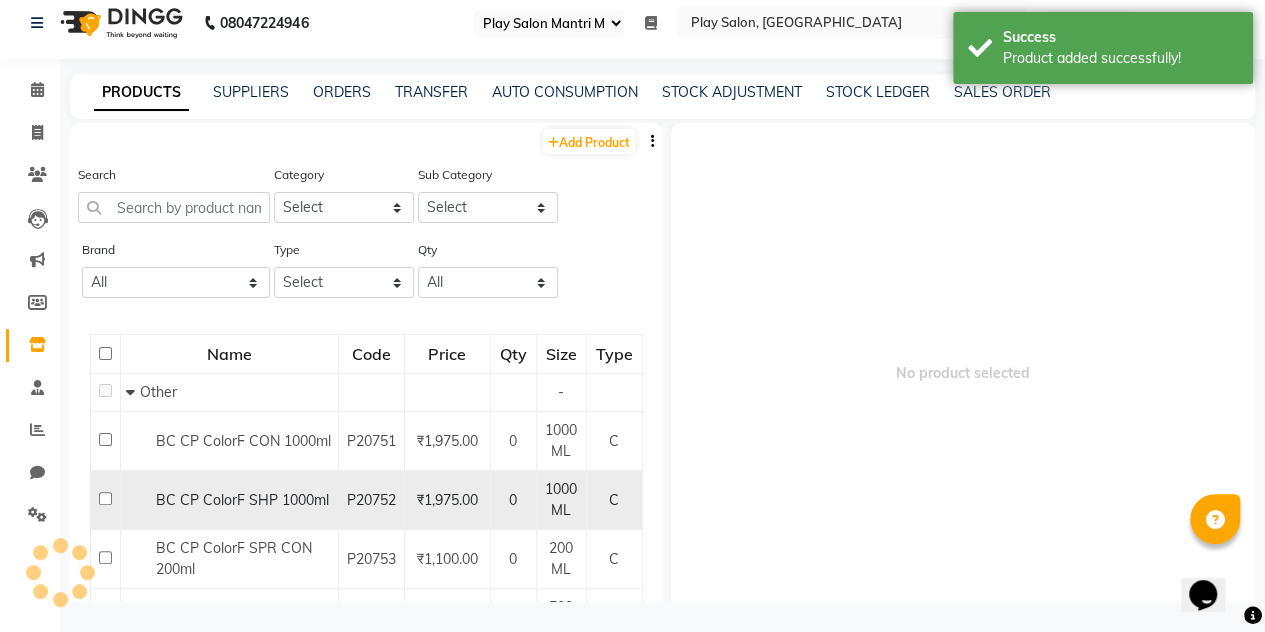 scroll, scrollTop: 0, scrollLeft: 0, axis: both 